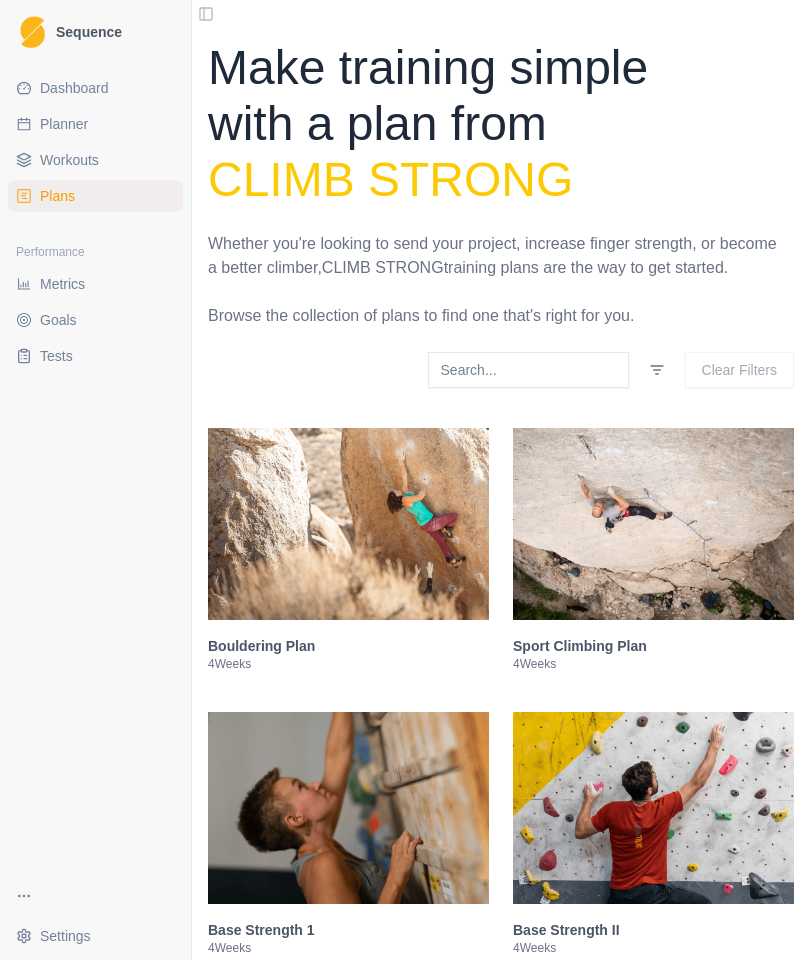 scroll, scrollTop: 0, scrollLeft: 0, axis: both 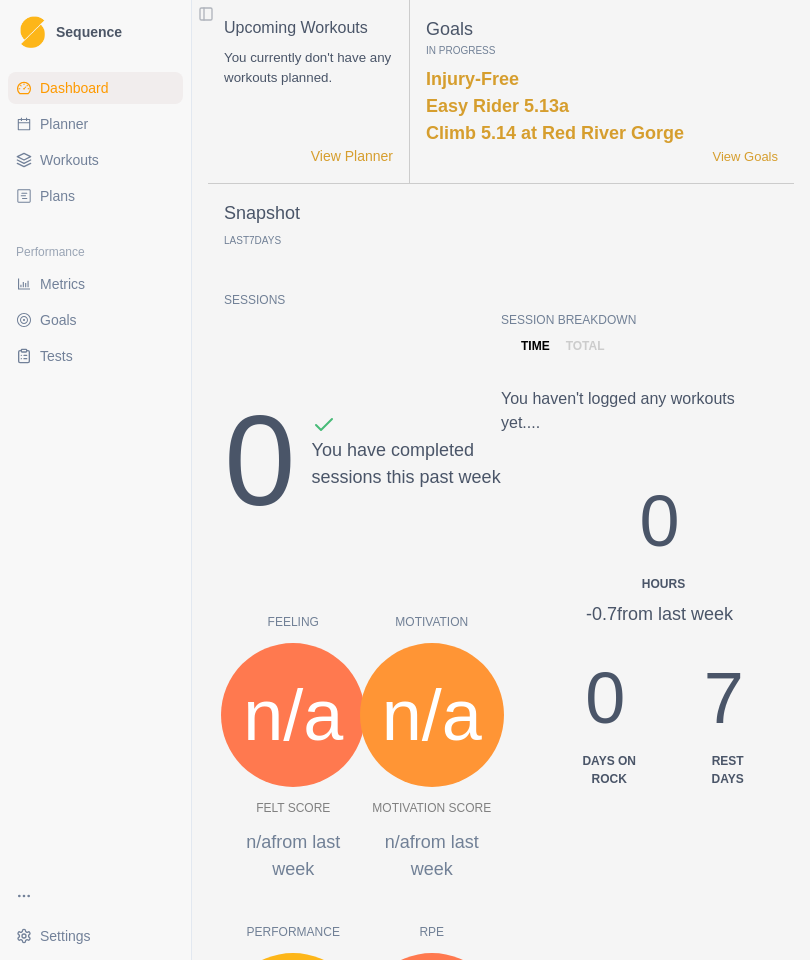 click on "Planner" at bounding box center [64, 124] 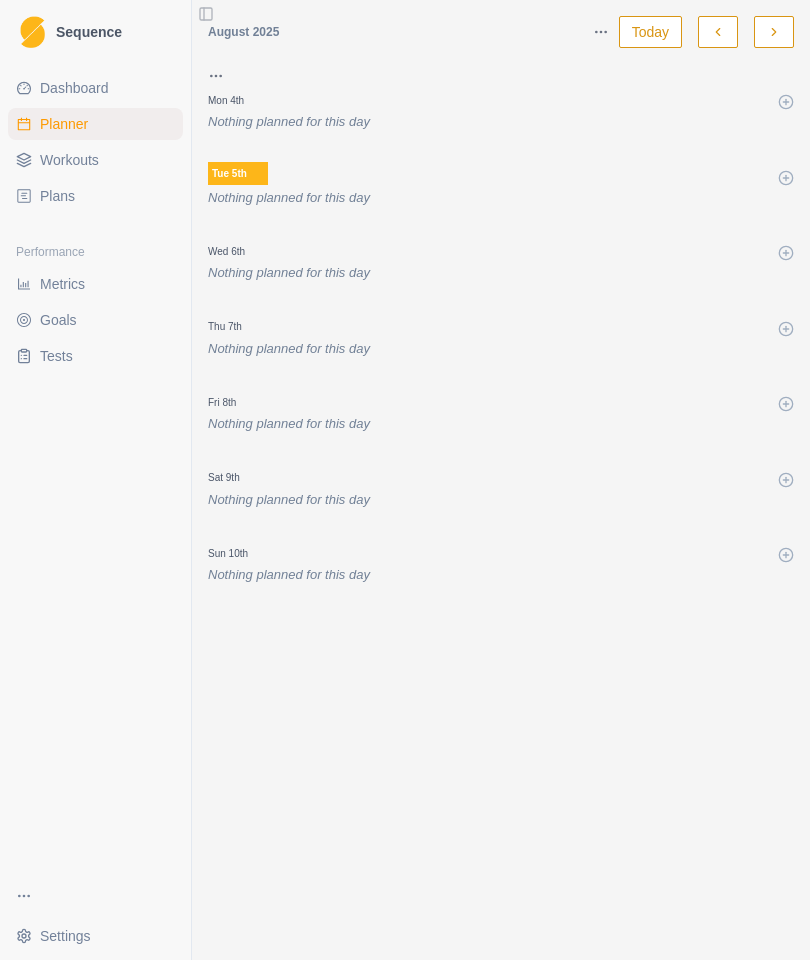 click 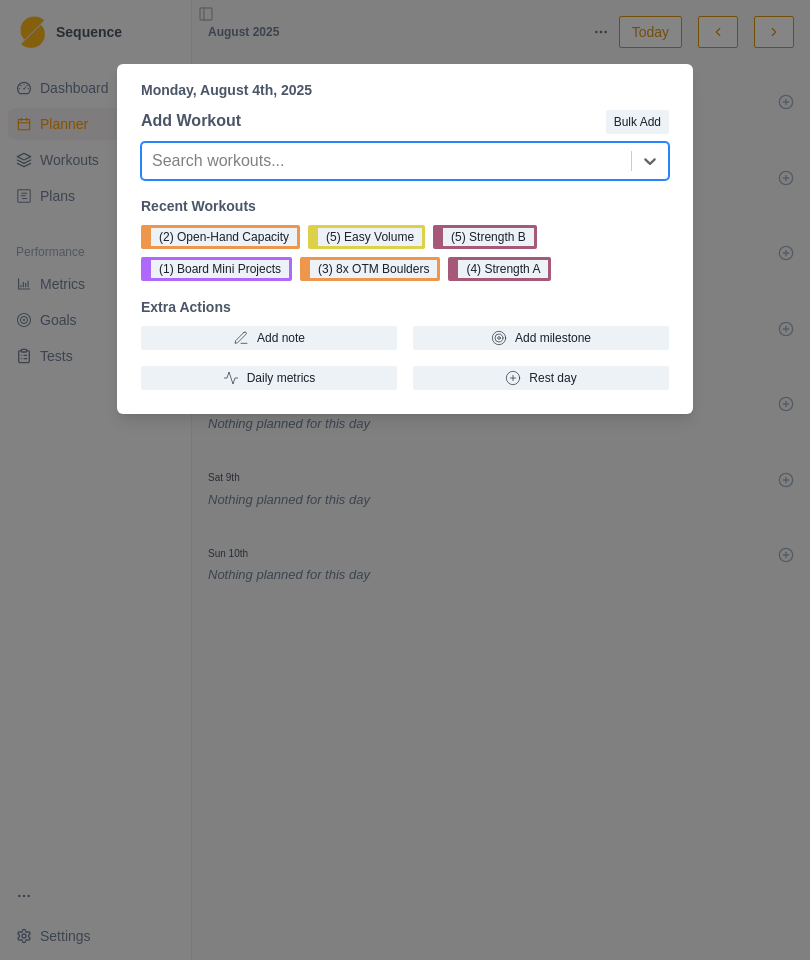 click on "(5) Strength B" at bounding box center [485, 237] 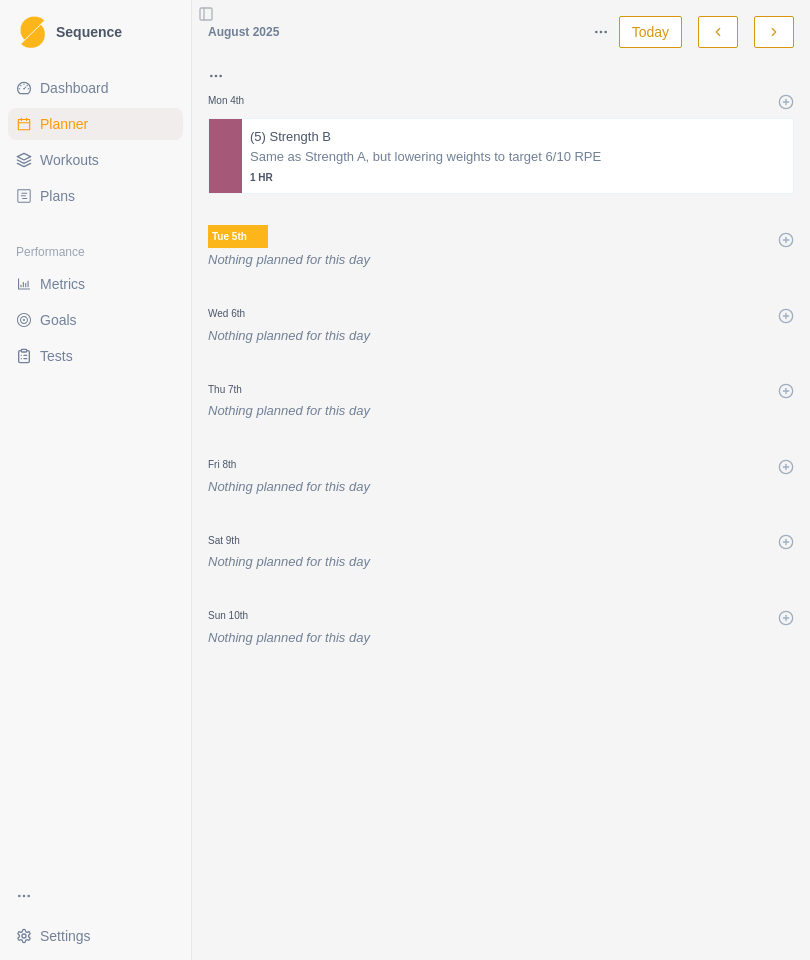 click on "Same as Strength A, but lowering weights to target 6/10 RPE" at bounding box center [517, 157] 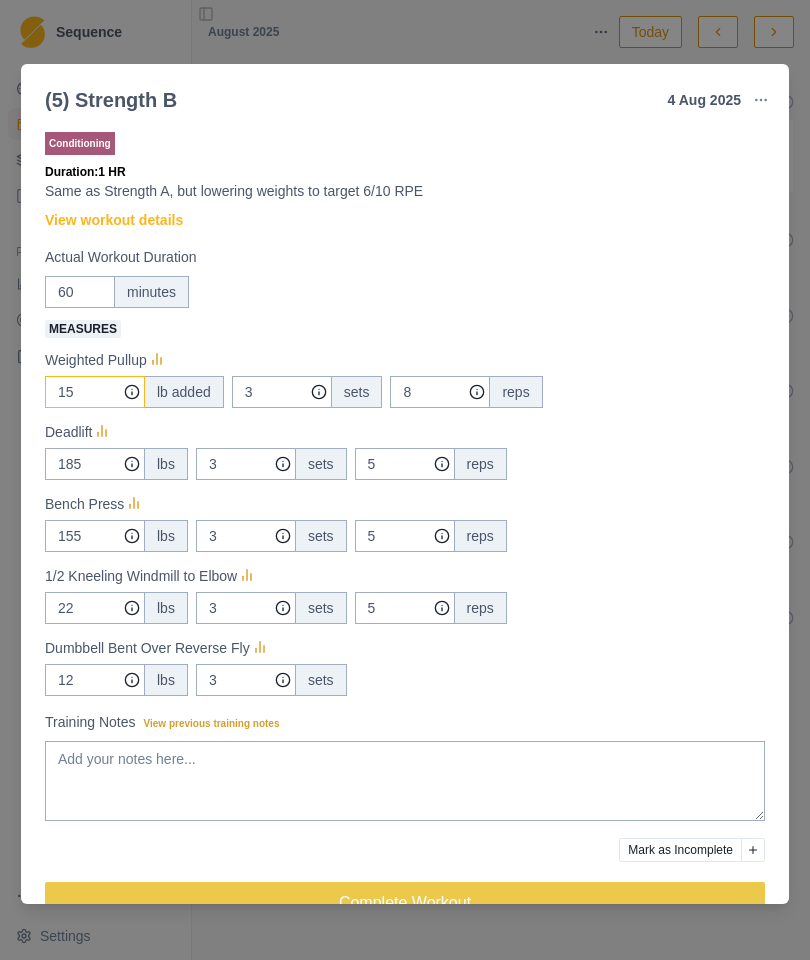 click on "15" at bounding box center (95, 392) 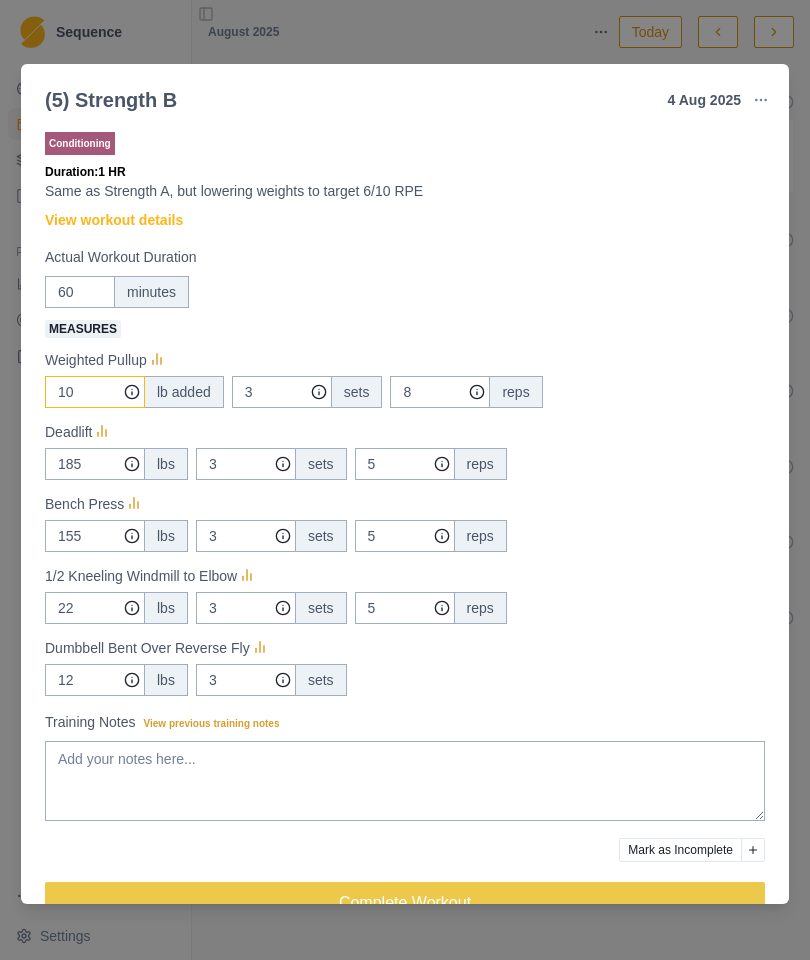 type on "10" 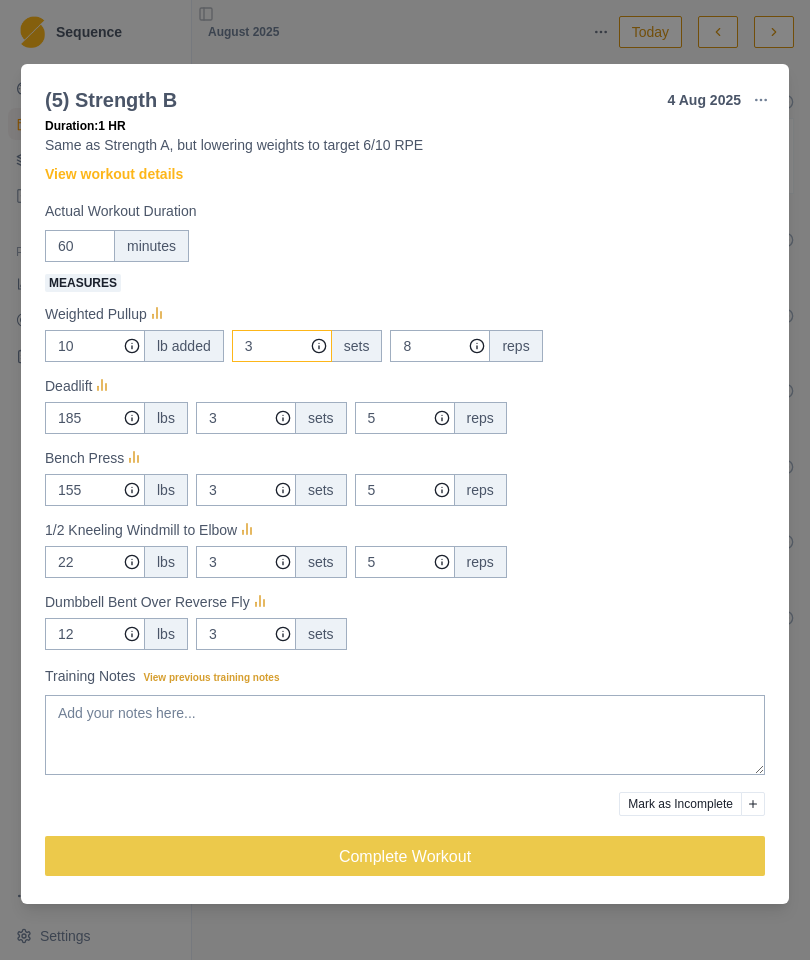 scroll, scrollTop: 47, scrollLeft: 0, axis: vertical 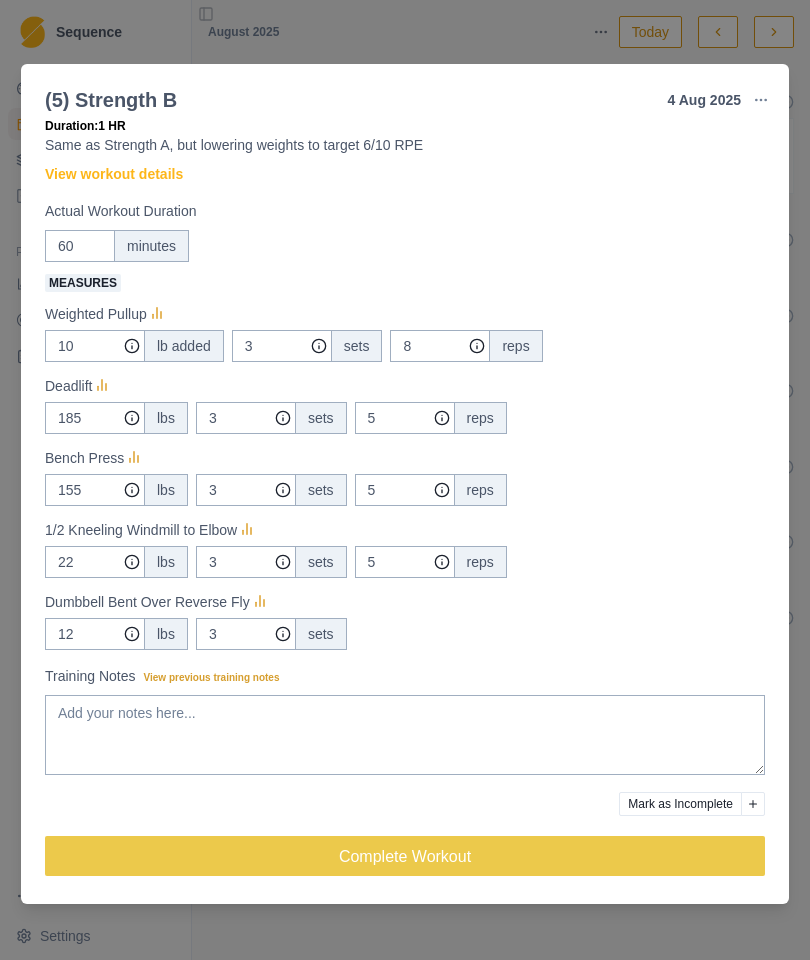 click on "Actual Workout Duration" at bounding box center (399, 211) 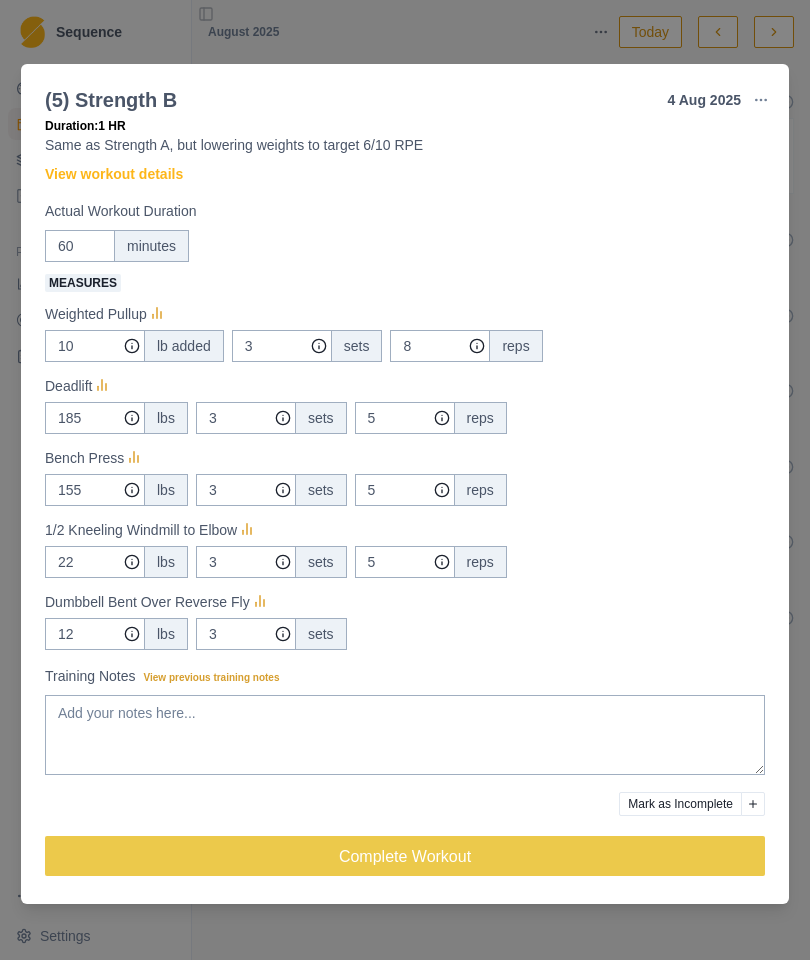 click on "View workout details" at bounding box center (114, 174) 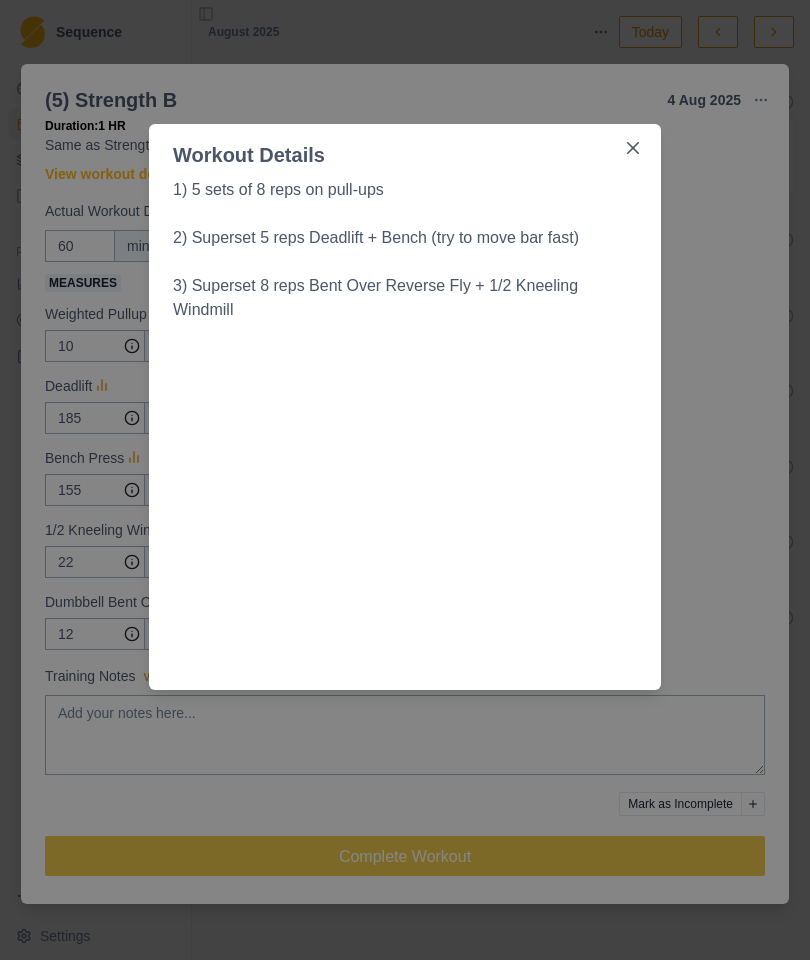 click at bounding box center (633, 148) 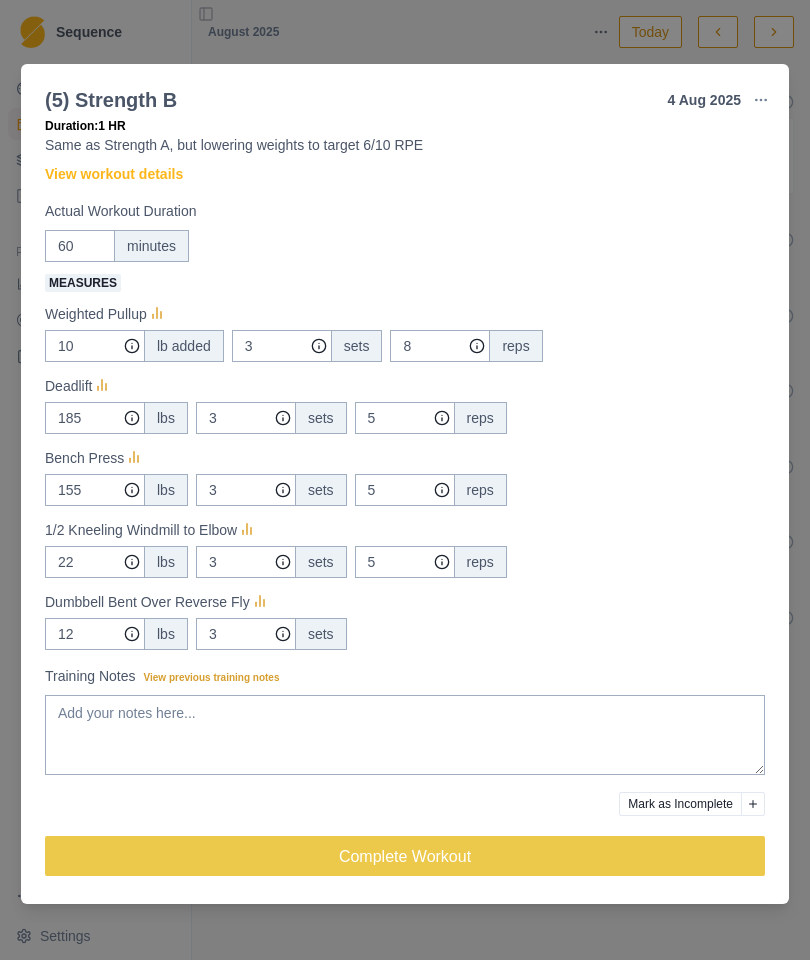 click at bounding box center (260, 602) 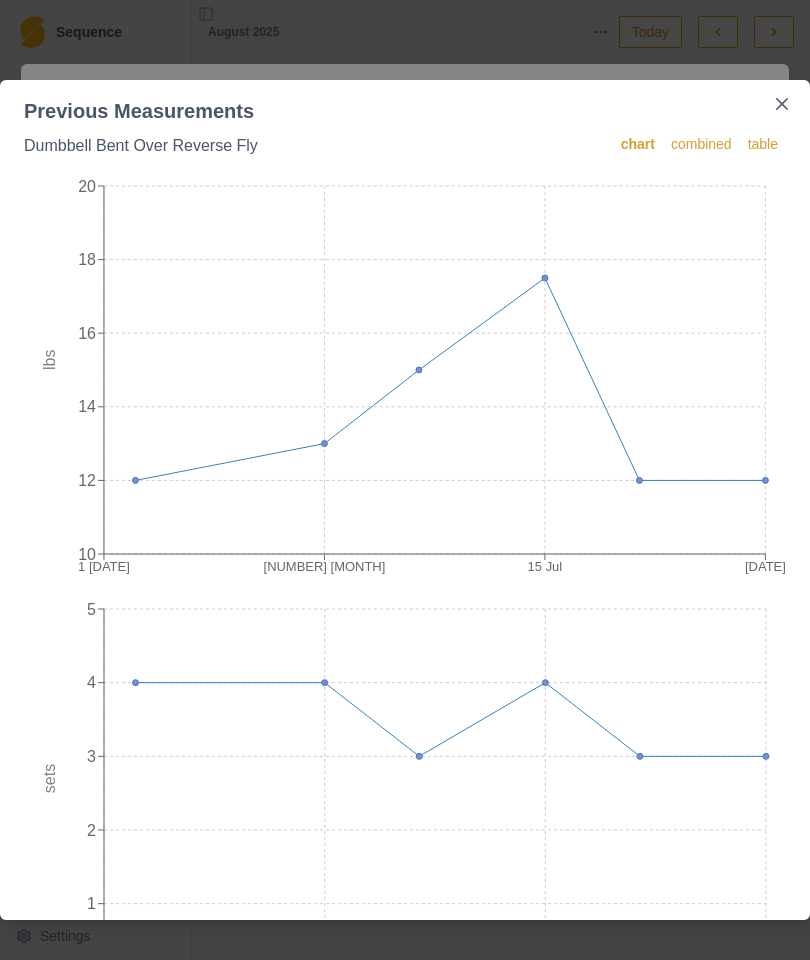click 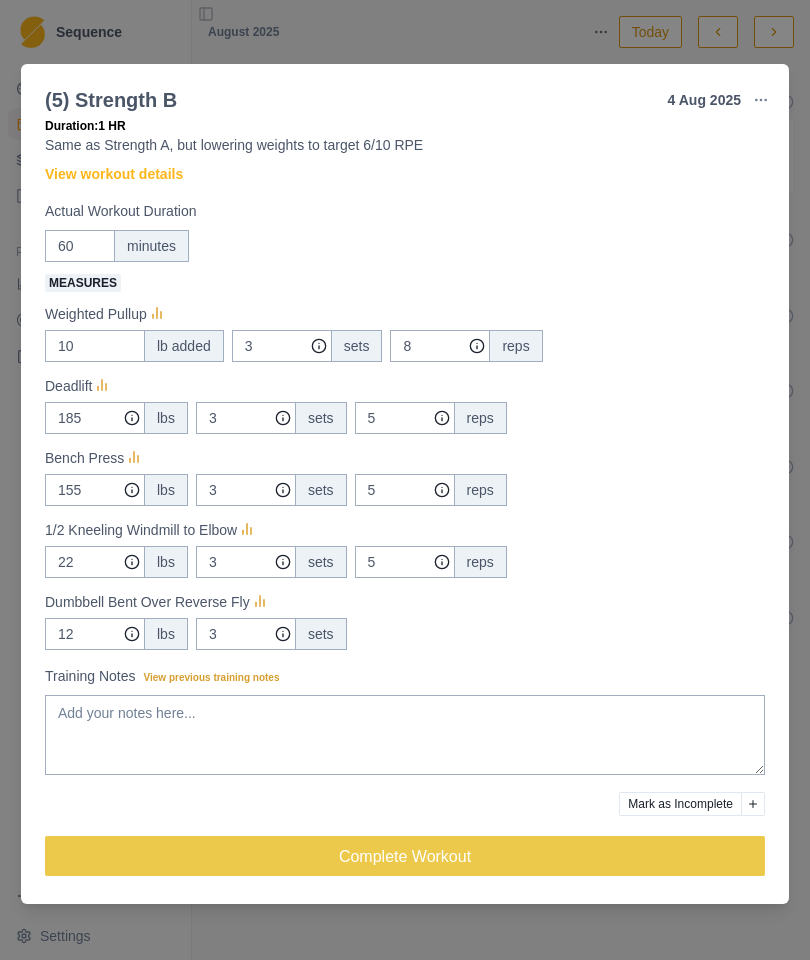 click on "Complete Workout" at bounding box center (405, 856) 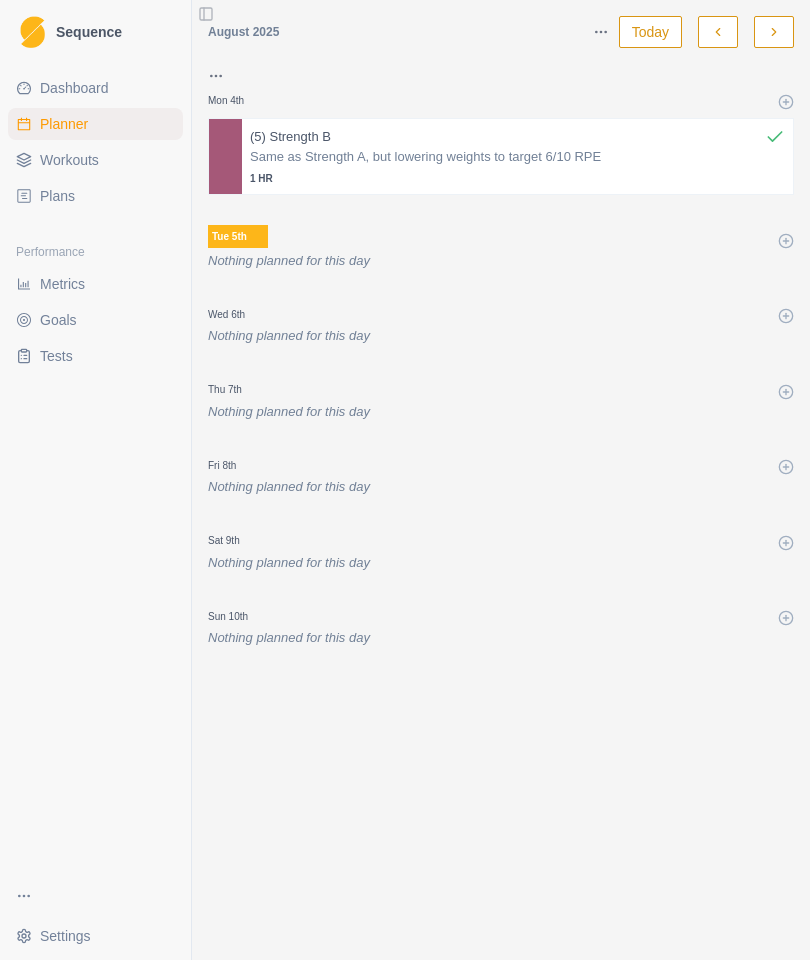 click 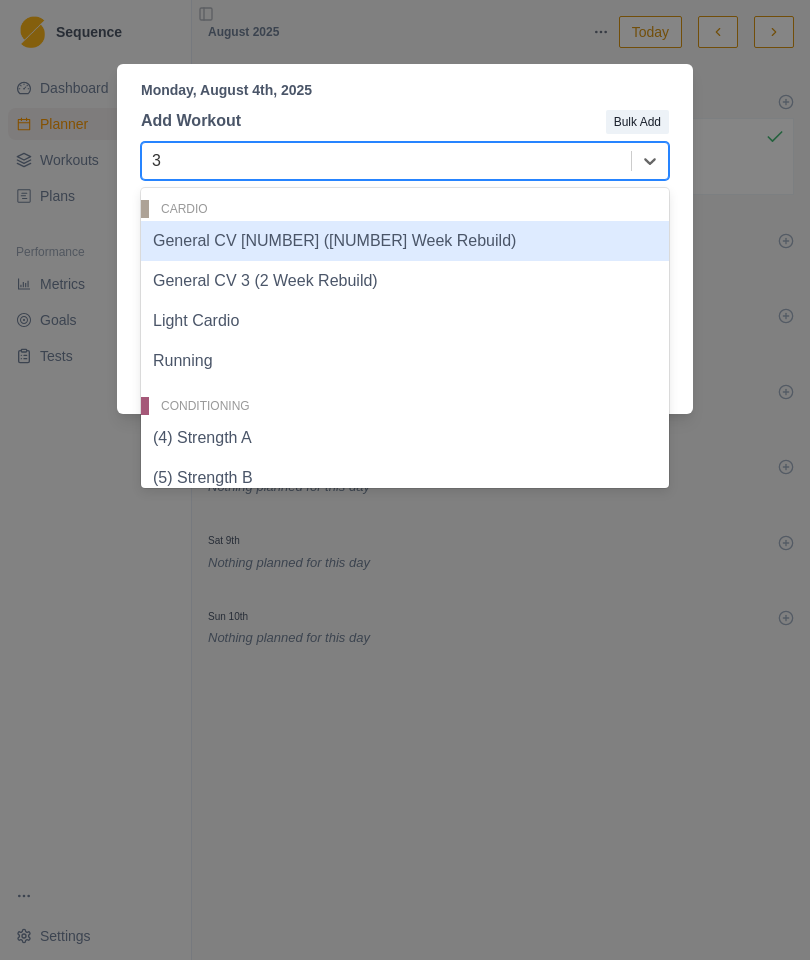 type on "3f" 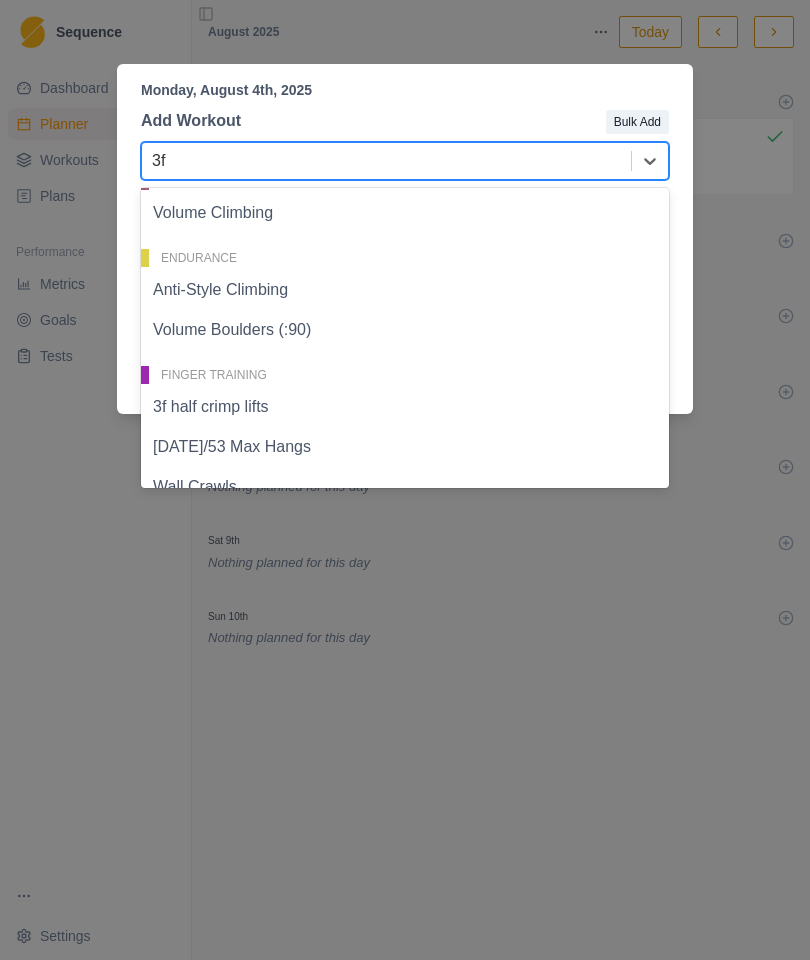 scroll, scrollTop: 110, scrollLeft: 0, axis: vertical 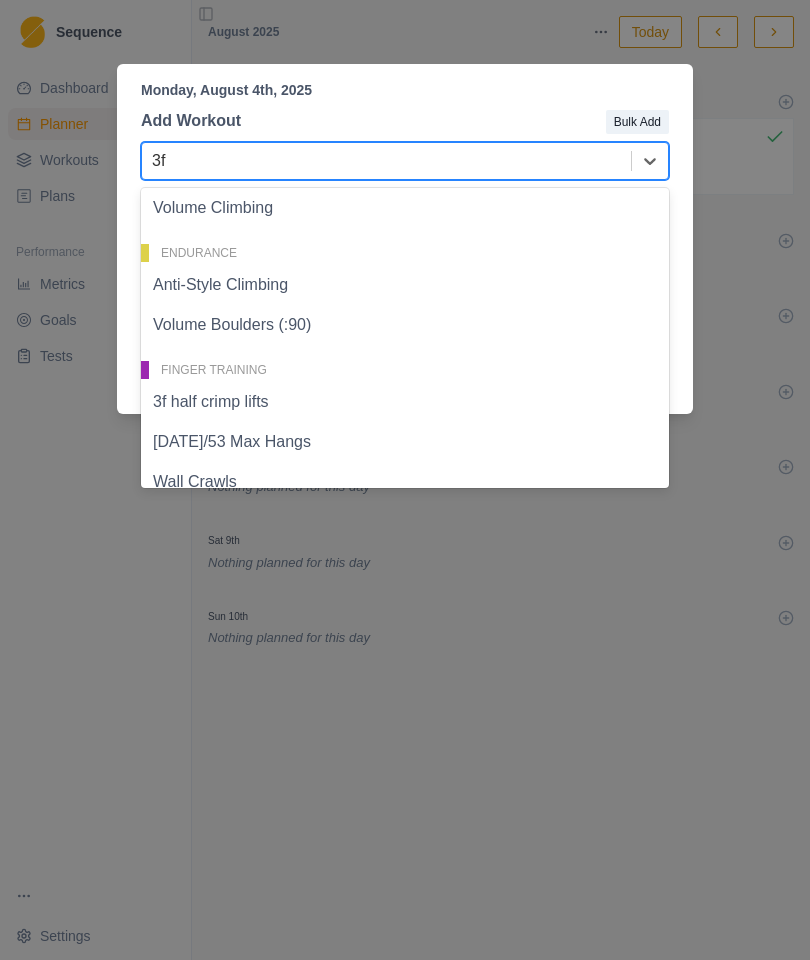 click on "3f half crimp lifts" at bounding box center [405, 402] 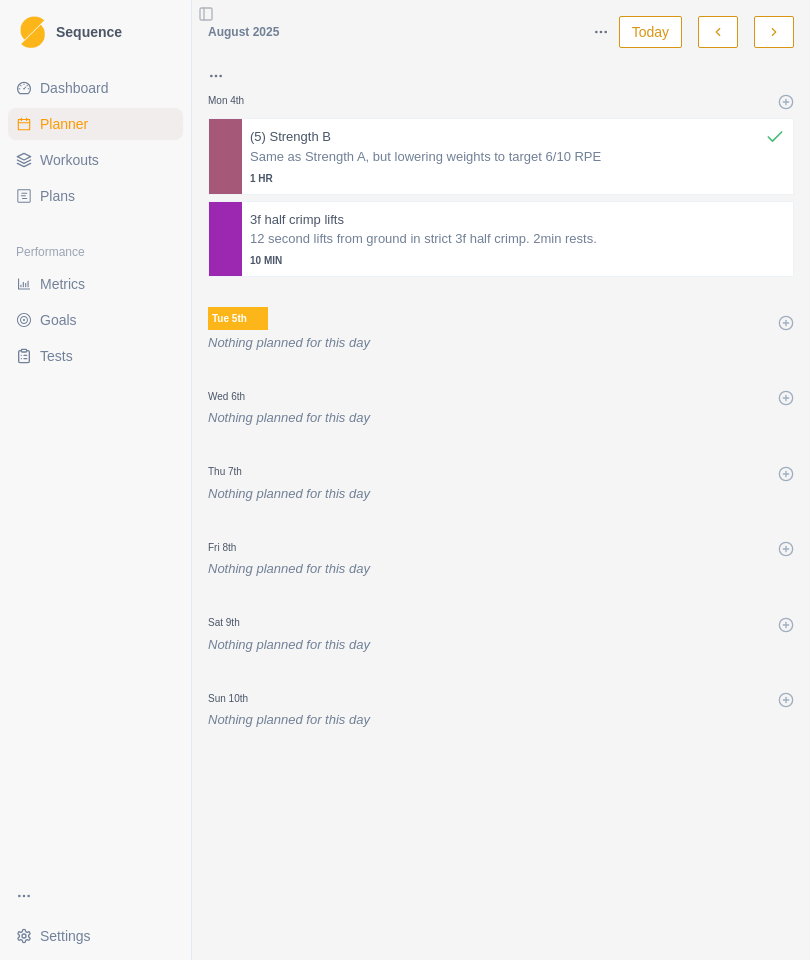 click on "12 second lifts from ground in strict 3f half crimp. 2min rests." at bounding box center [517, 239] 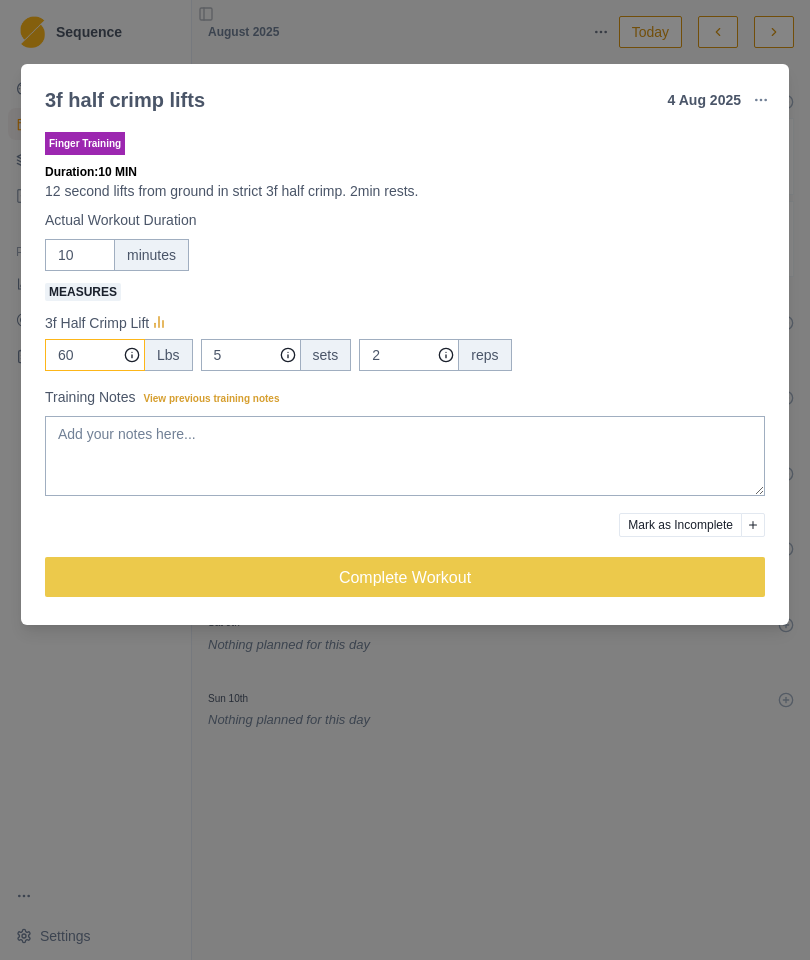 click on "60" at bounding box center (95, 355) 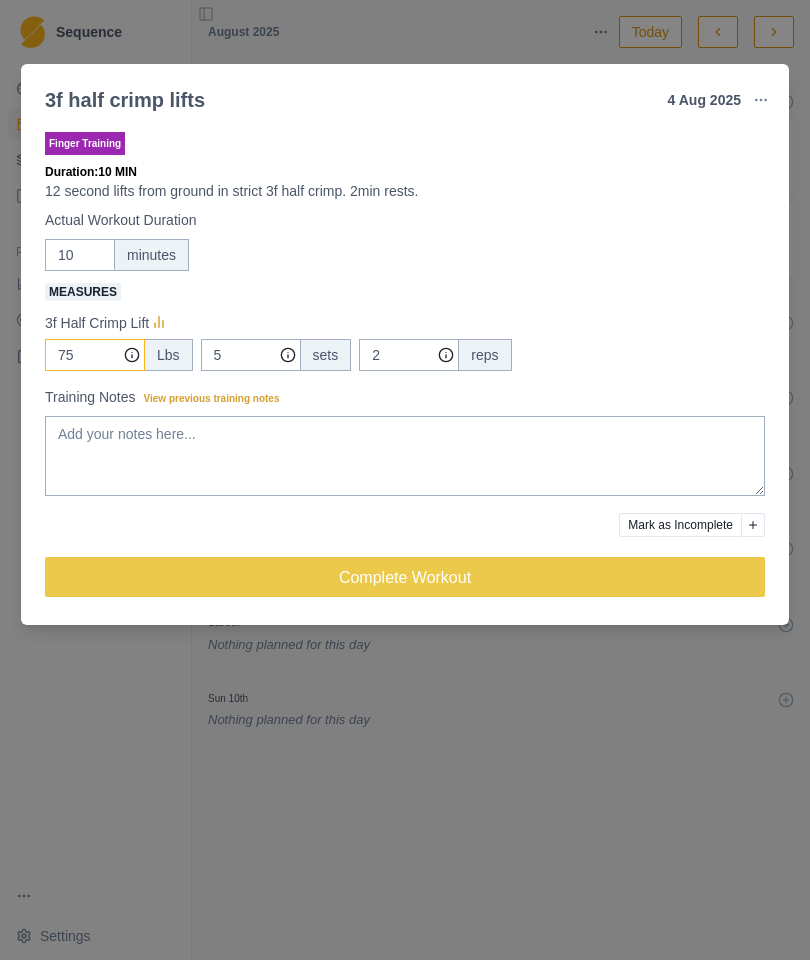 type on "75" 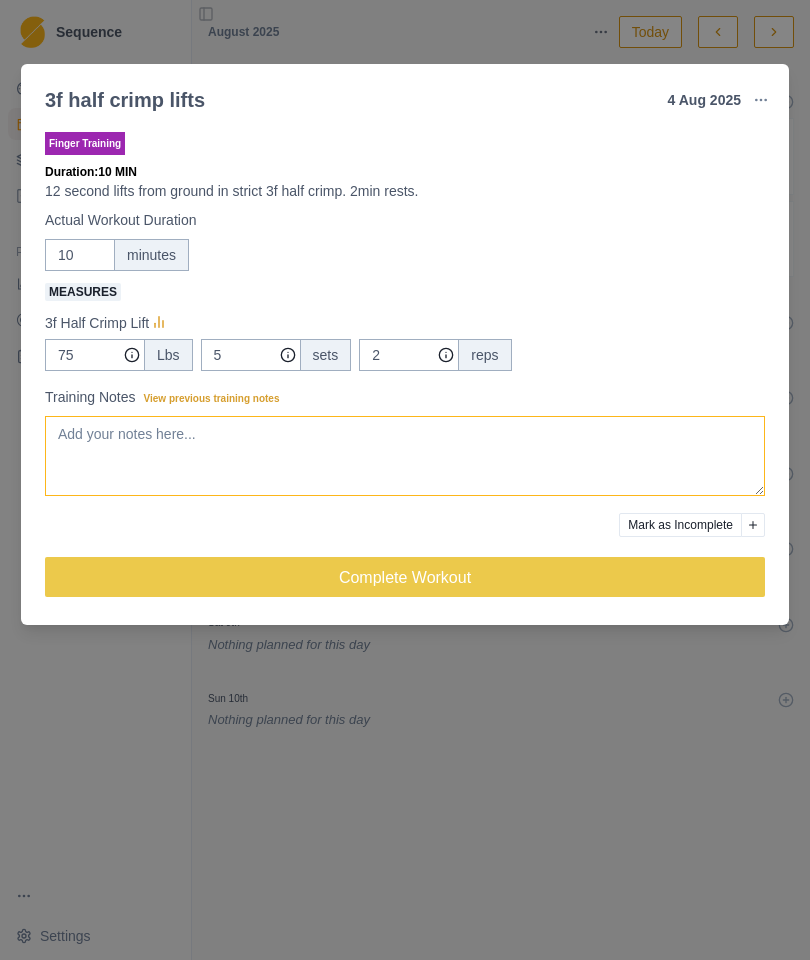 click on "Training Notes View previous training notes" at bounding box center [405, 456] 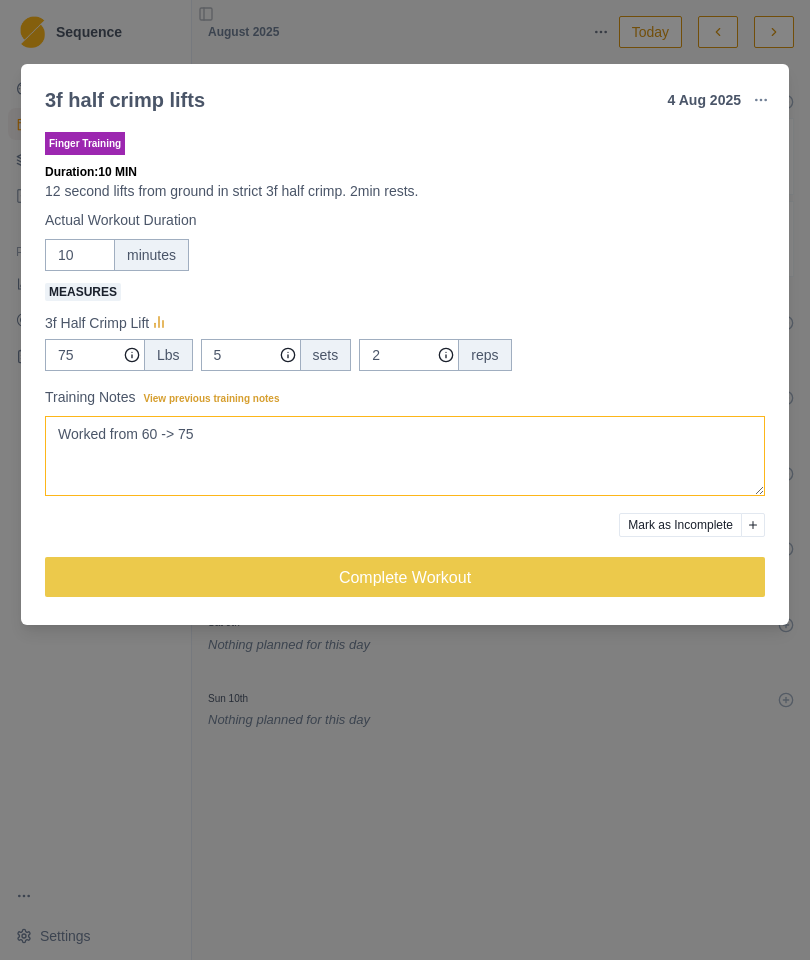 type on "Worked from 60 -> 75" 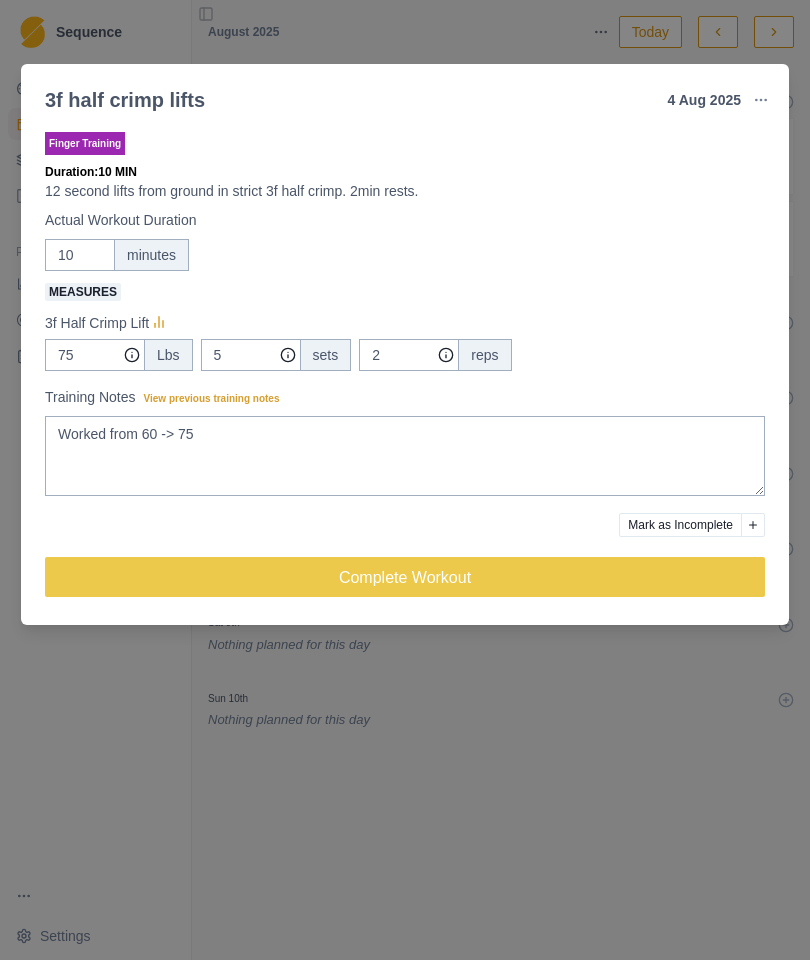 click on "Complete Workout" at bounding box center [405, 577] 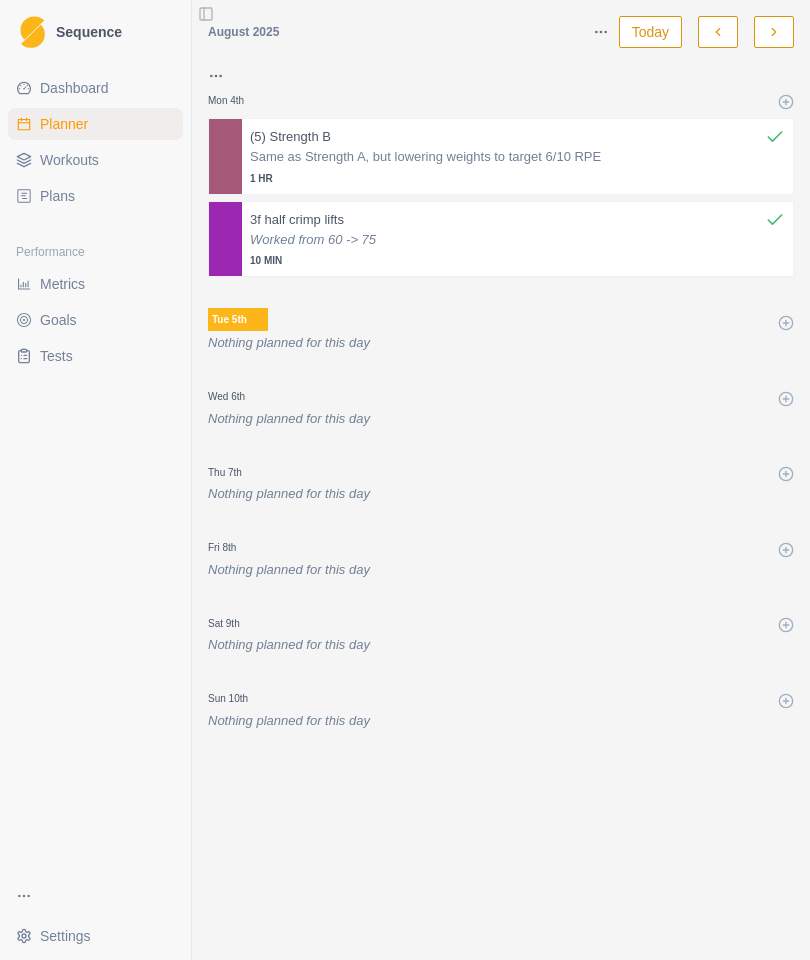 click 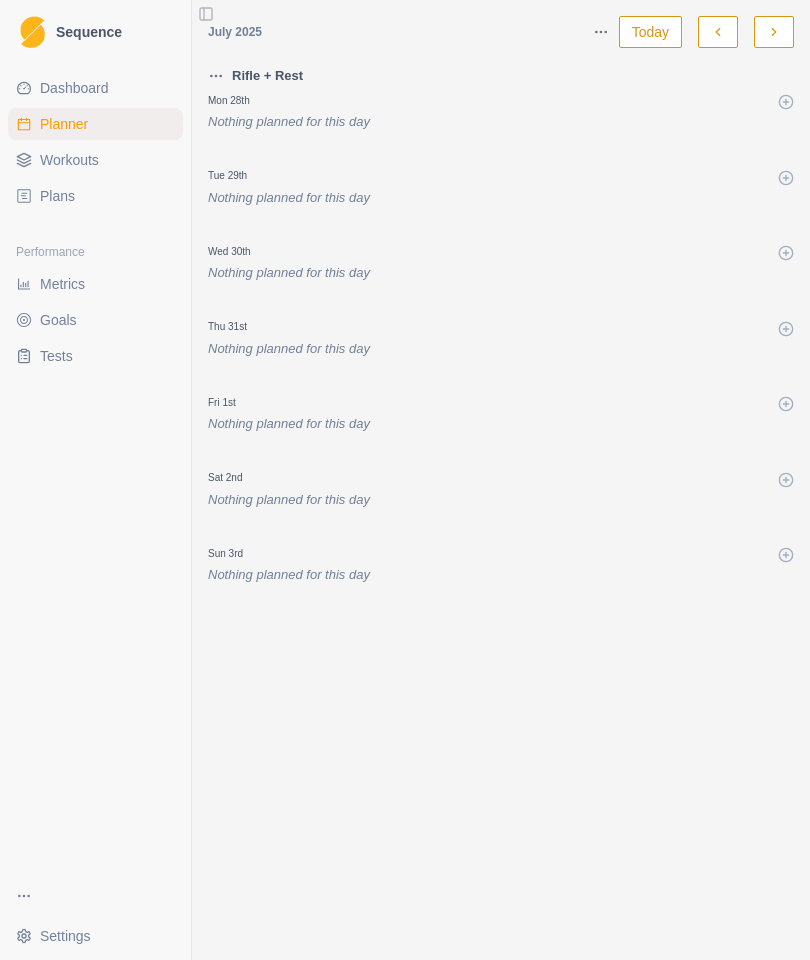 click at bounding box center [718, 32] 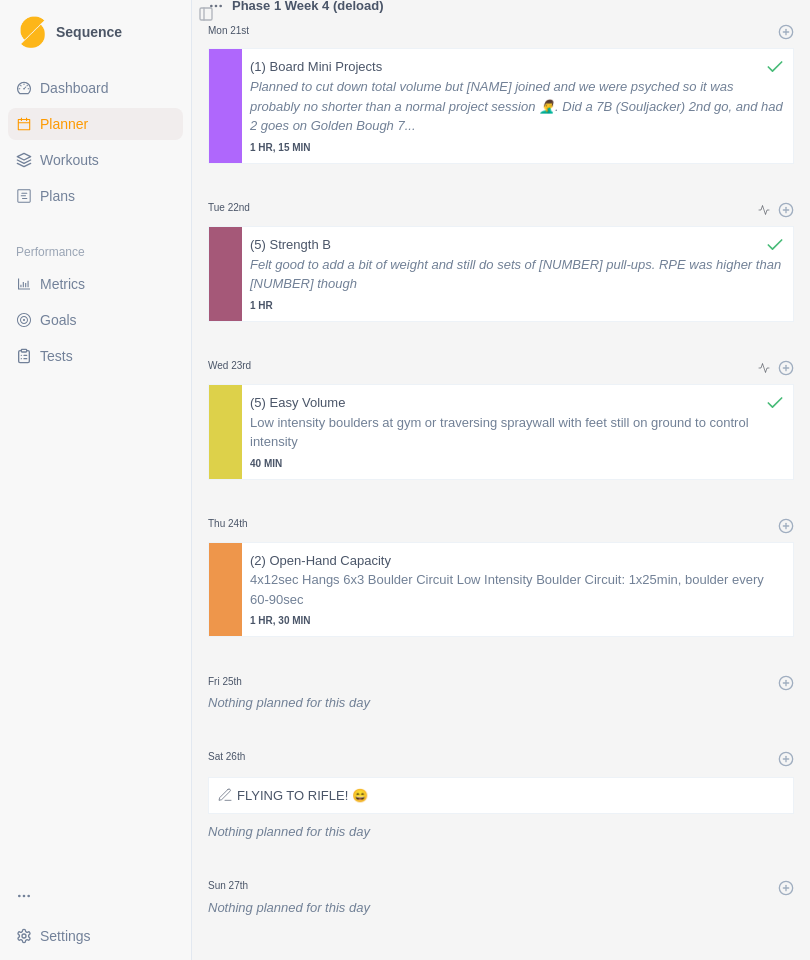 scroll, scrollTop: 68, scrollLeft: 0, axis: vertical 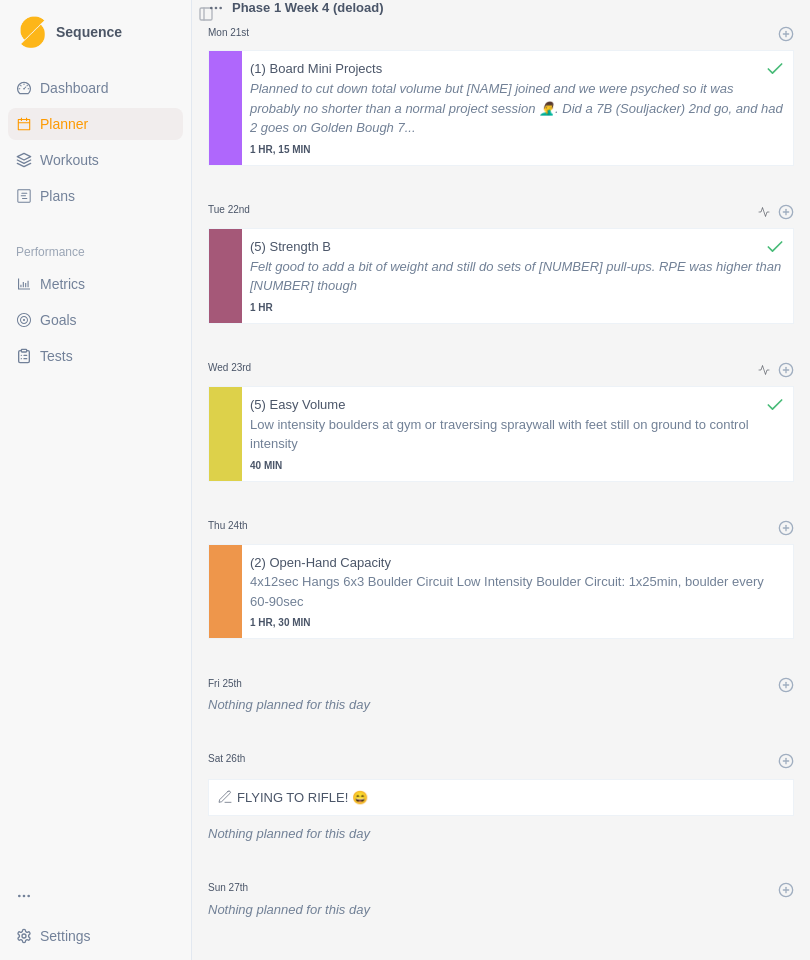 click on "Sun 27th Nothing planned for this day" at bounding box center [501, 886] 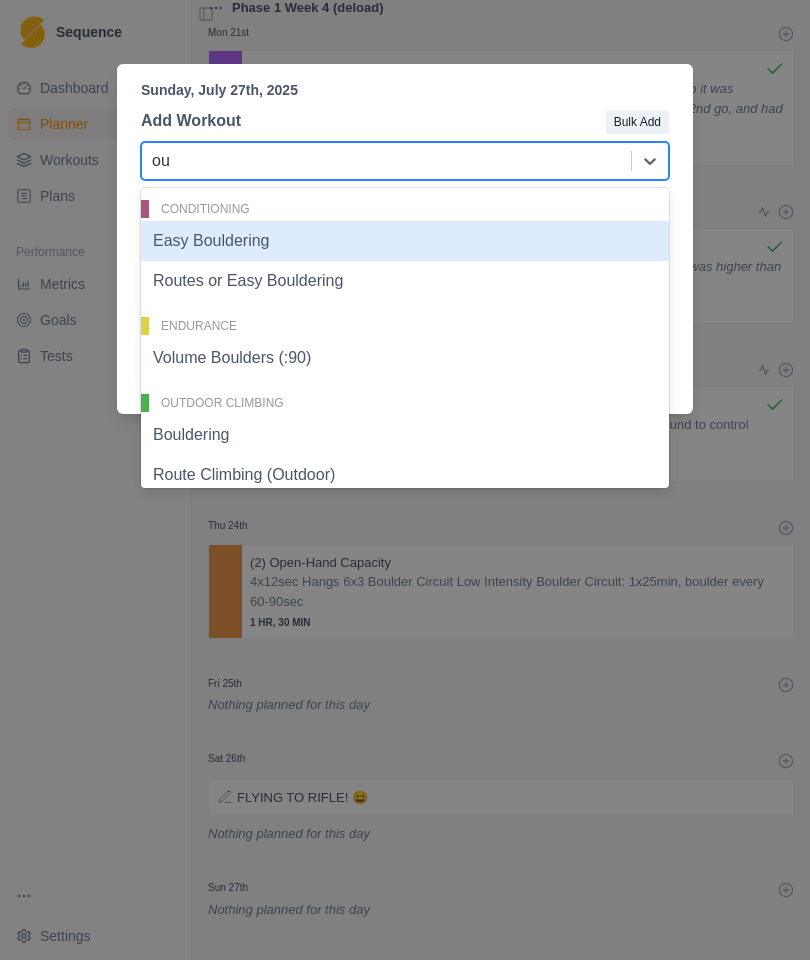 type on "out" 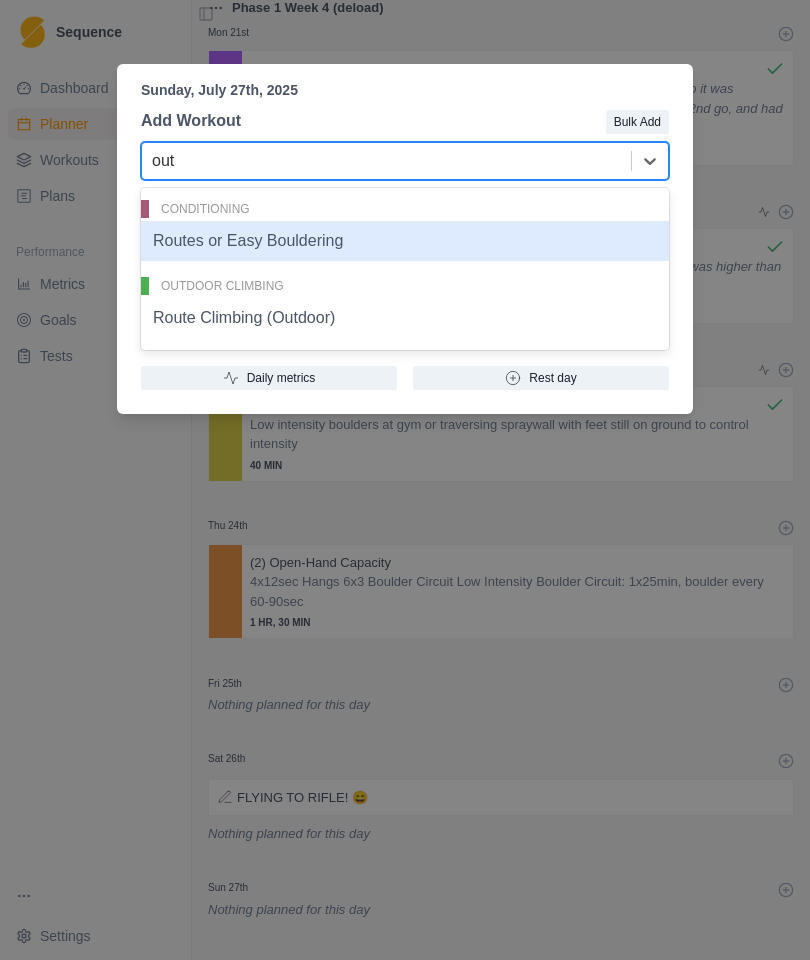 click on "Route Climbing (Outdoor)" at bounding box center [405, 318] 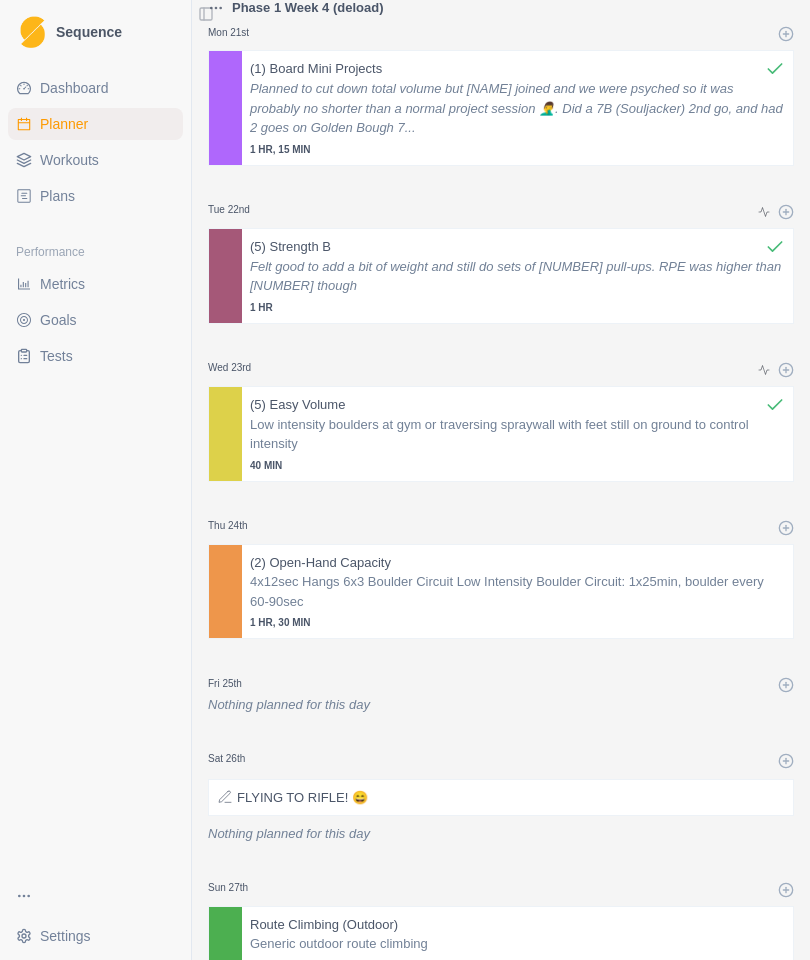 click at bounding box center [591, 925] 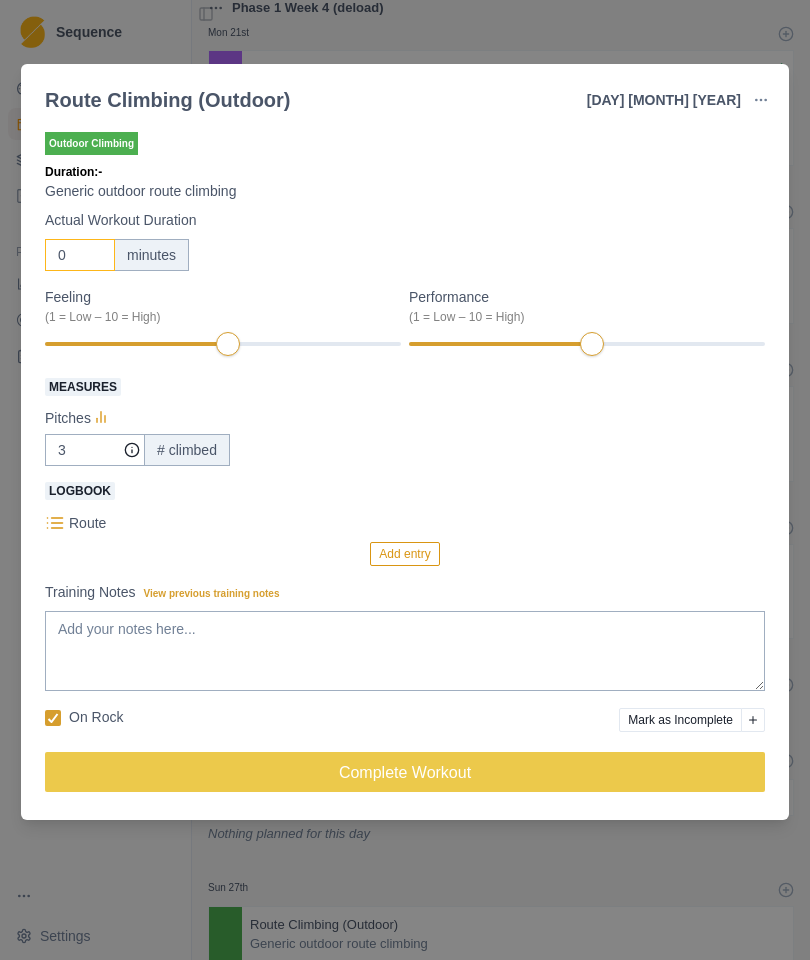 click on "0" at bounding box center [80, 255] 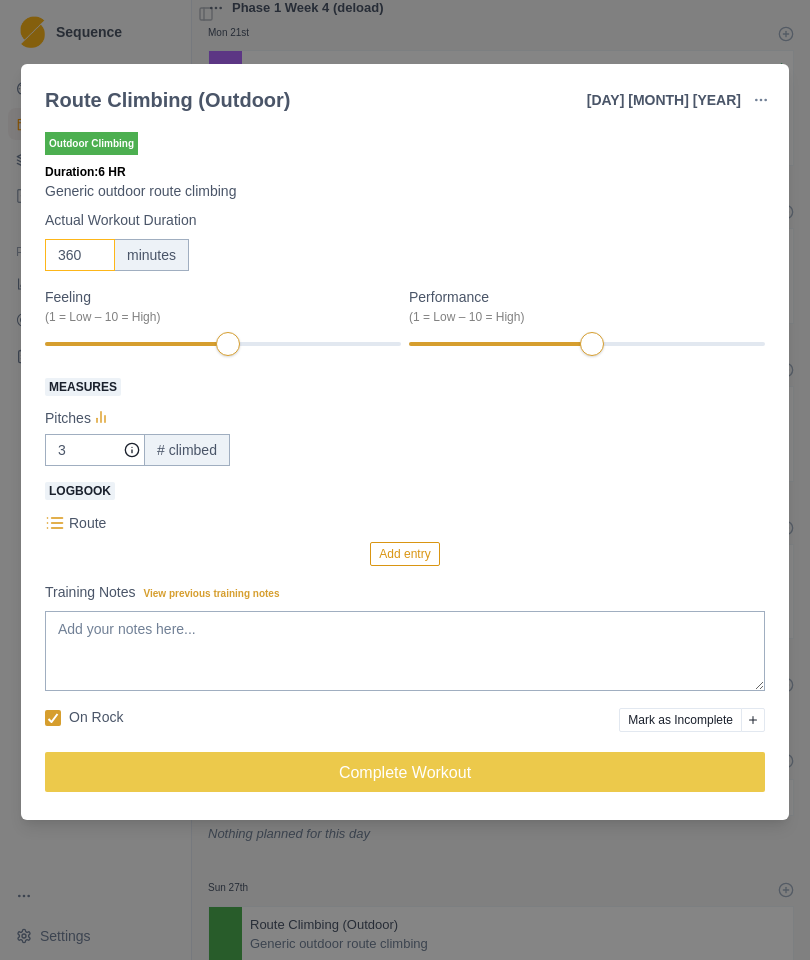 type on "360" 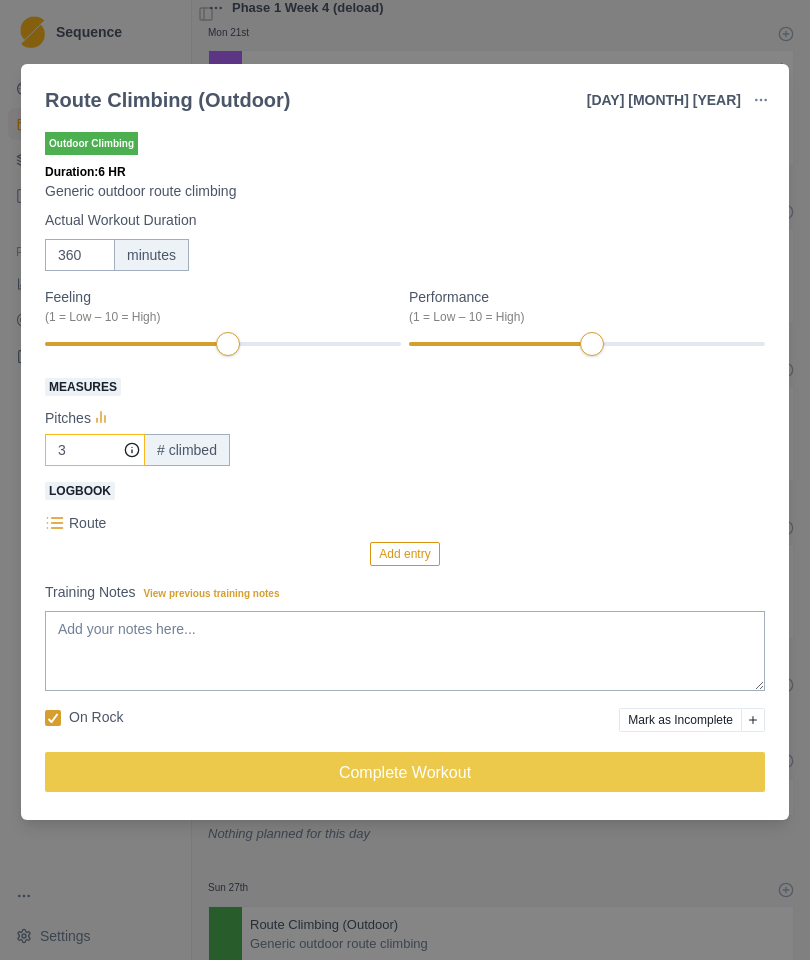 click on "3" at bounding box center (95, 450) 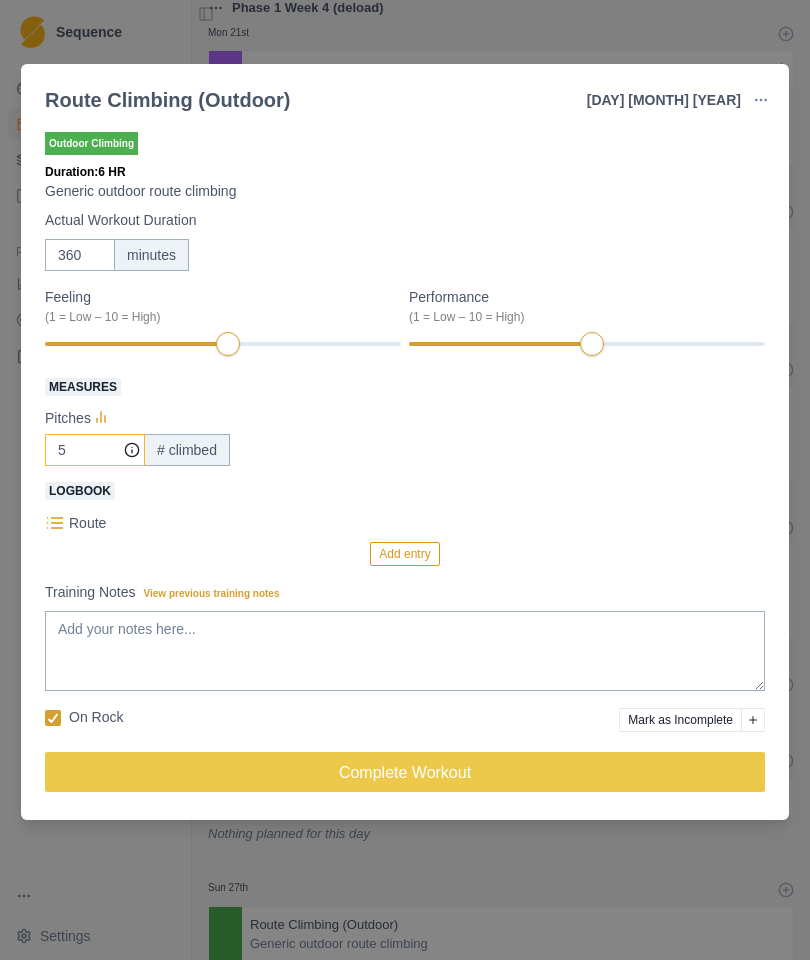 type on "5" 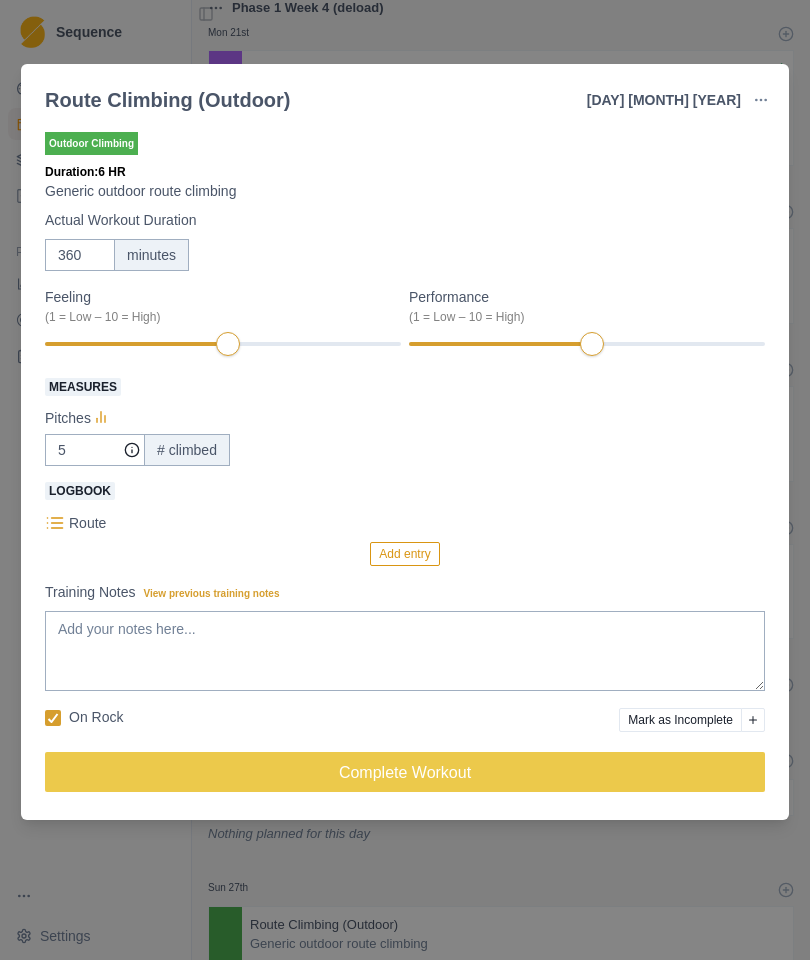 click 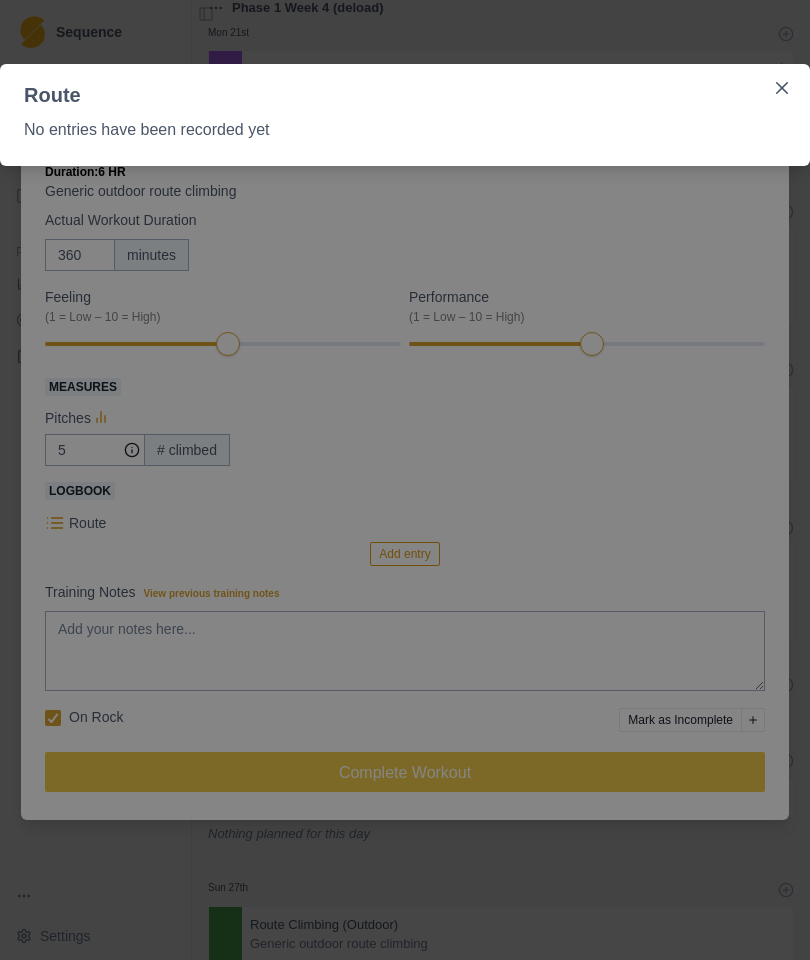 click on "Route No entries have been recorded yet" at bounding box center (405, 480) 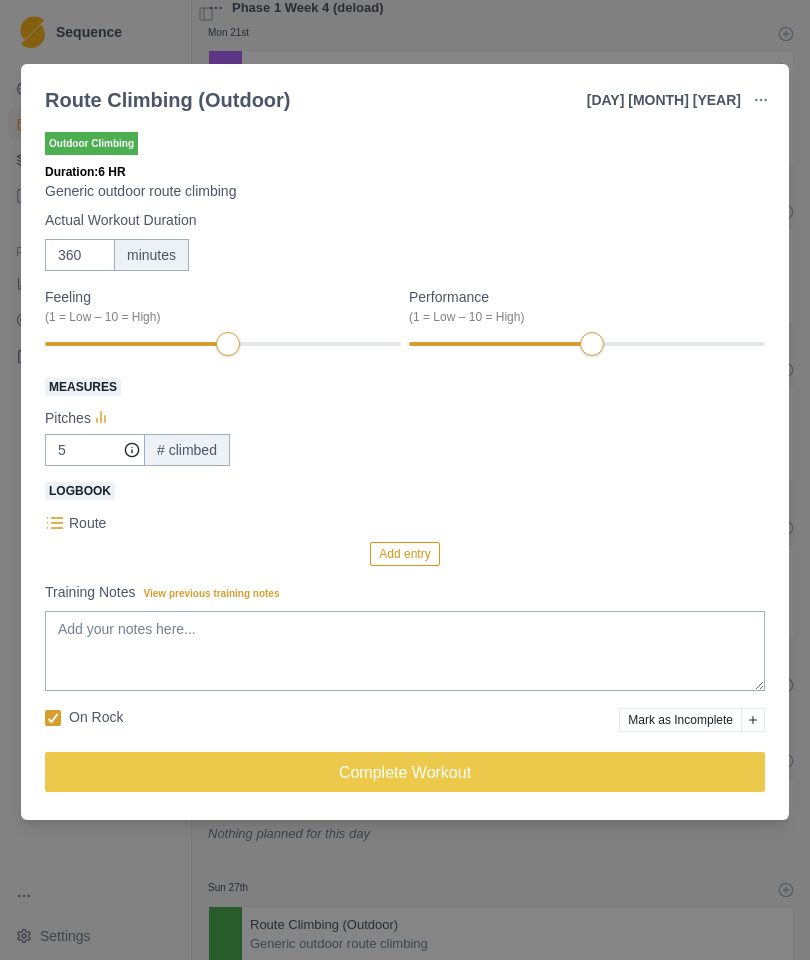 click on "Logbook" at bounding box center [80, 491] 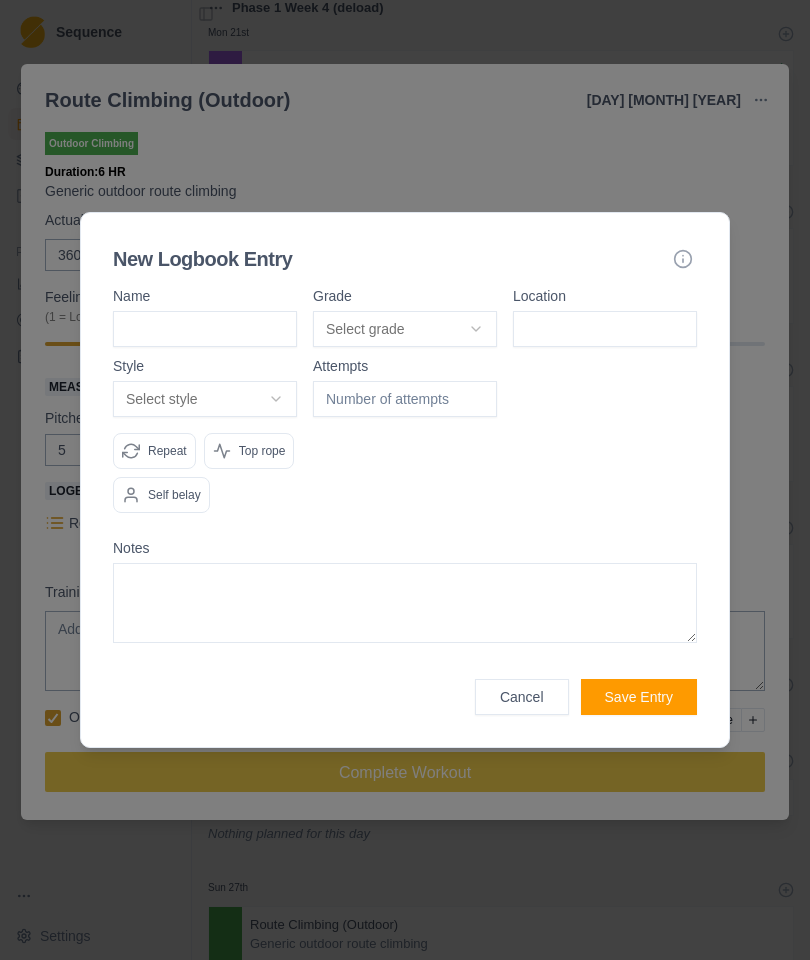 click at bounding box center (205, 329) 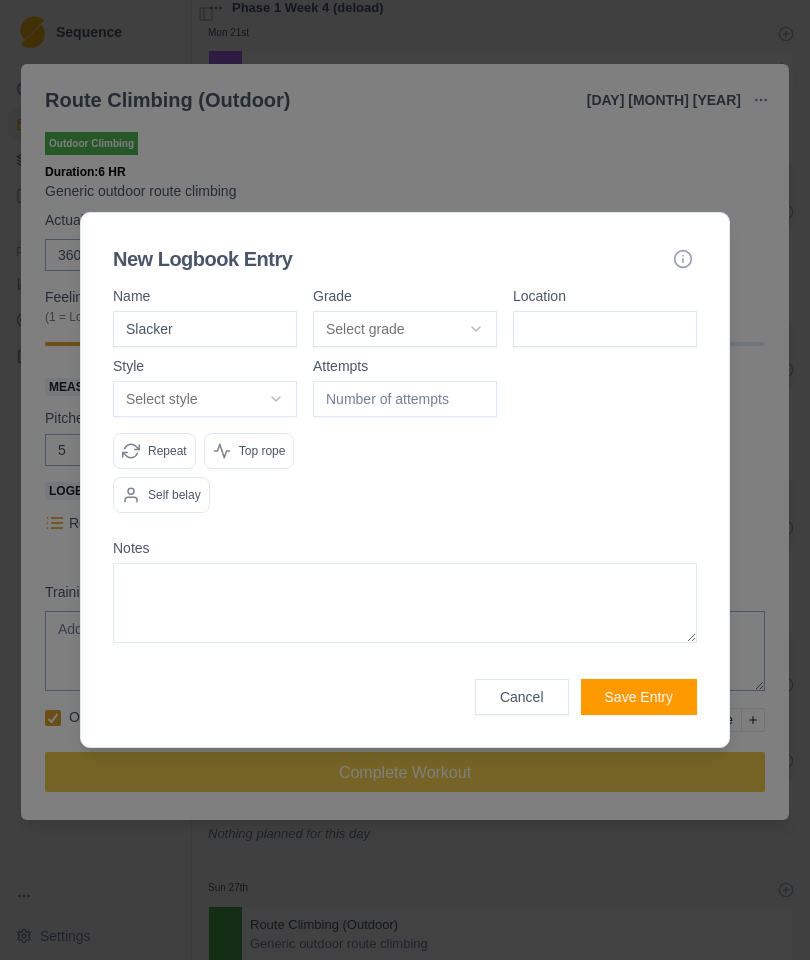 type on "Slacker" 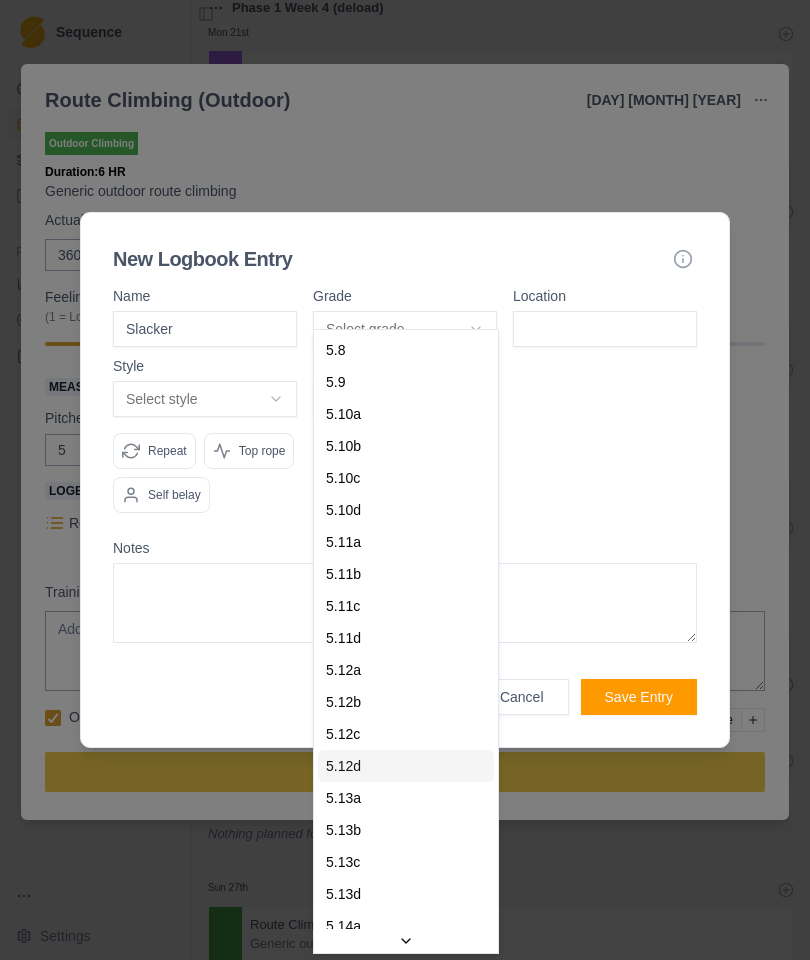 click on "5.12d" at bounding box center [406, 766] 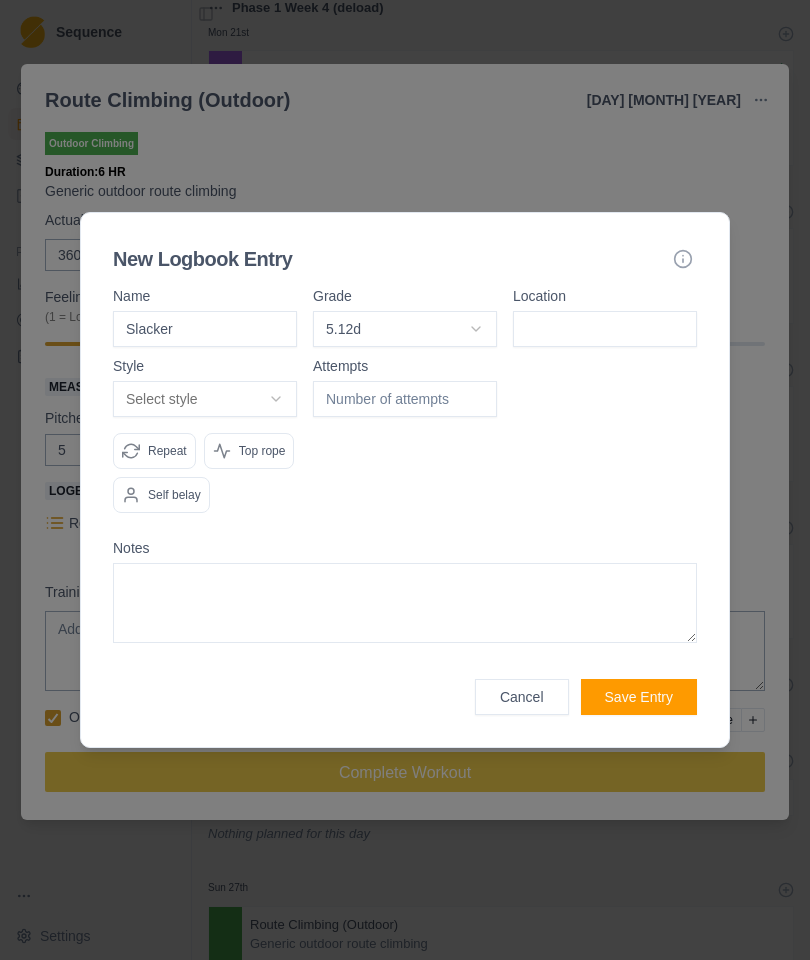 click at bounding box center [605, 329] 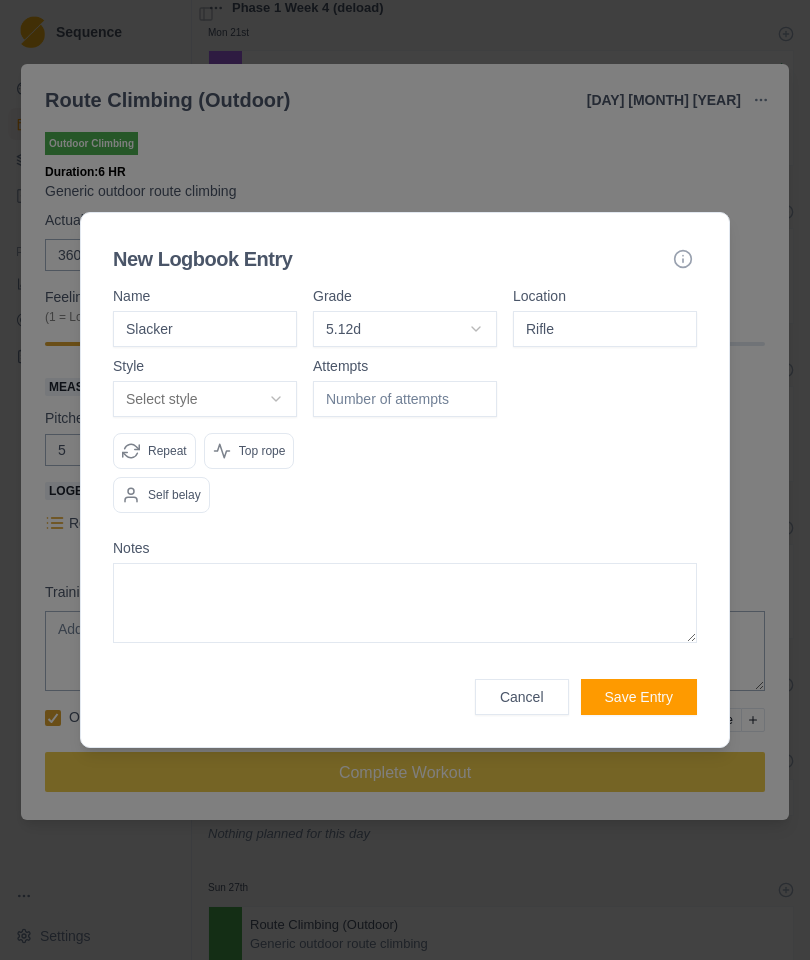 type on "Rifle" 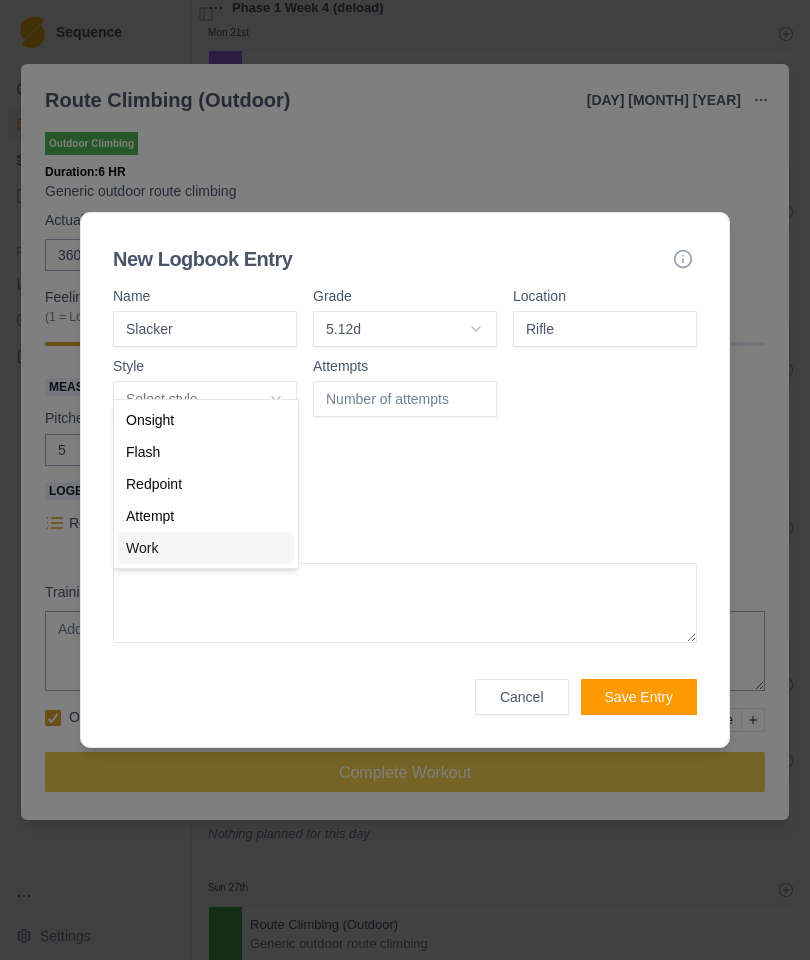click on "Work" at bounding box center [142, 548] 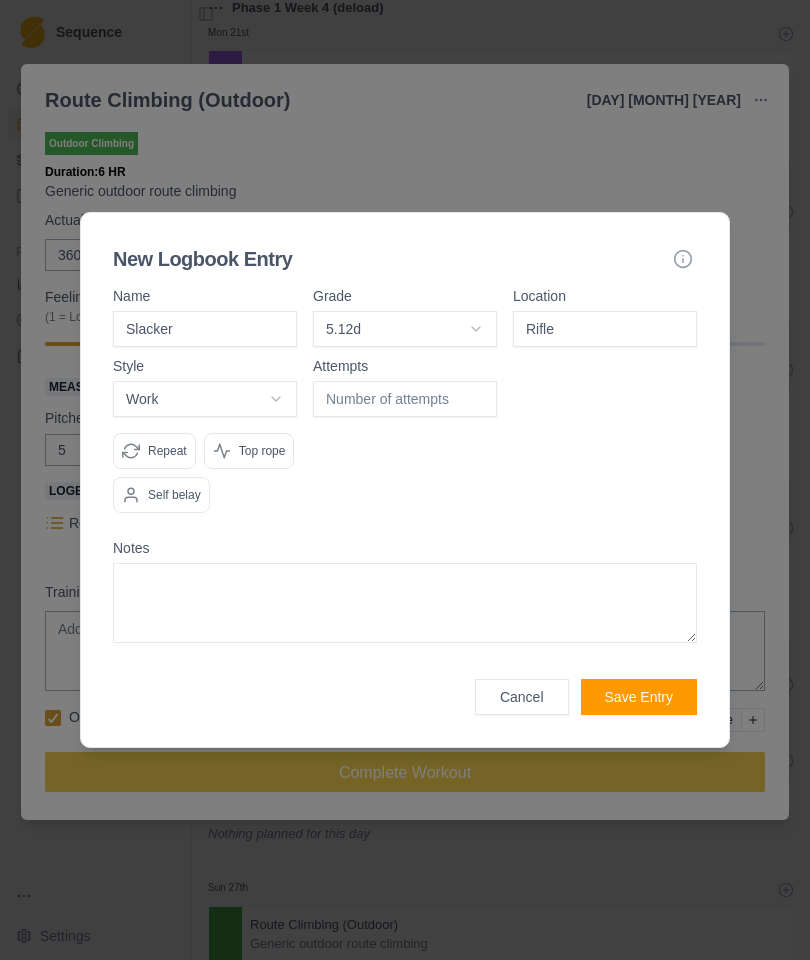 click on "Work" at bounding box center [205, 399] 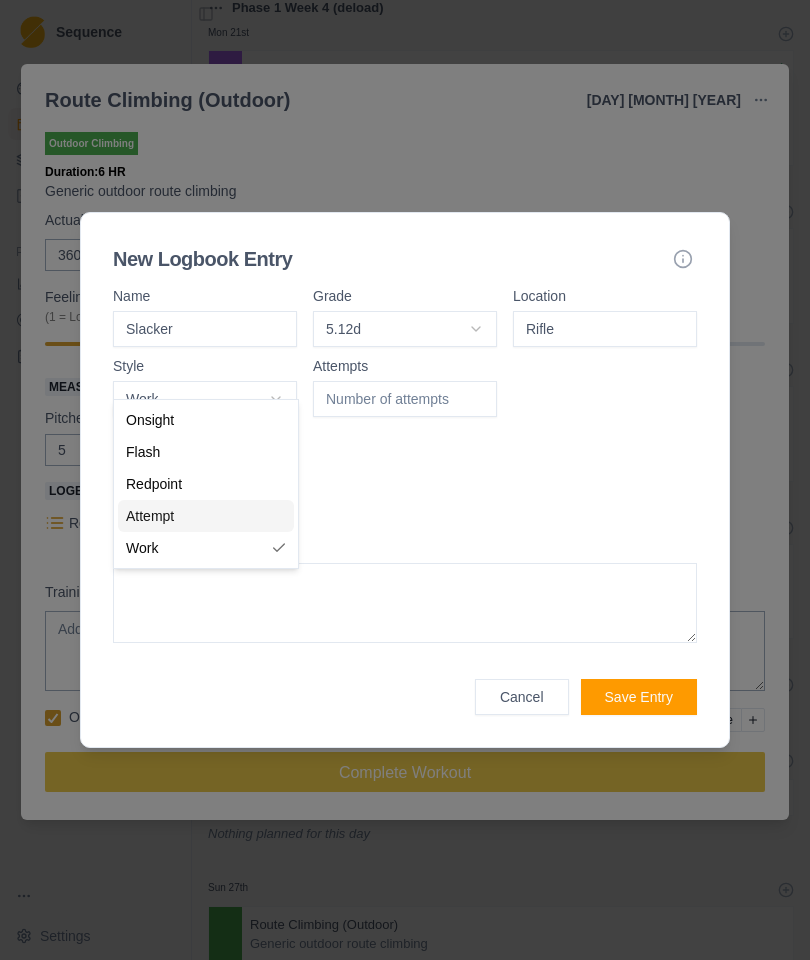 click on "Attempt" at bounding box center (150, 516) 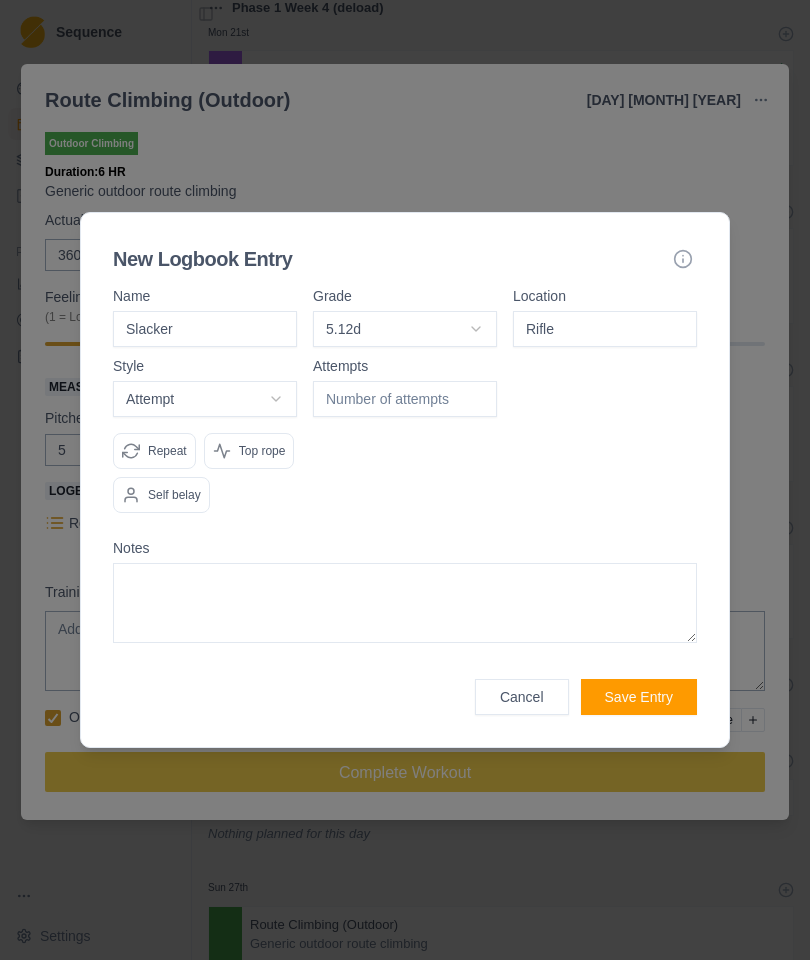 click at bounding box center (405, 399) 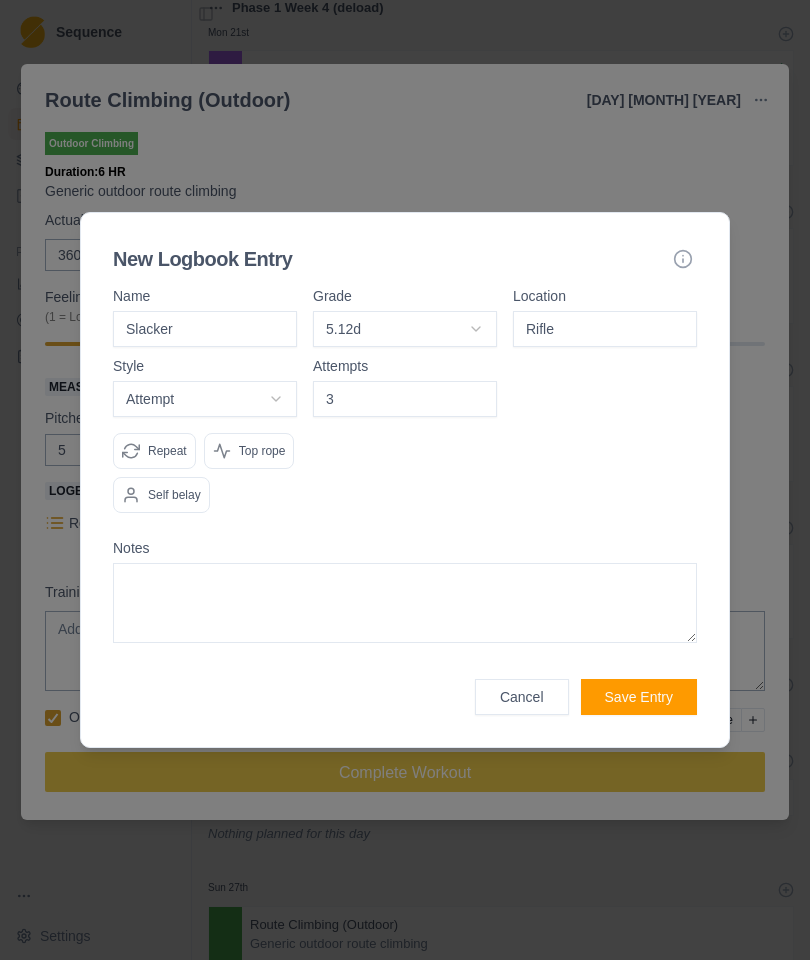 type on "3" 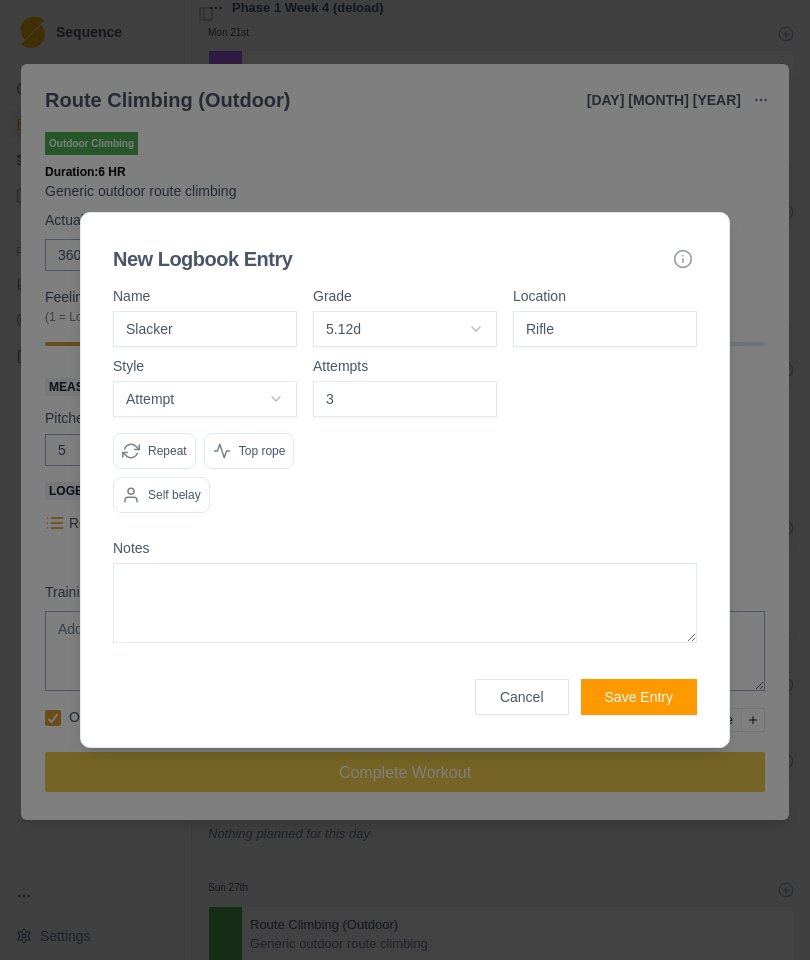 click on "Repeat Top rope Self belay" at bounding box center [205, 473] 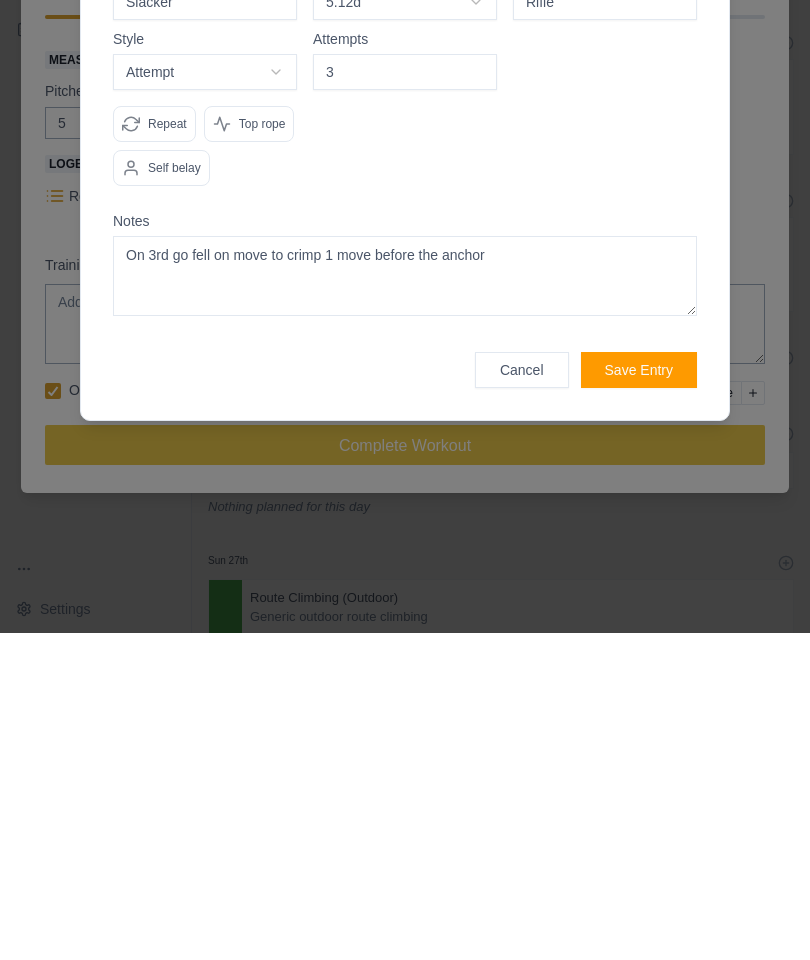 type on "On 3rd go fell on move to crimp 1 move before the anchor" 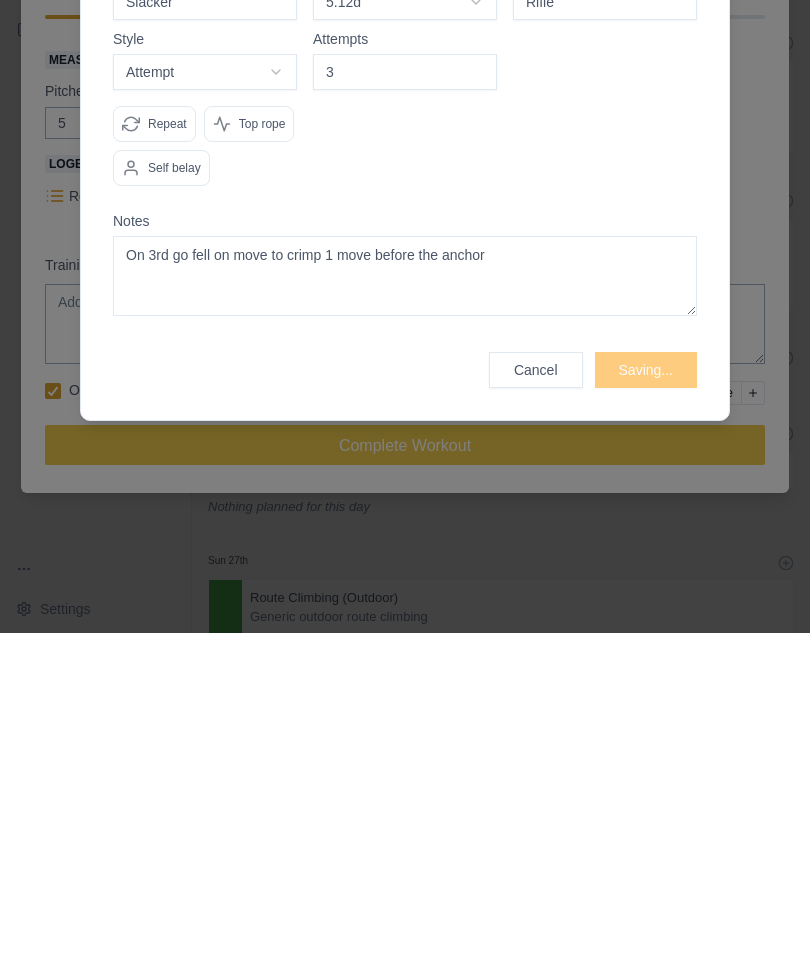 scroll, scrollTop: 80, scrollLeft: 0, axis: vertical 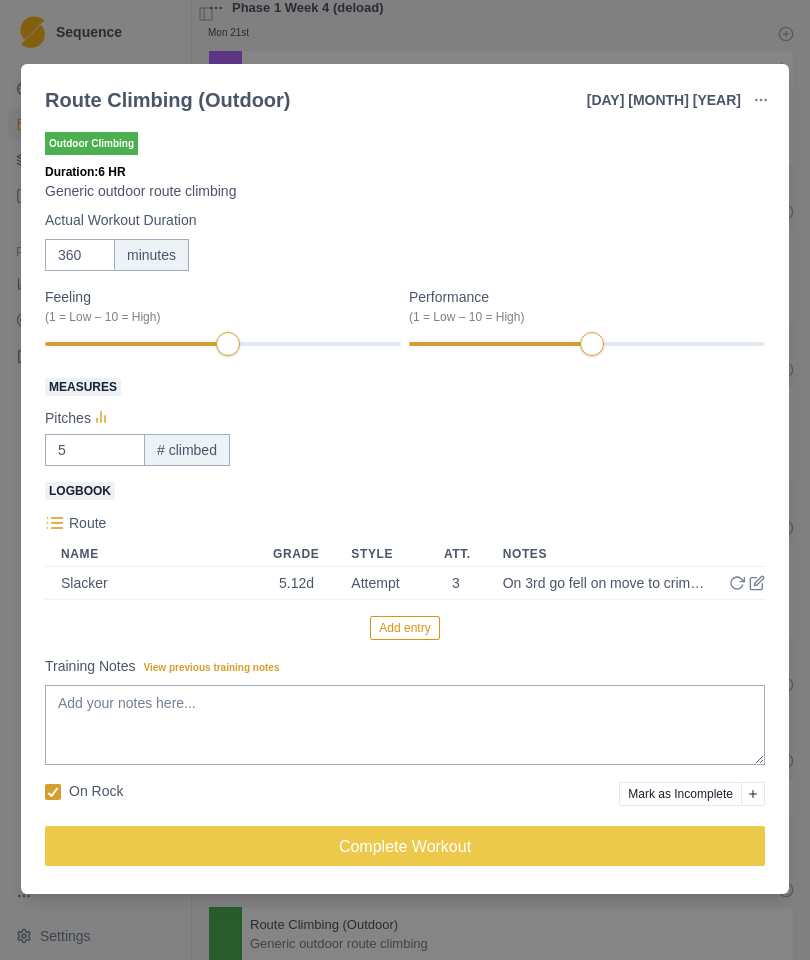 click on "Add entry" at bounding box center [404, 628] 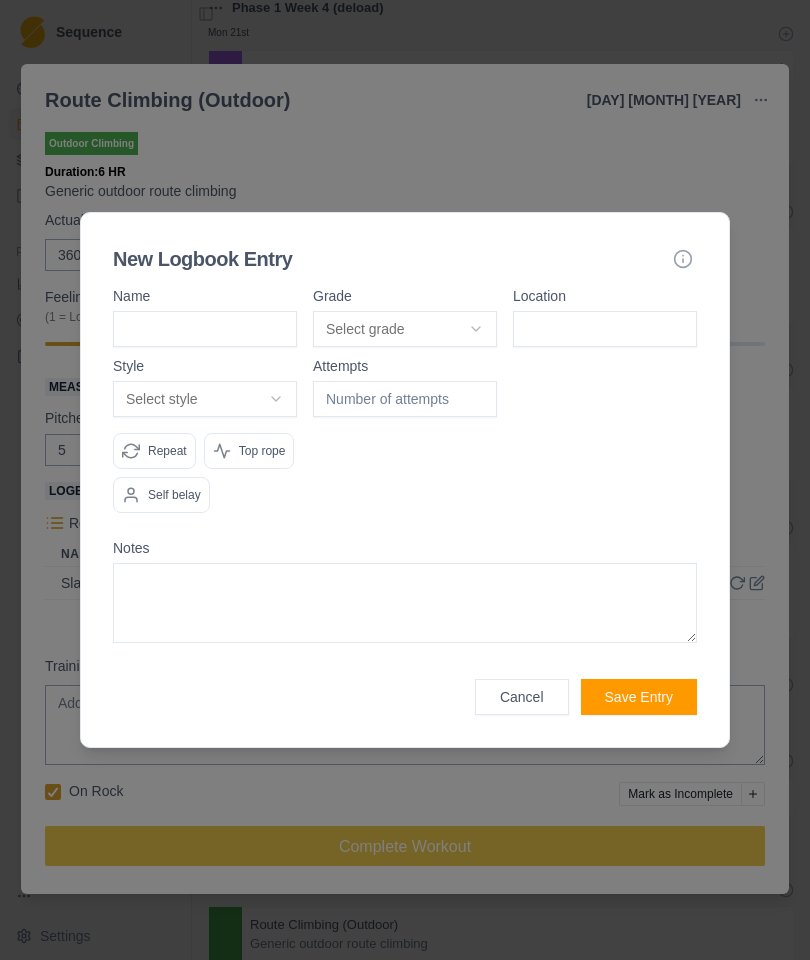 click at bounding box center [205, 329] 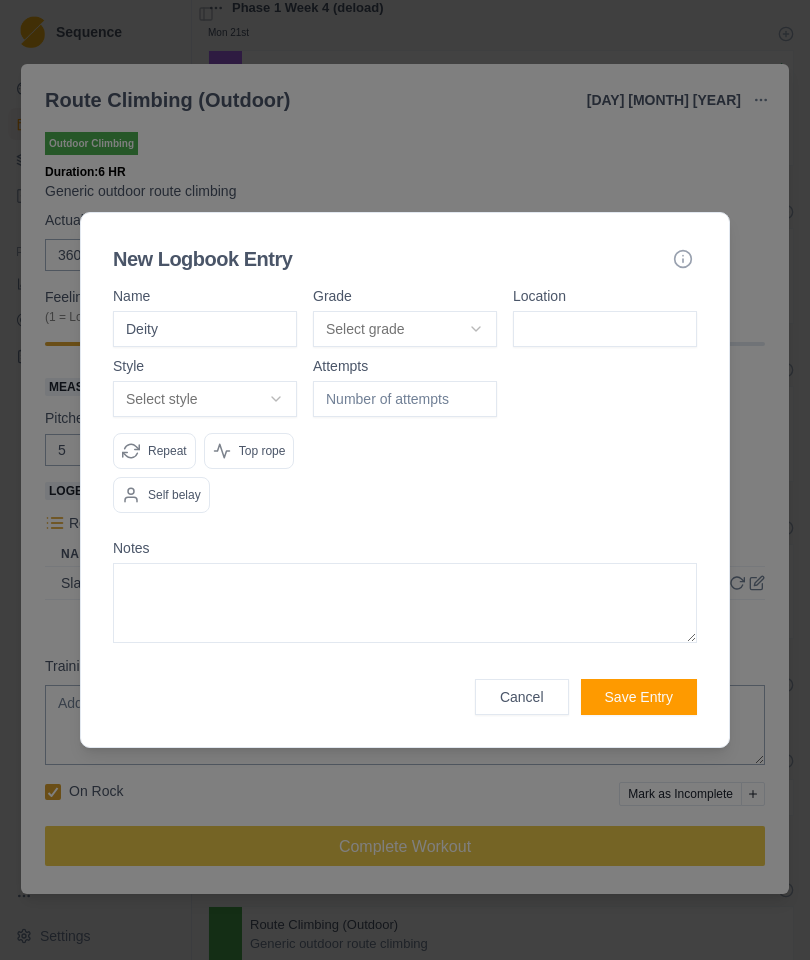 type on "Deity" 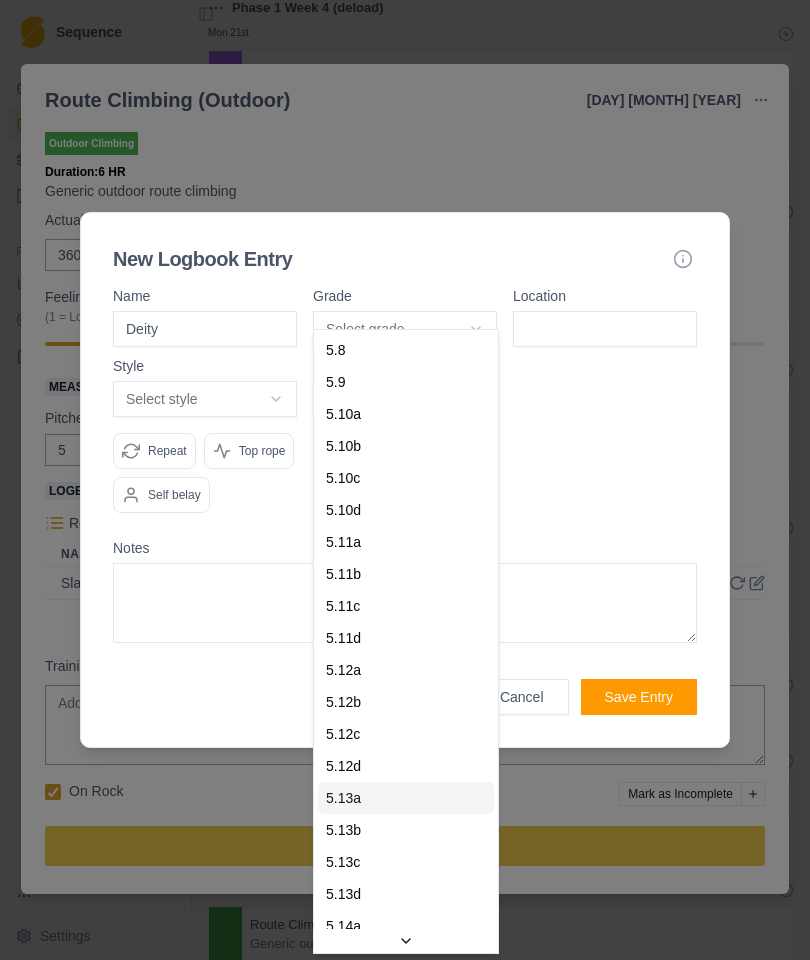 click on "5.13a" at bounding box center [406, 798] 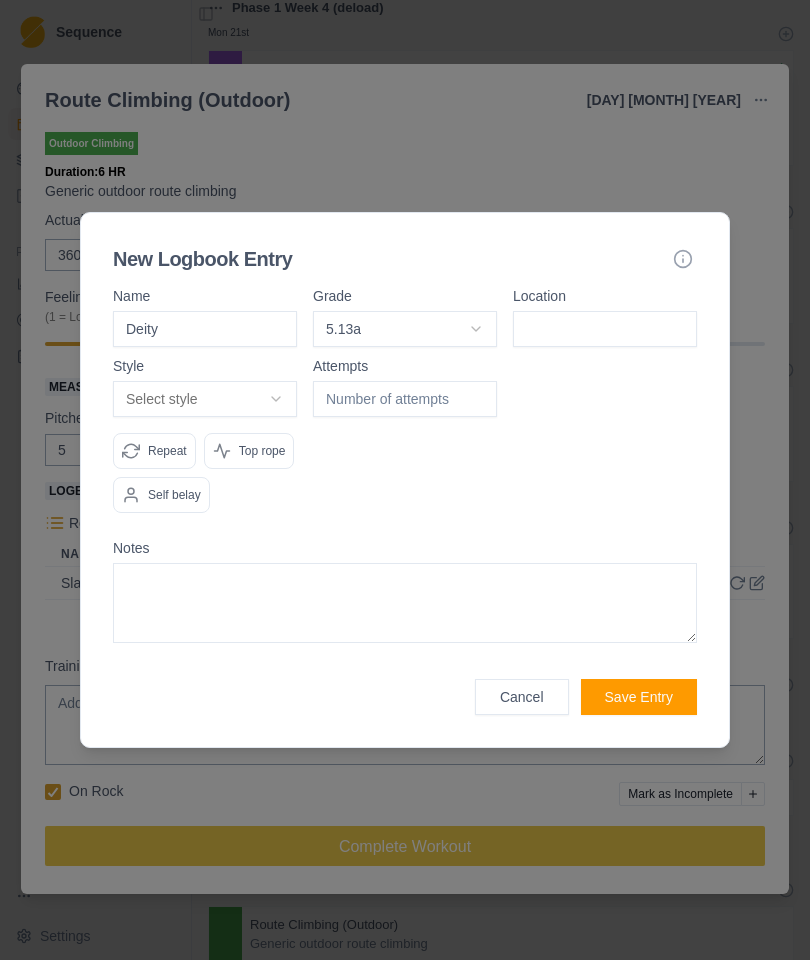 click at bounding box center [605, 329] 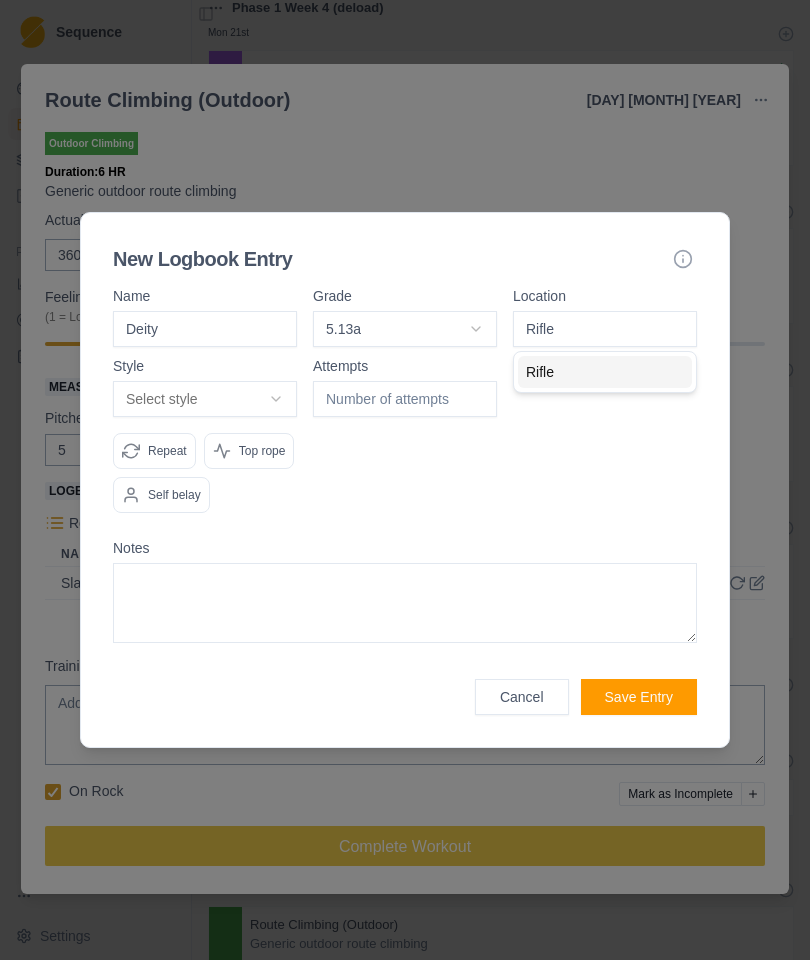 type on "Rifle" 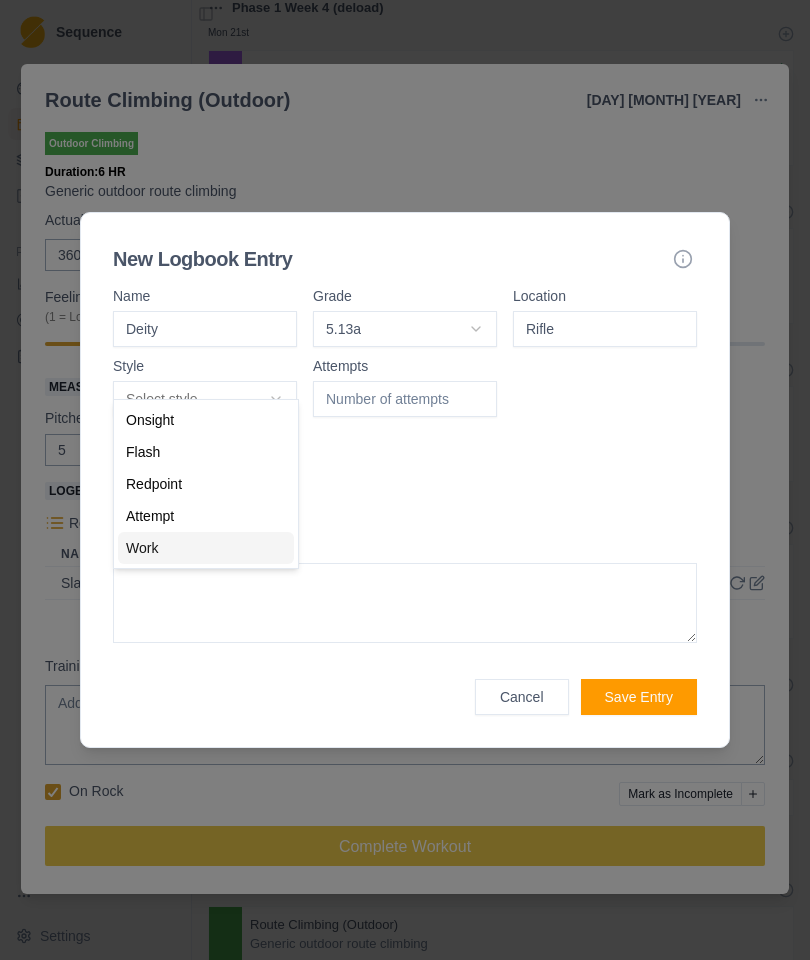 click on "Work" at bounding box center (142, 548) 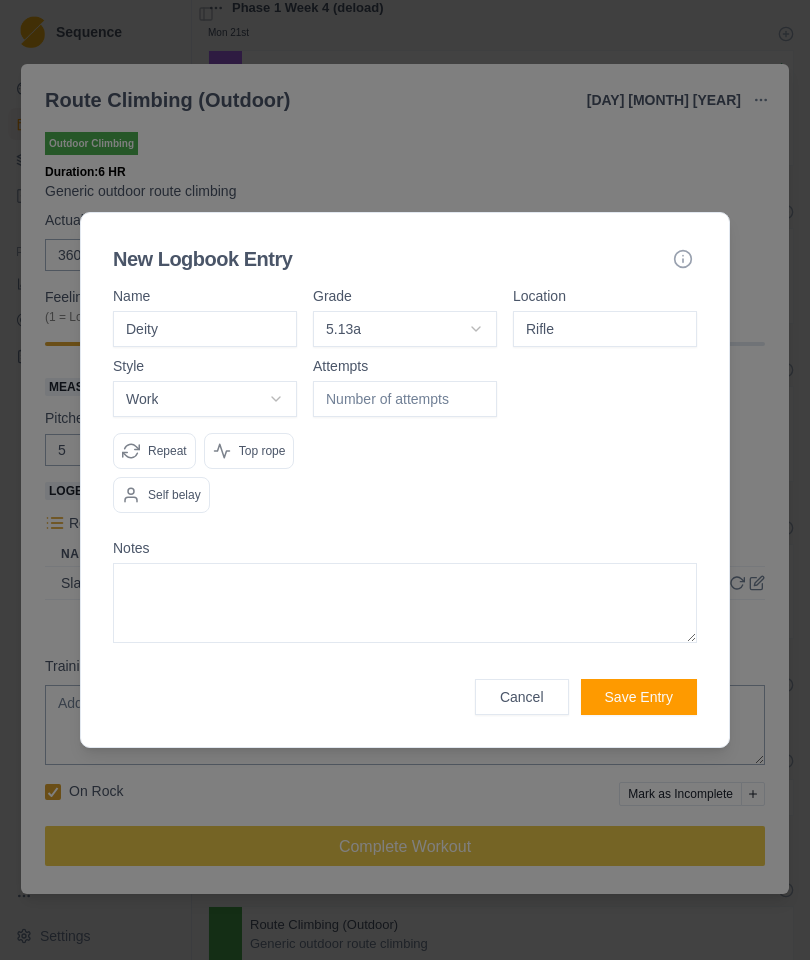 click at bounding box center [405, 399] 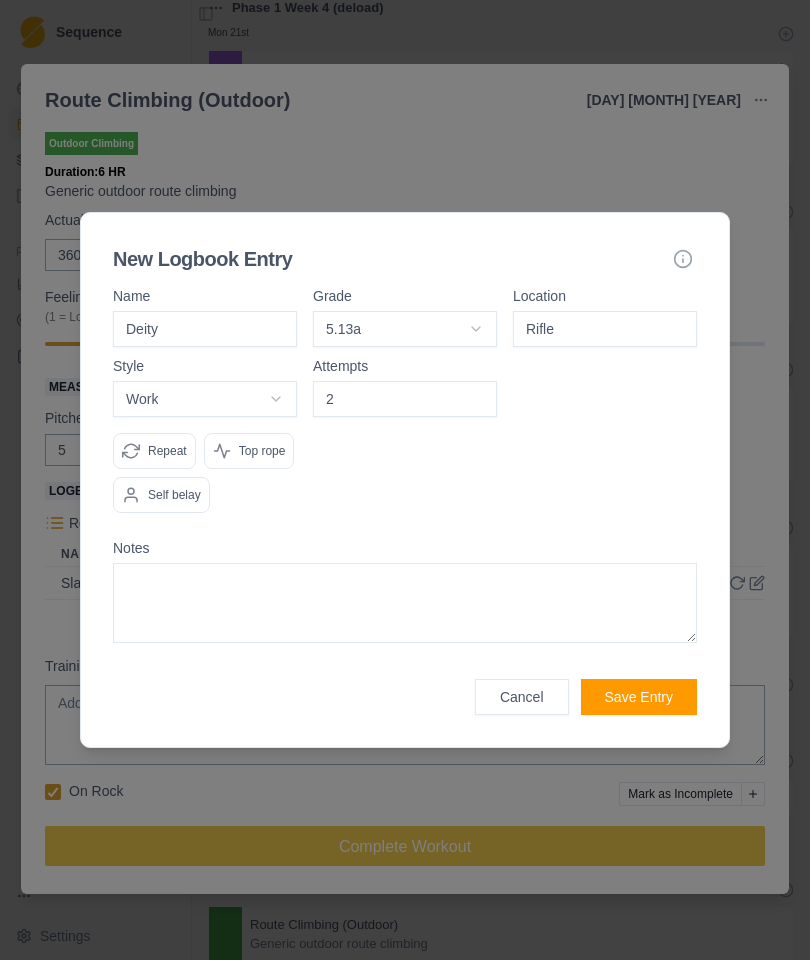 type on "2" 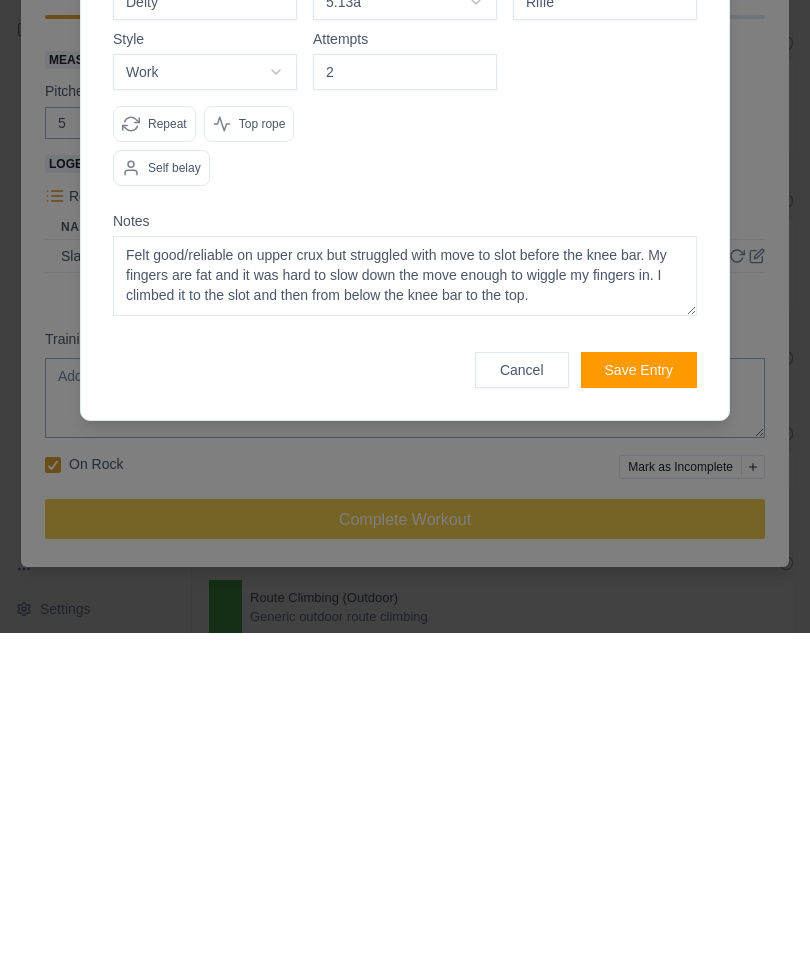 type on "Felt good/reliable on upper crux but struggled with move to slot before the knee bar. My fingers are fat and it was hard to slow down the move enough to wiggle my fingers in. I climbed it to the slot and then from below the knee bar to the top." 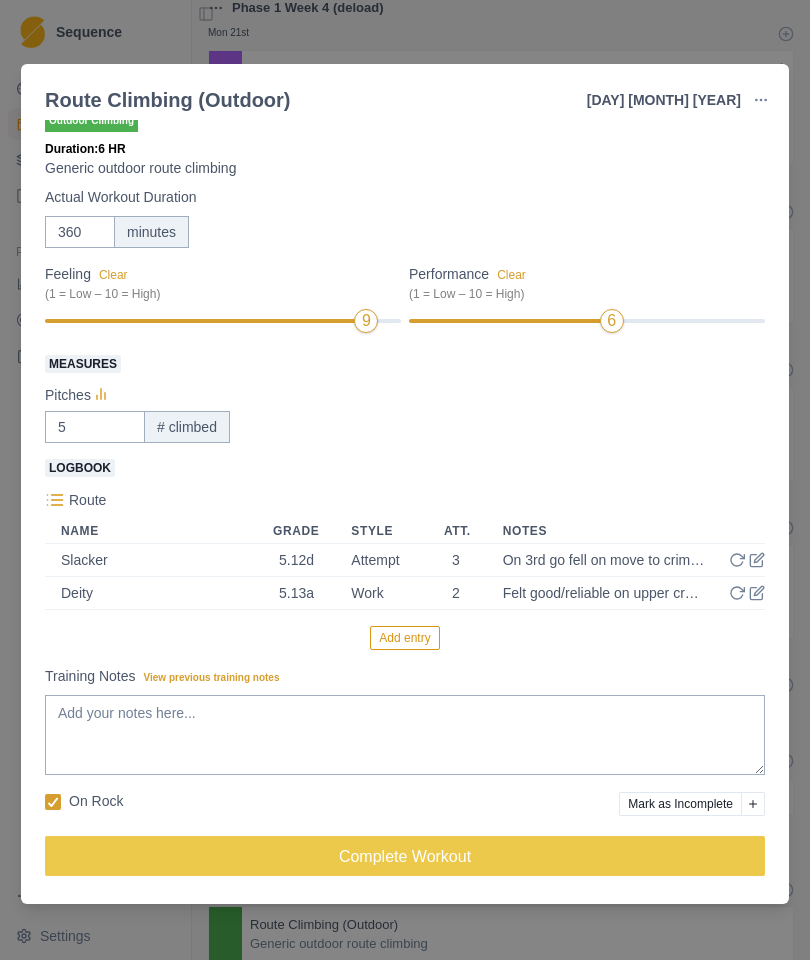 scroll, scrollTop: 24, scrollLeft: 0, axis: vertical 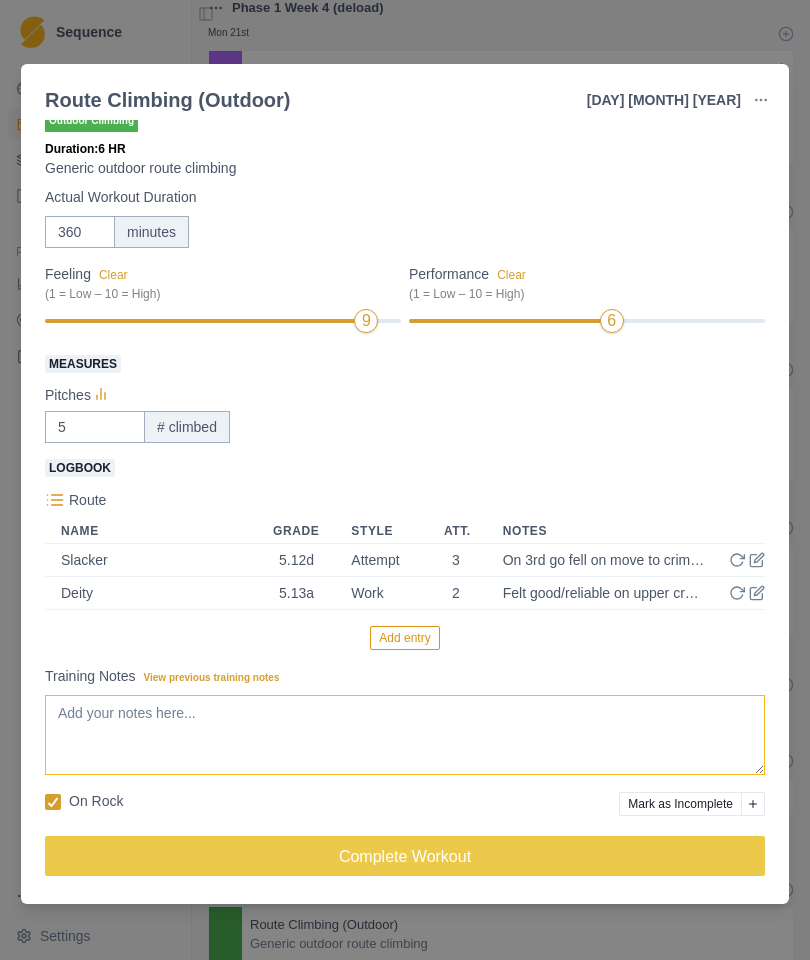 click on "Training Notes View previous training notes" at bounding box center (405, 735) 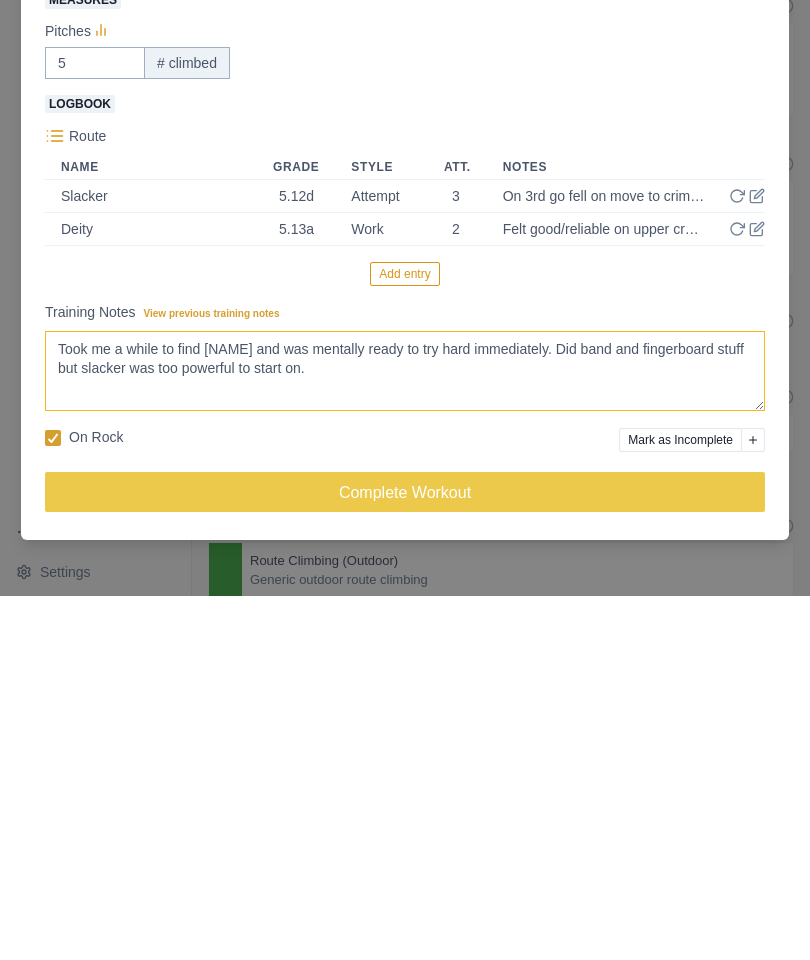 type on "Took me a while to find [NAME] and was mentally ready to try hard immediately. Did band and fingerboard stuff but slacker was too powerful to start on." 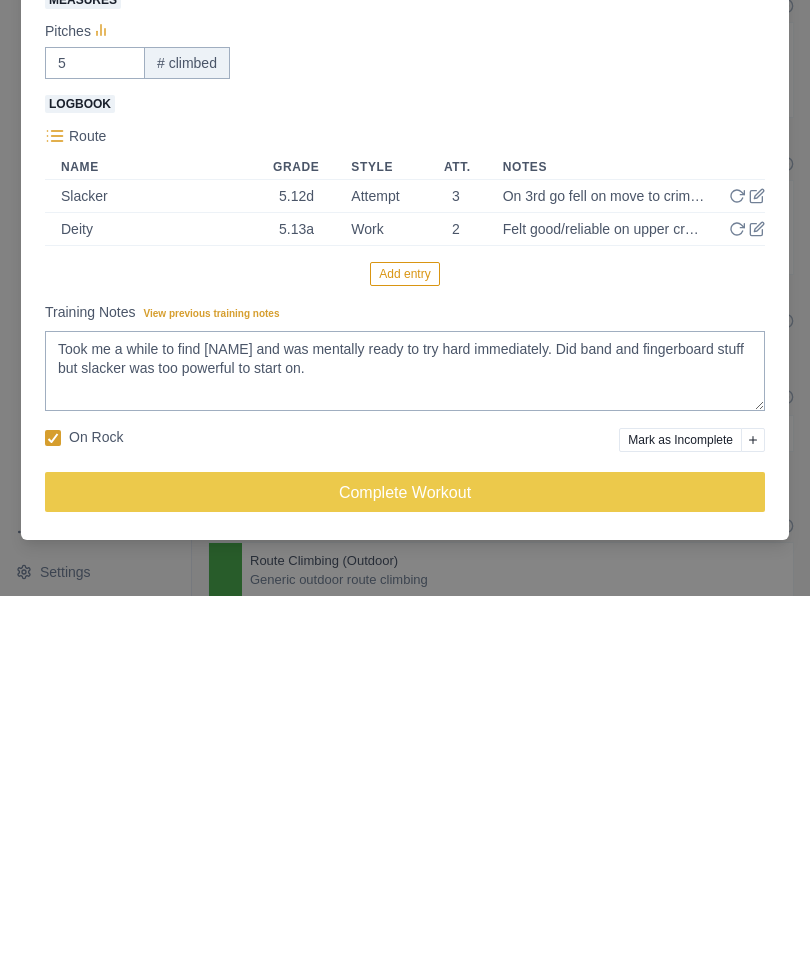 click on "Complete Workout" at bounding box center [405, 856] 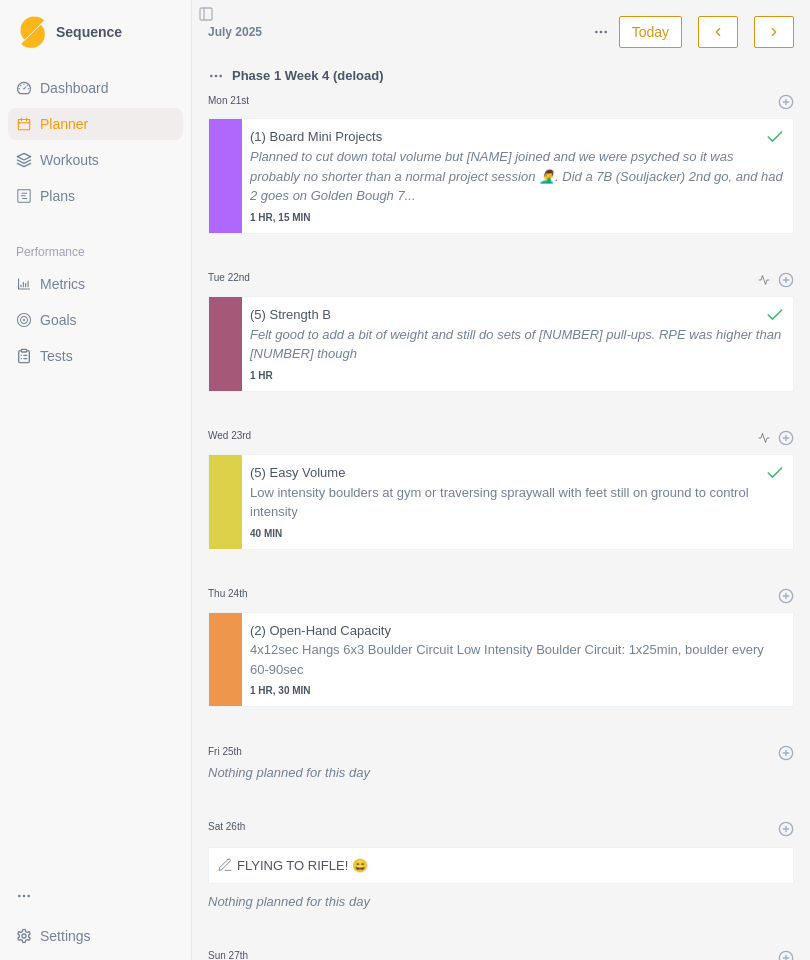 scroll, scrollTop: 0, scrollLeft: 0, axis: both 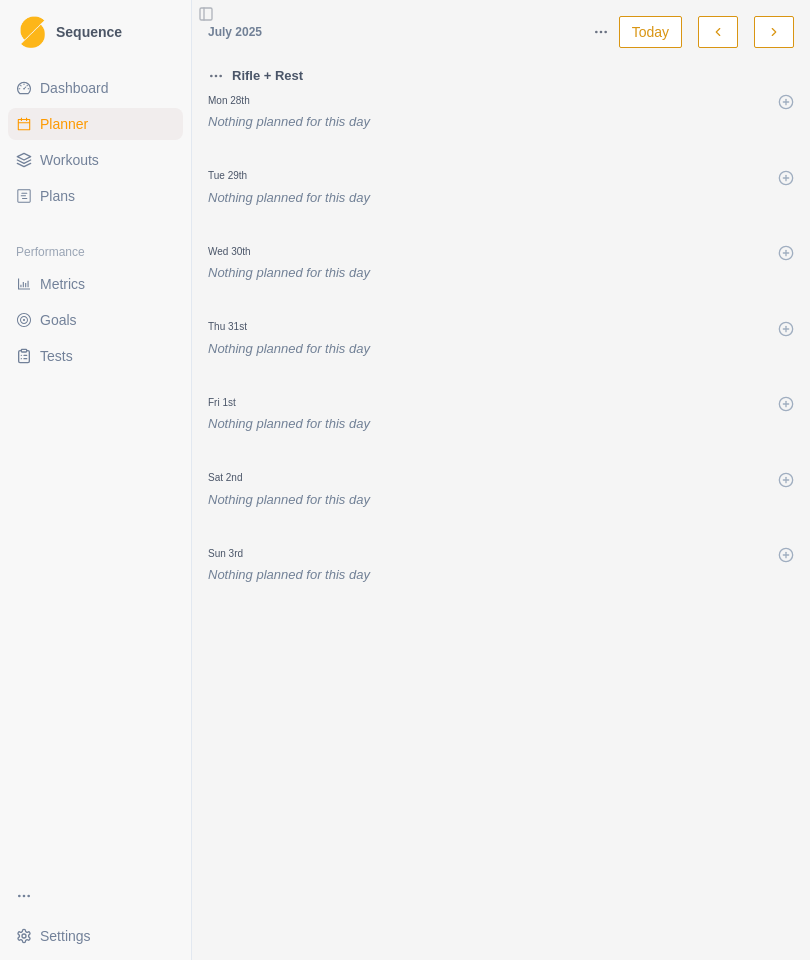 click 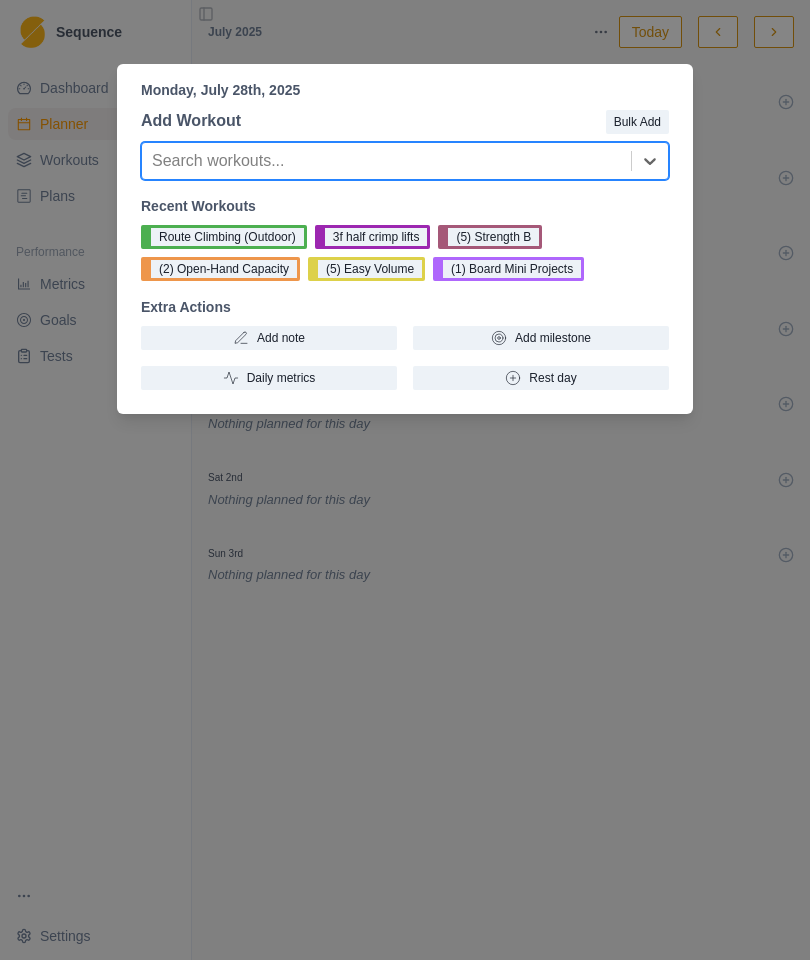 click on "Route Climbing (Outdoor)" at bounding box center (224, 237) 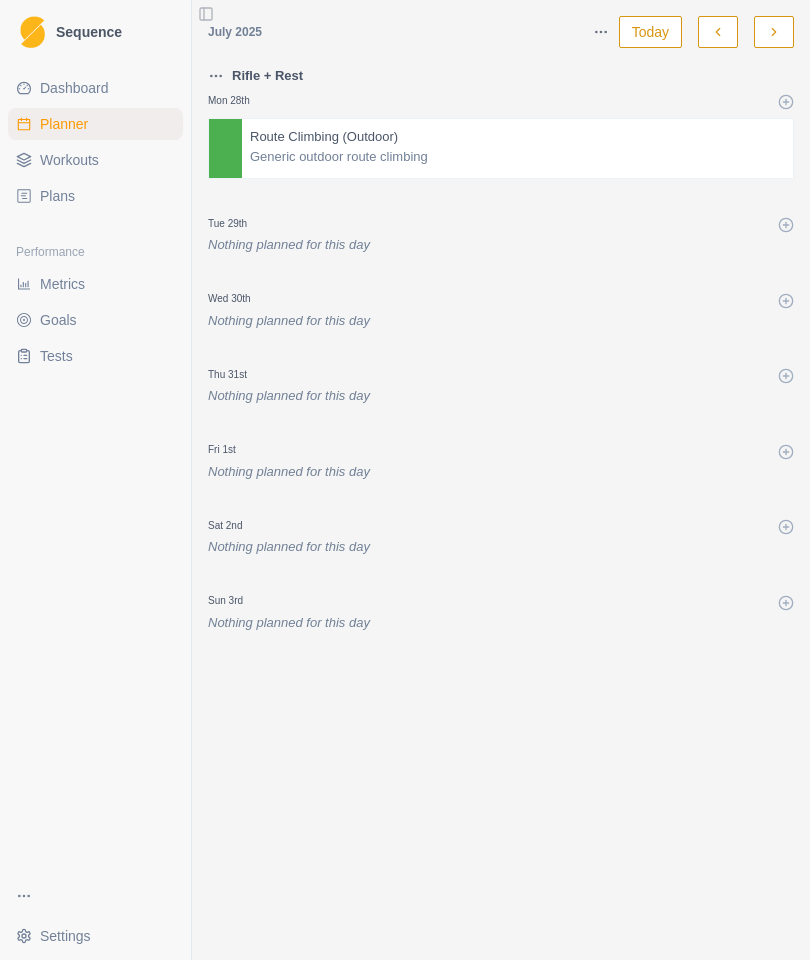 click 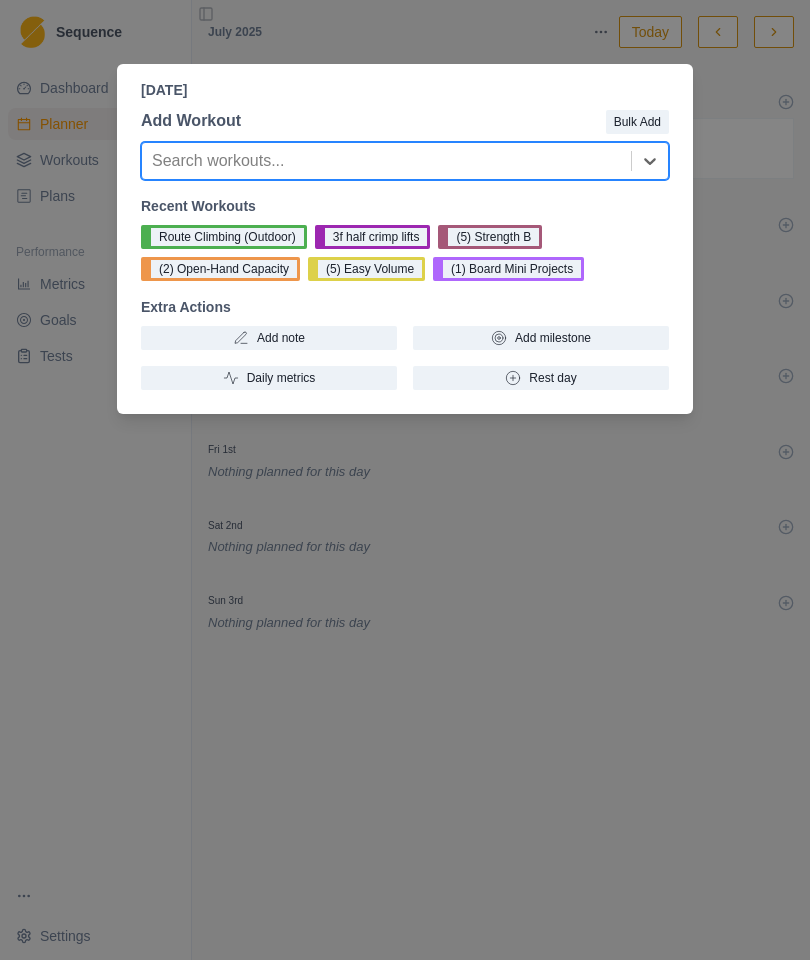 click on "Route Climbing (Outdoor)" at bounding box center [224, 237] 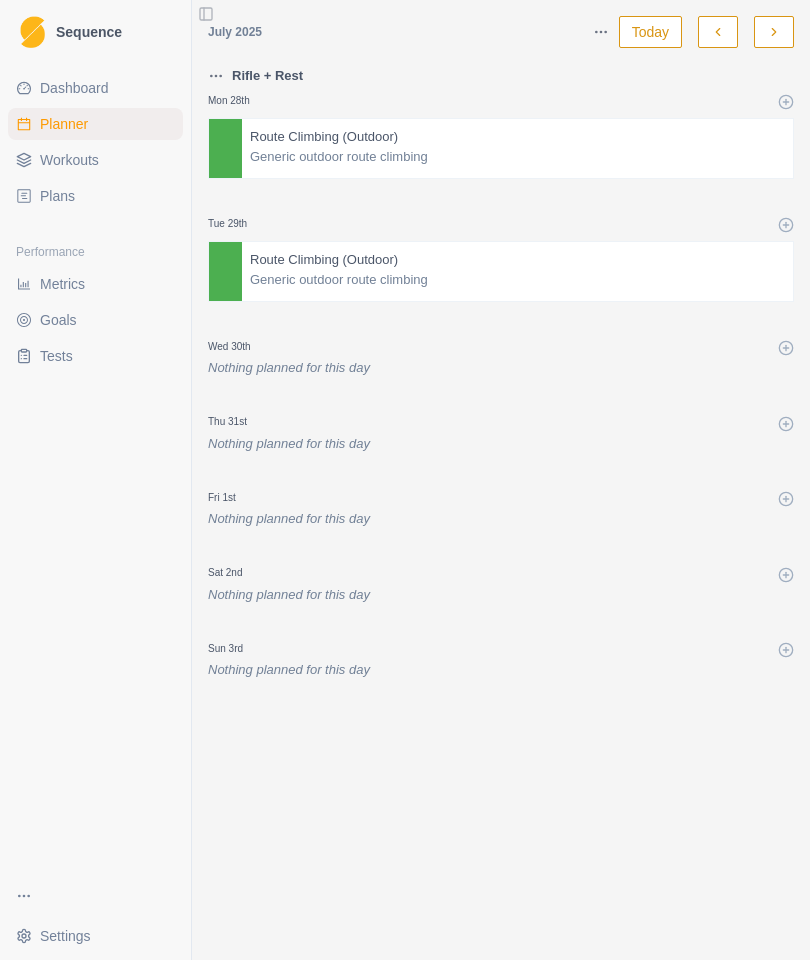 click 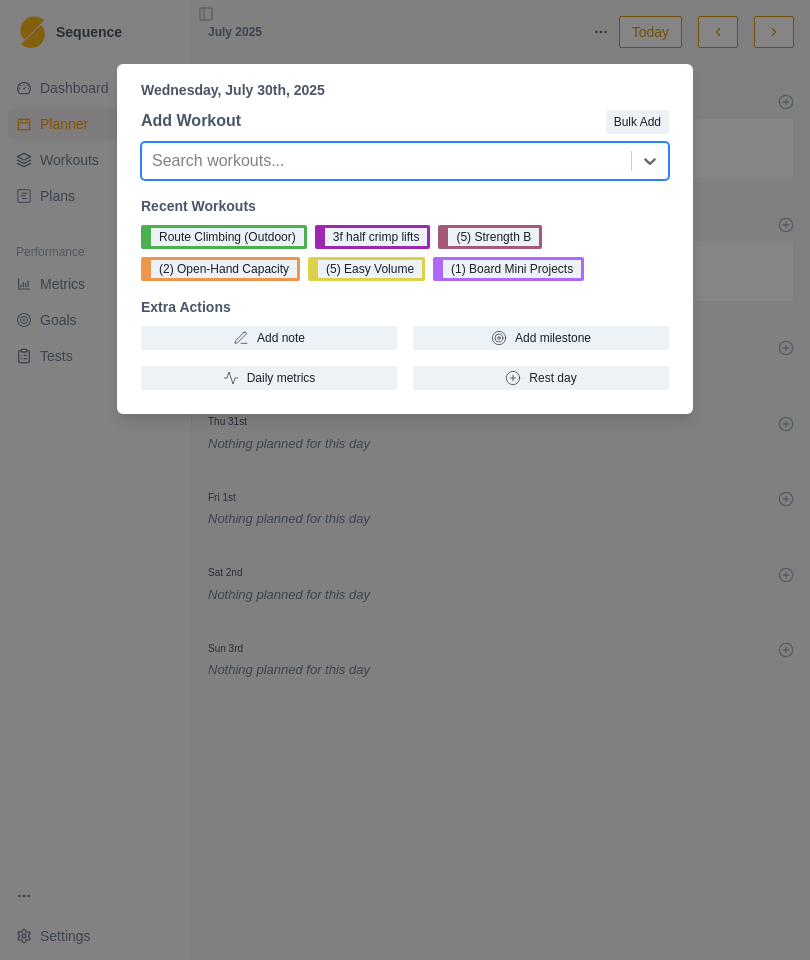 click on "Route Climbing (Outdoor)" at bounding box center [224, 237] 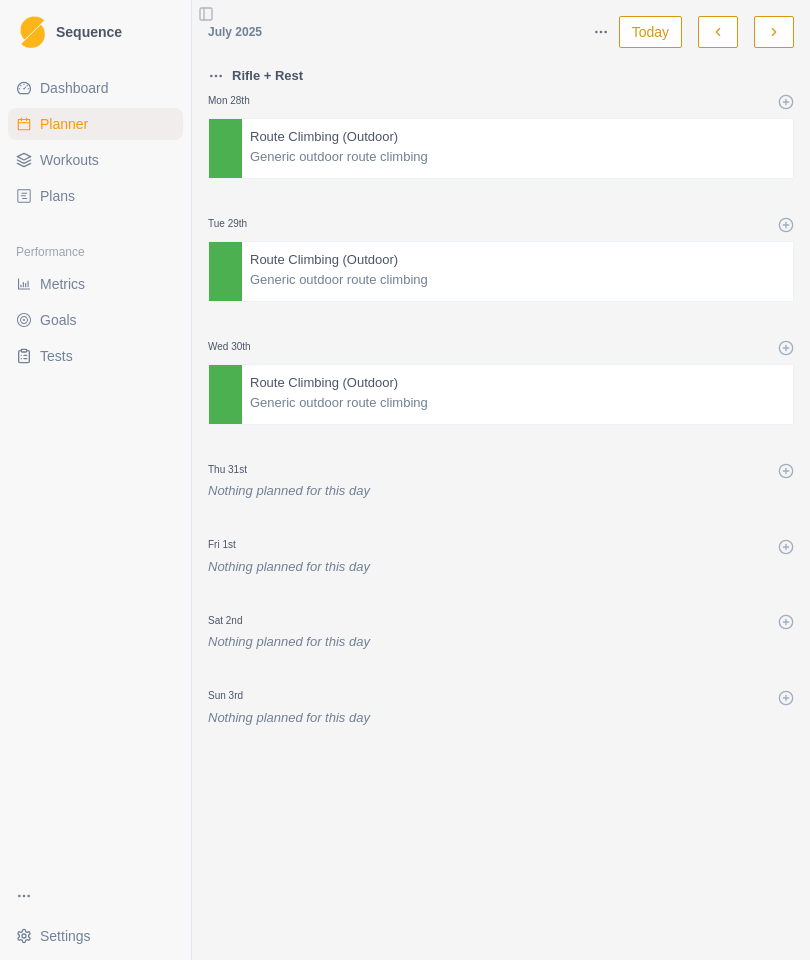 click on "Generic outdoor route climbing" at bounding box center [517, 157] 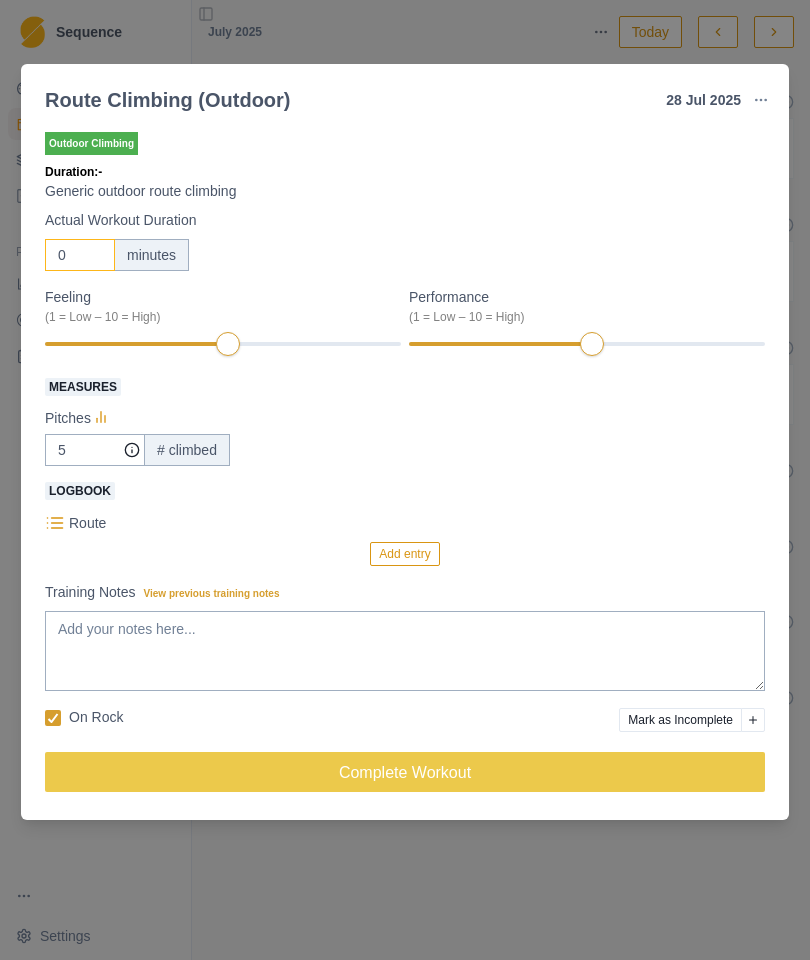 click on "0" at bounding box center (80, 255) 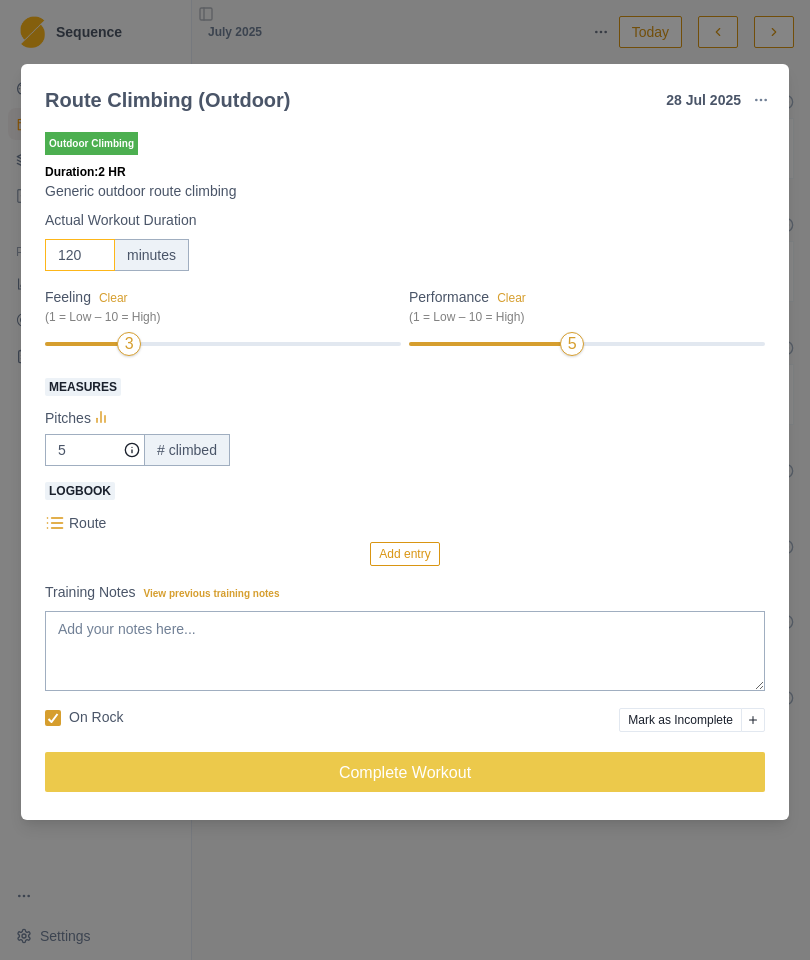 type on "120" 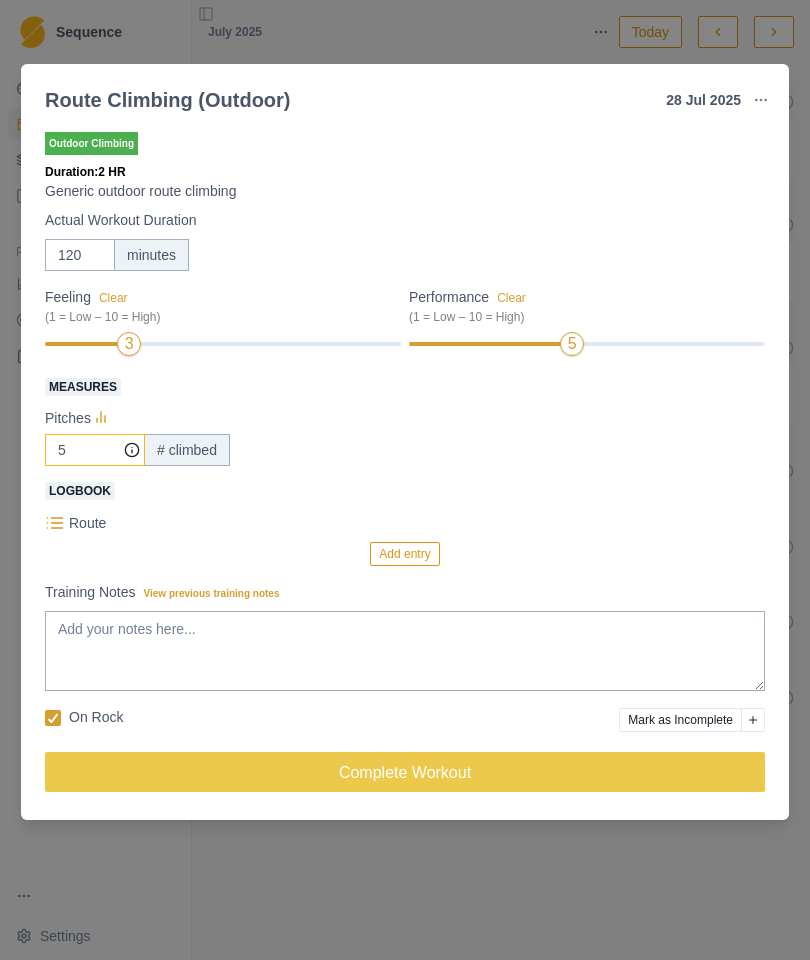 click on "5" at bounding box center [95, 450] 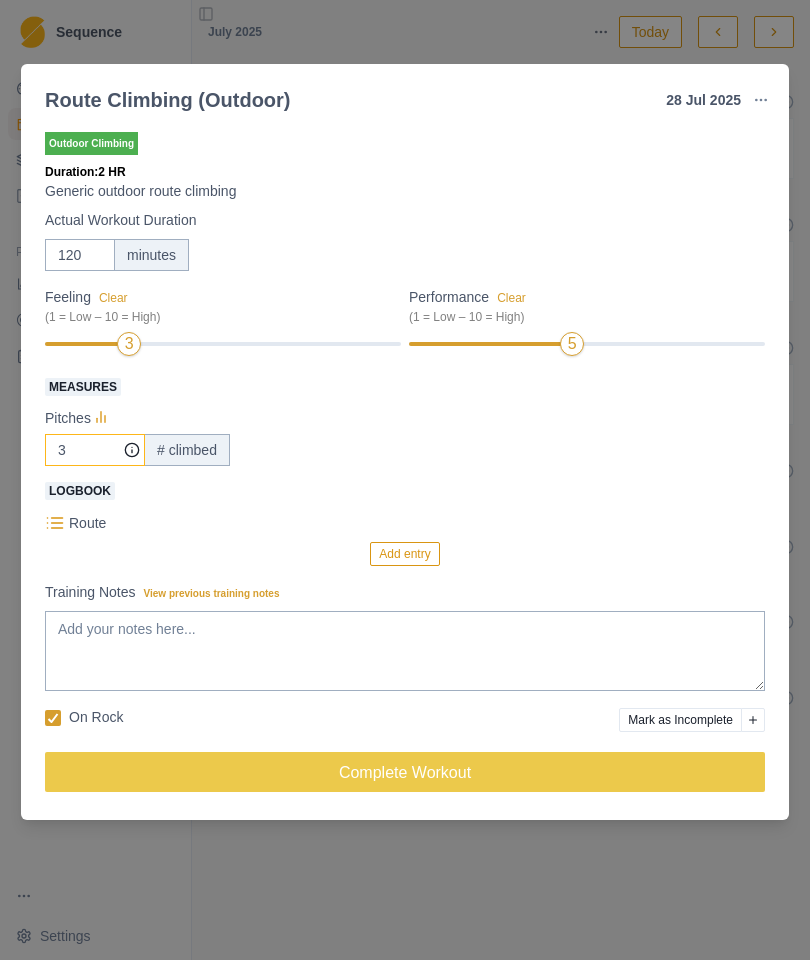 type on "3" 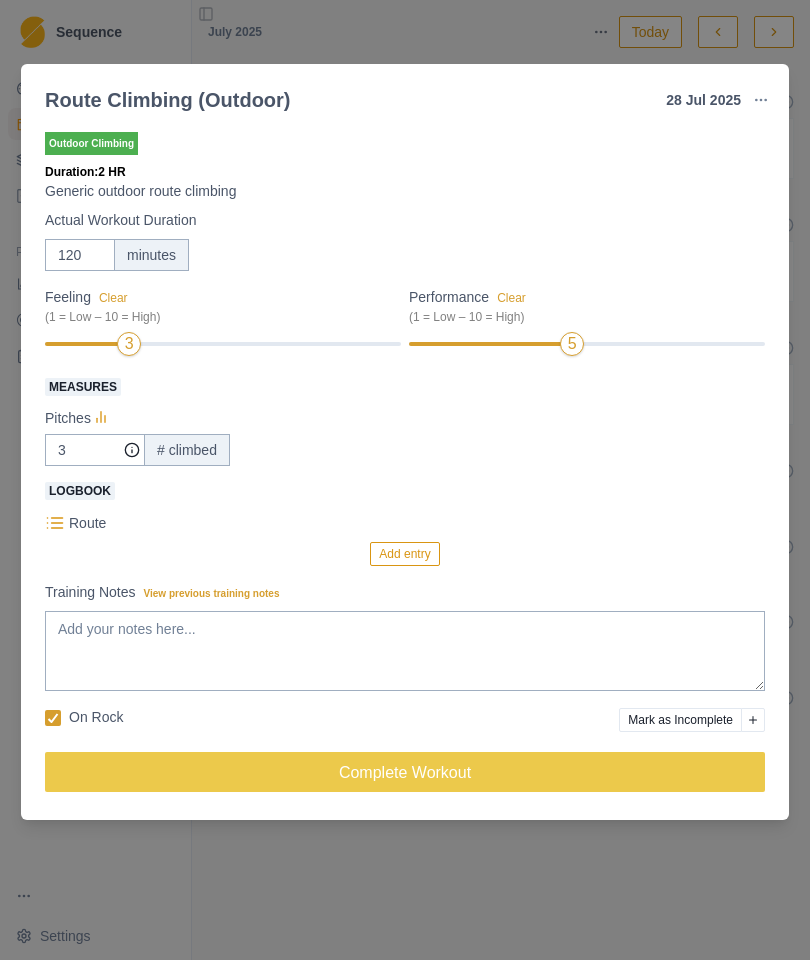 click 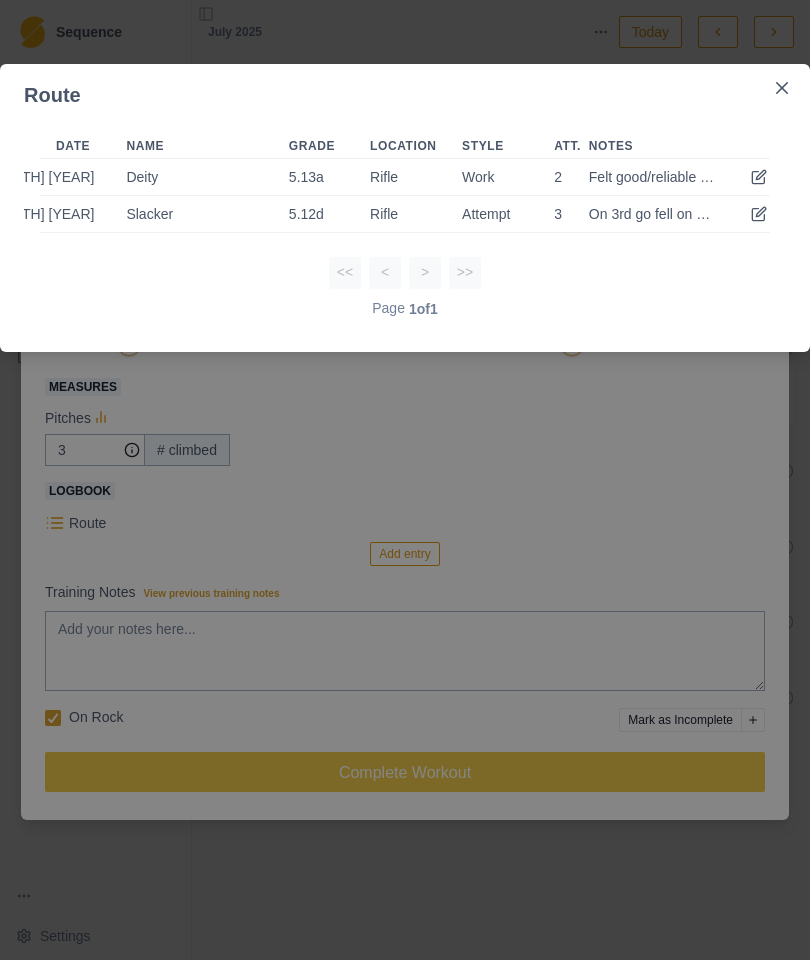 click on "Route Date Name Grade Location Style Att. Notes 27 Jul 2025 Deity 5.13a [CITY] Work 2 Felt good/reliable on upper crux but struggled with move to slot before the knee bar. My fingers are fat and it was hard to slow down the move enough to wiggle my fingers in. I climbed it to the slot and then from below the knee bar to the top. 27 Jul 2025 Slacker 5.12d [CITY] Attempt 3 On 3rd go fell on move to crimp 1 move before the anchor << < >>> Page 1 of 1" at bounding box center [405, 480] 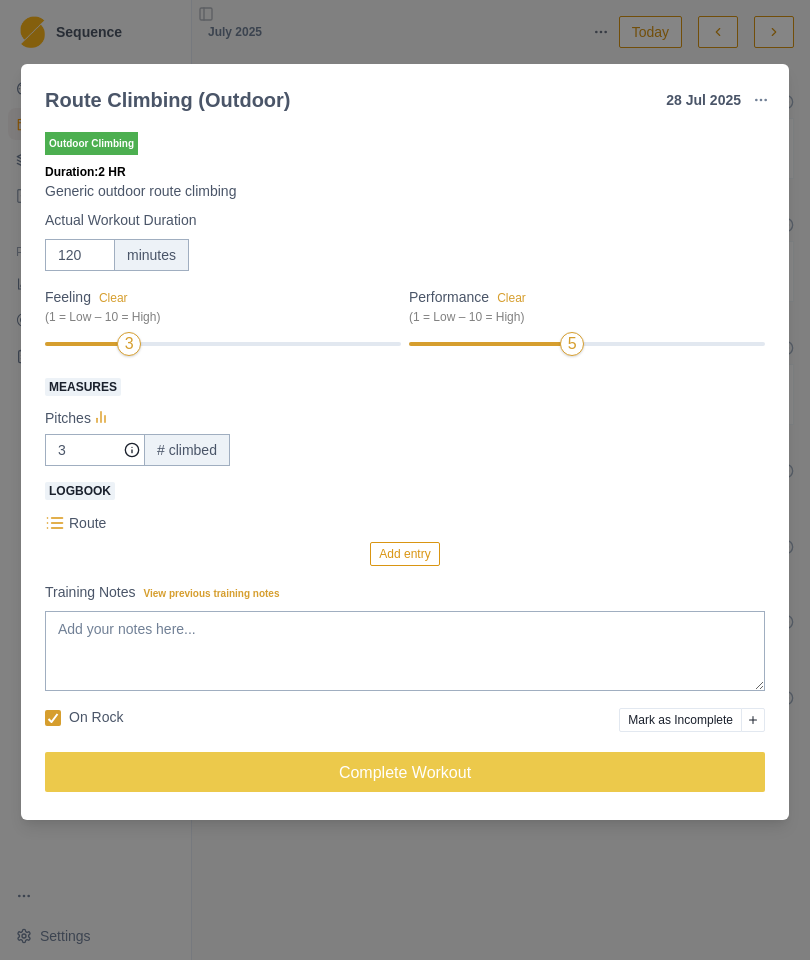 click on "Add entry" at bounding box center [404, 554] 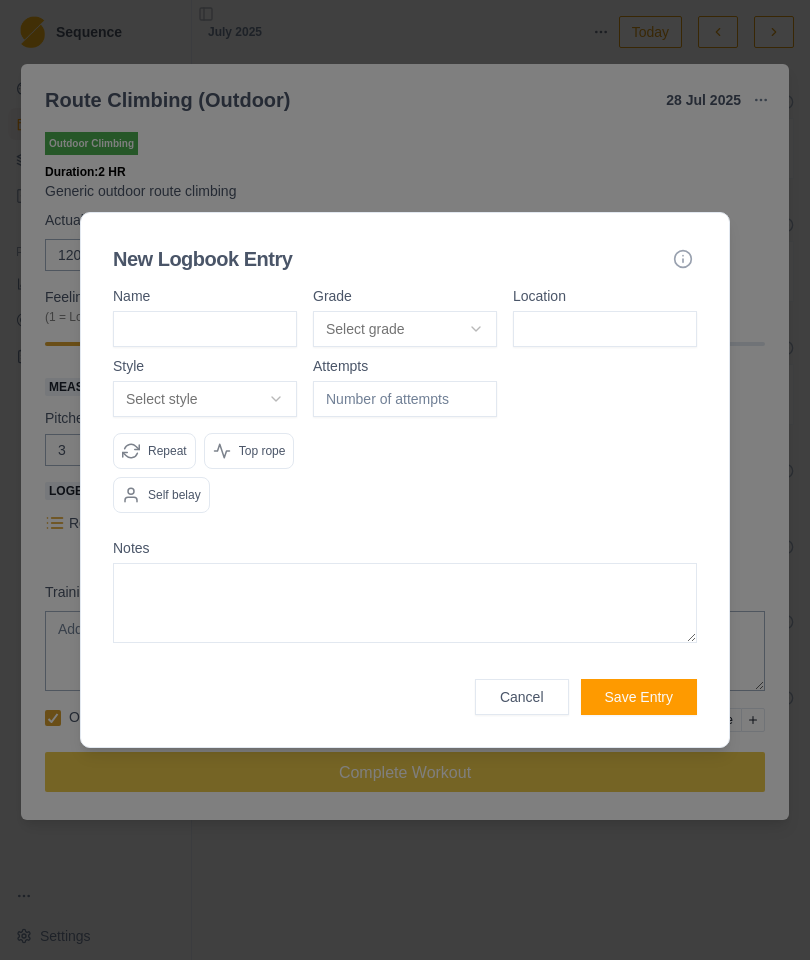 click at bounding box center (205, 329) 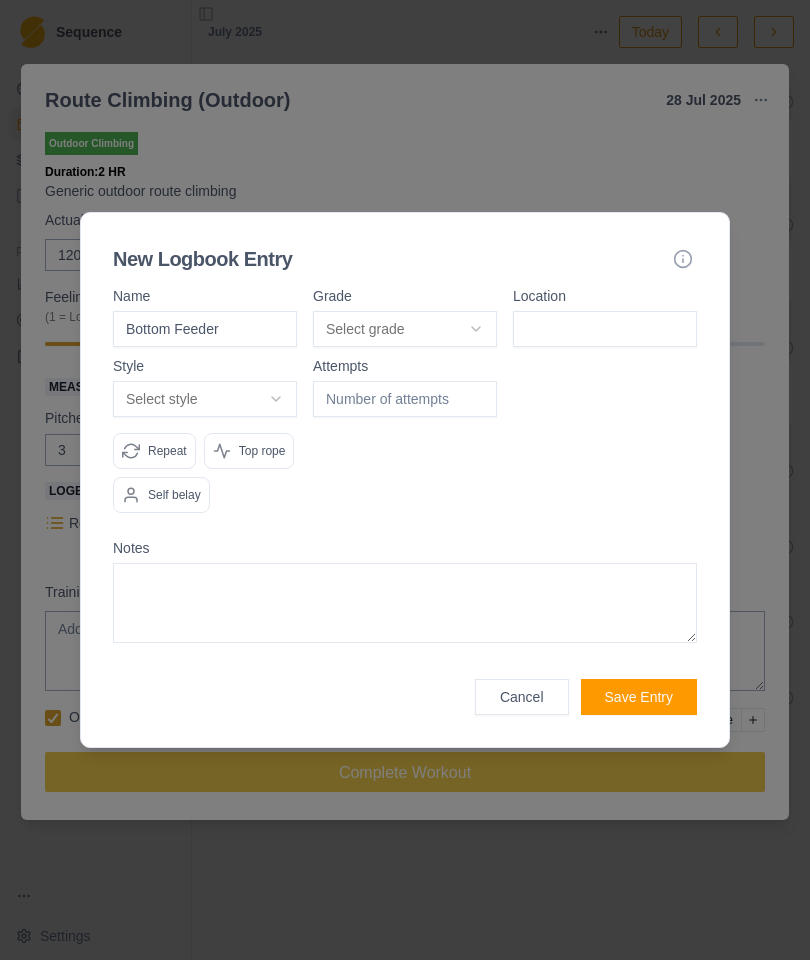 type on "Bottom Feeder" 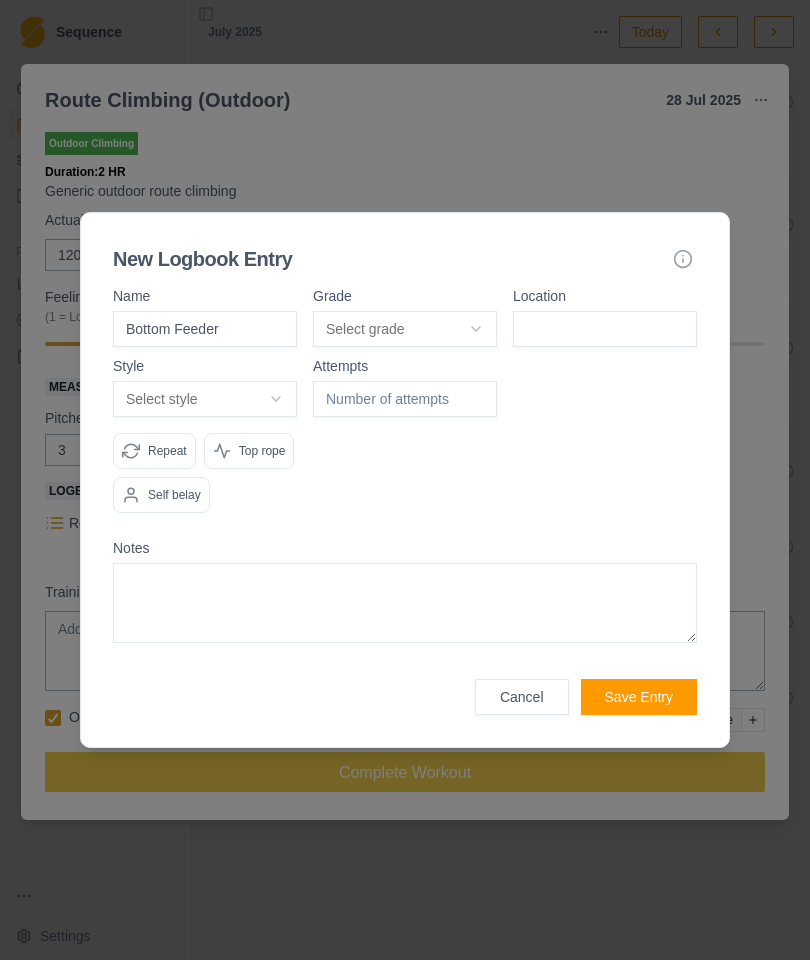 click on "Select grade" at bounding box center (405, 329) 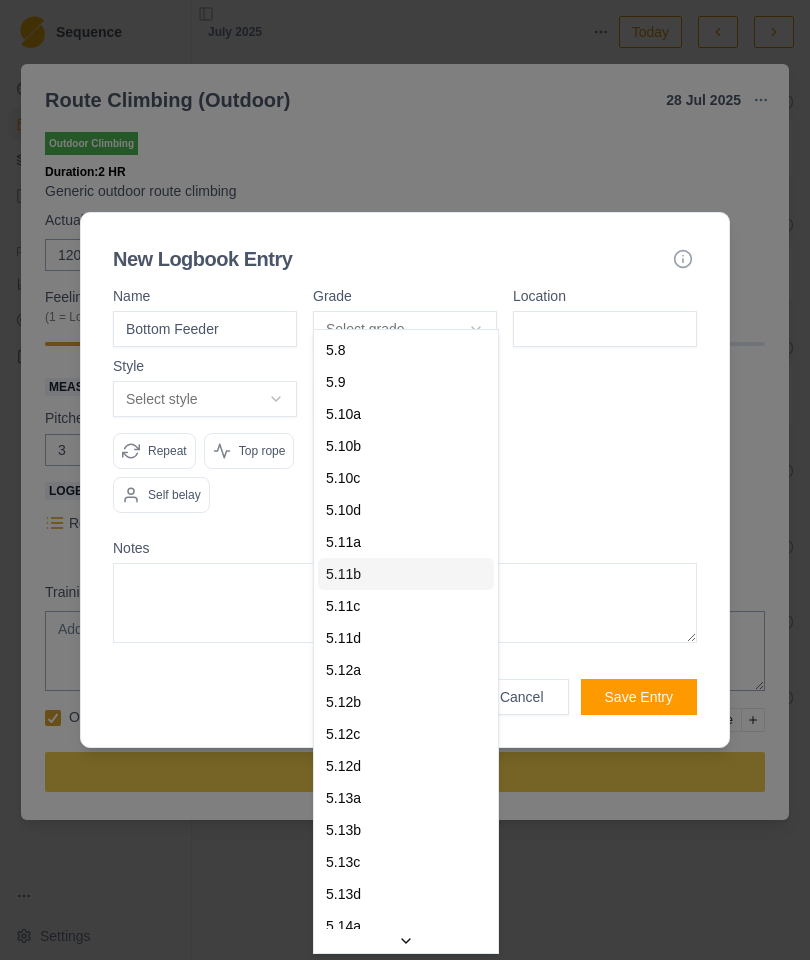 click on "5.11b" at bounding box center (406, 574) 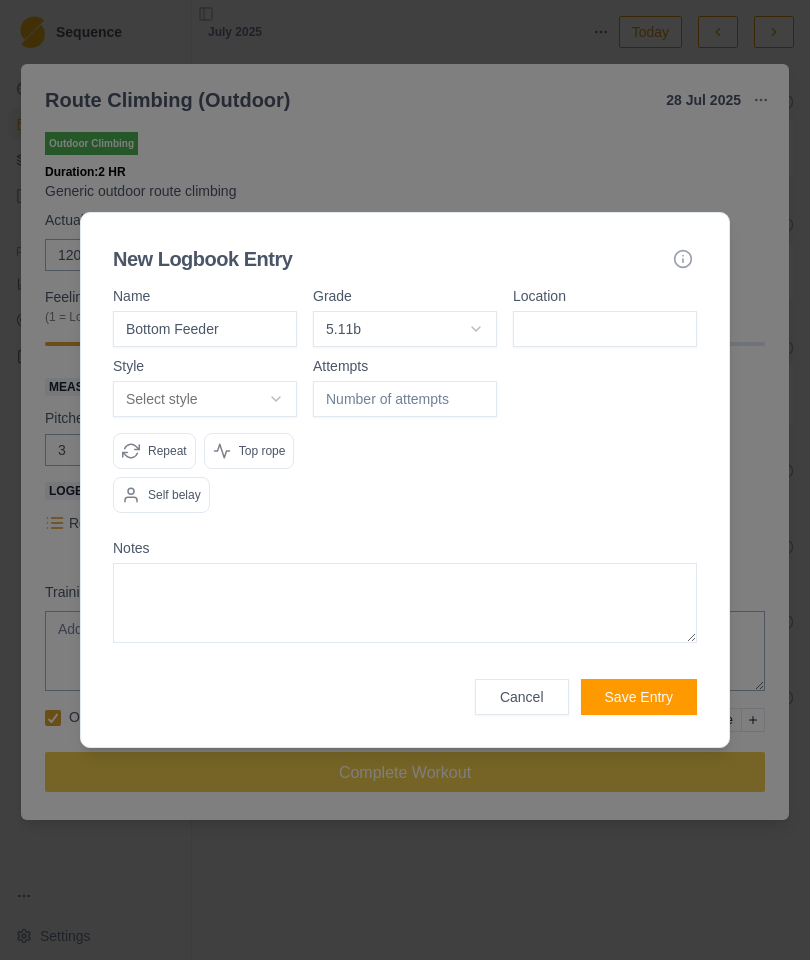 click at bounding box center [605, 329] 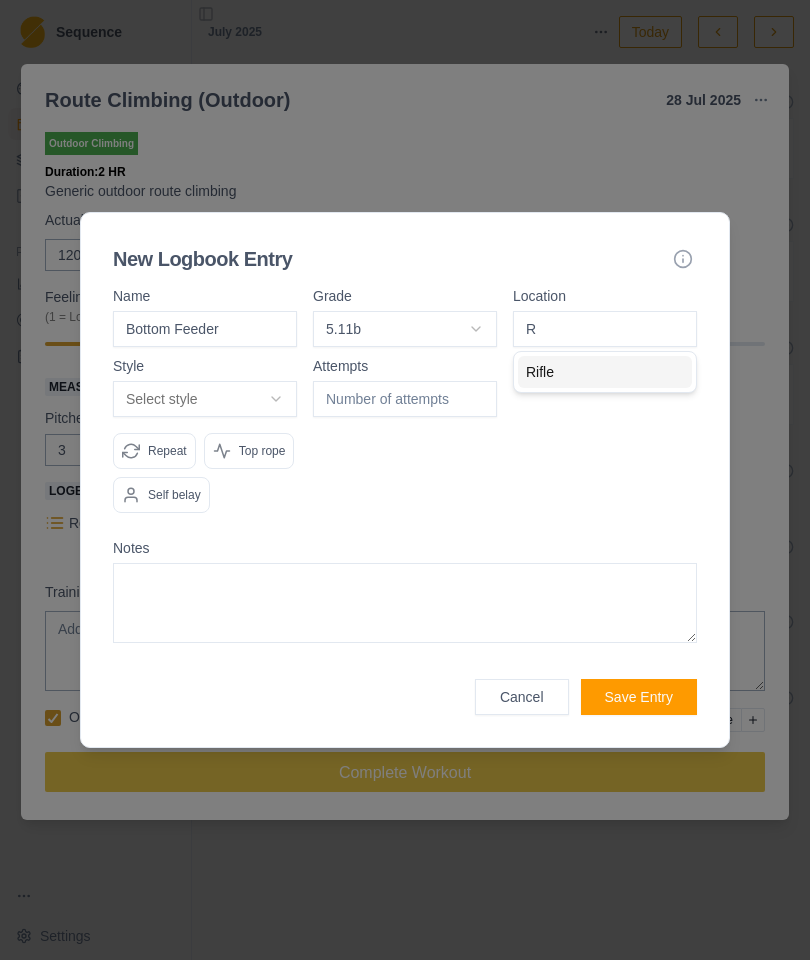type on "Rifle" 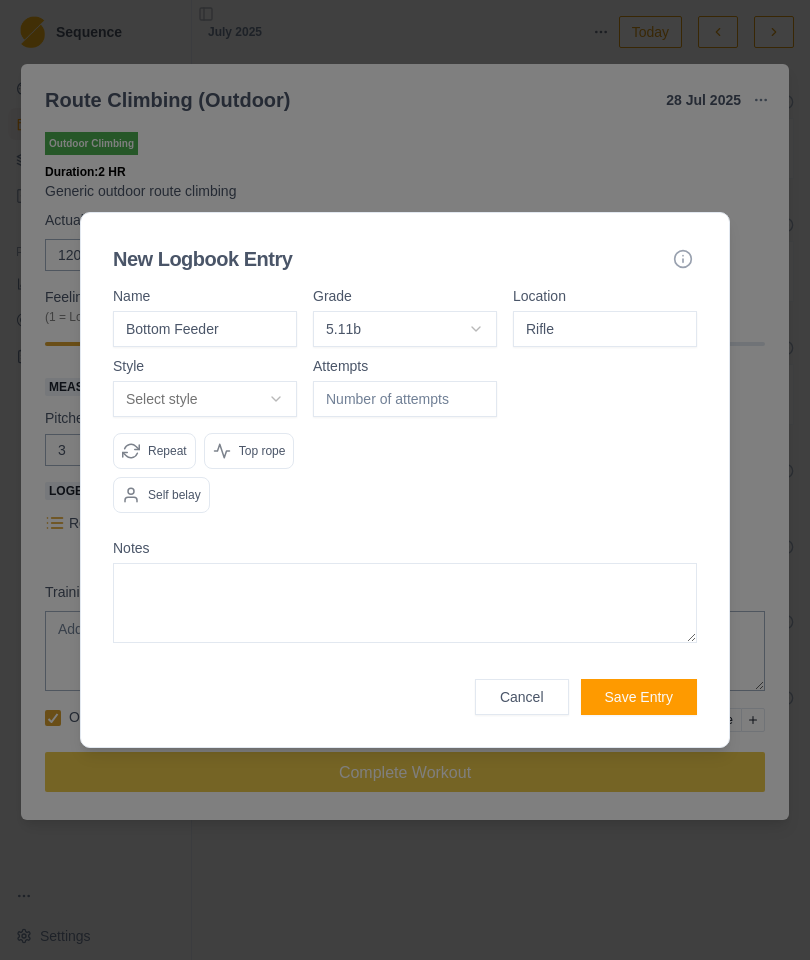click on "Select style" at bounding box center (205, 399) 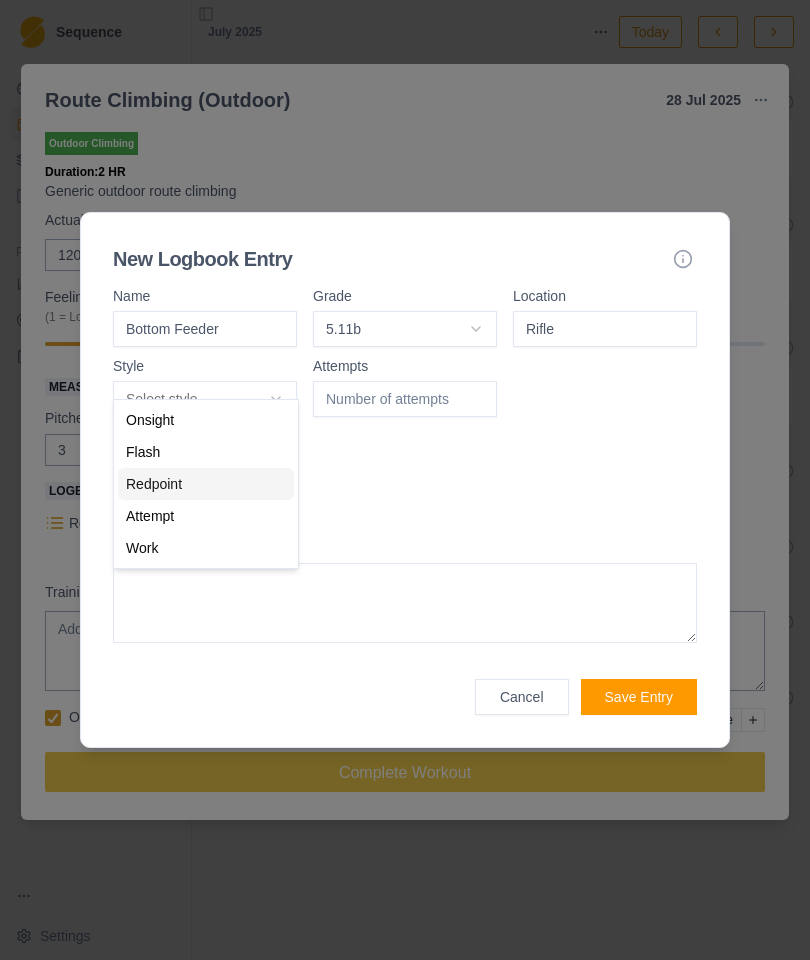 click on "Redpoint" at bounding box center (154, 484) 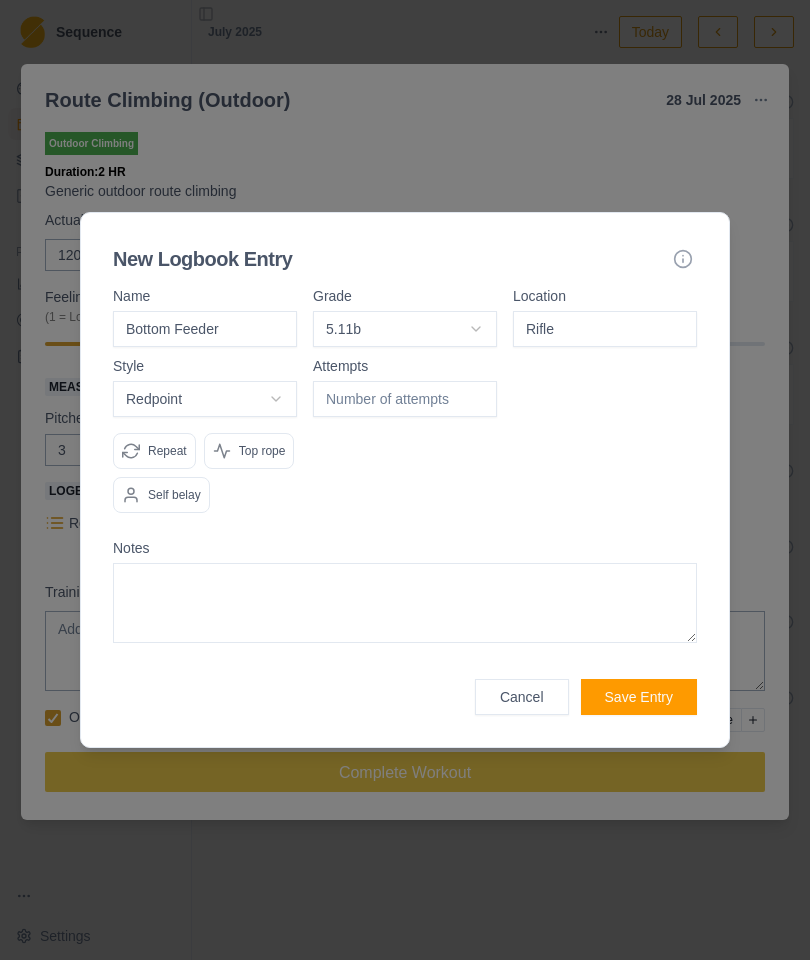 click at bounding box center [405, 399] 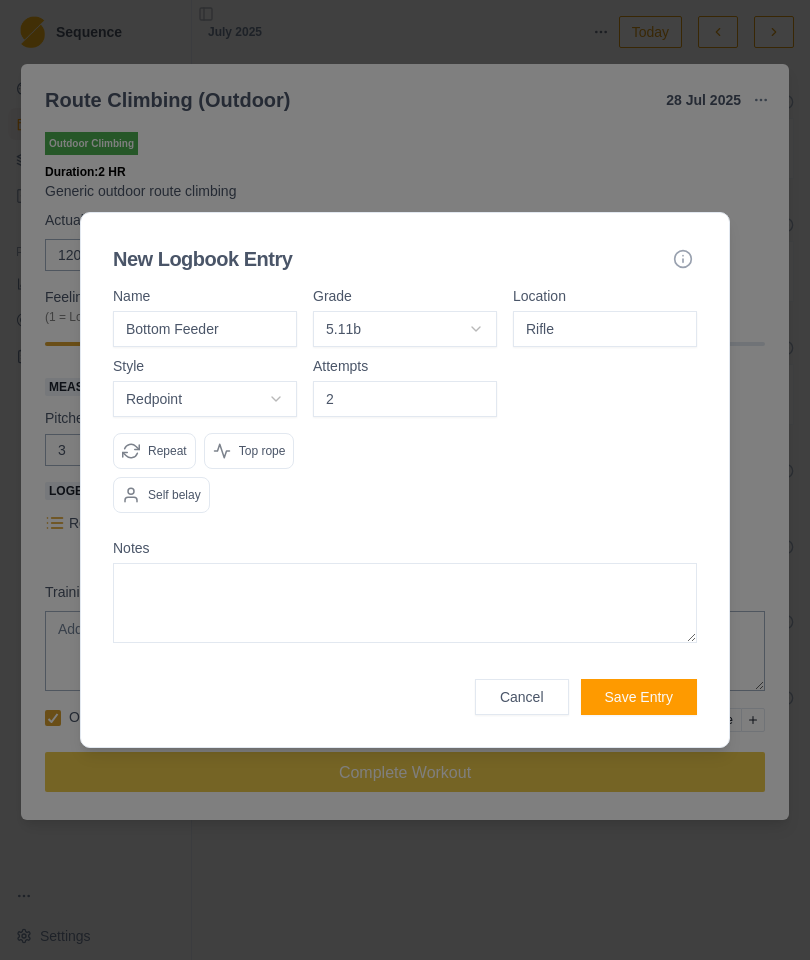 type on "2" 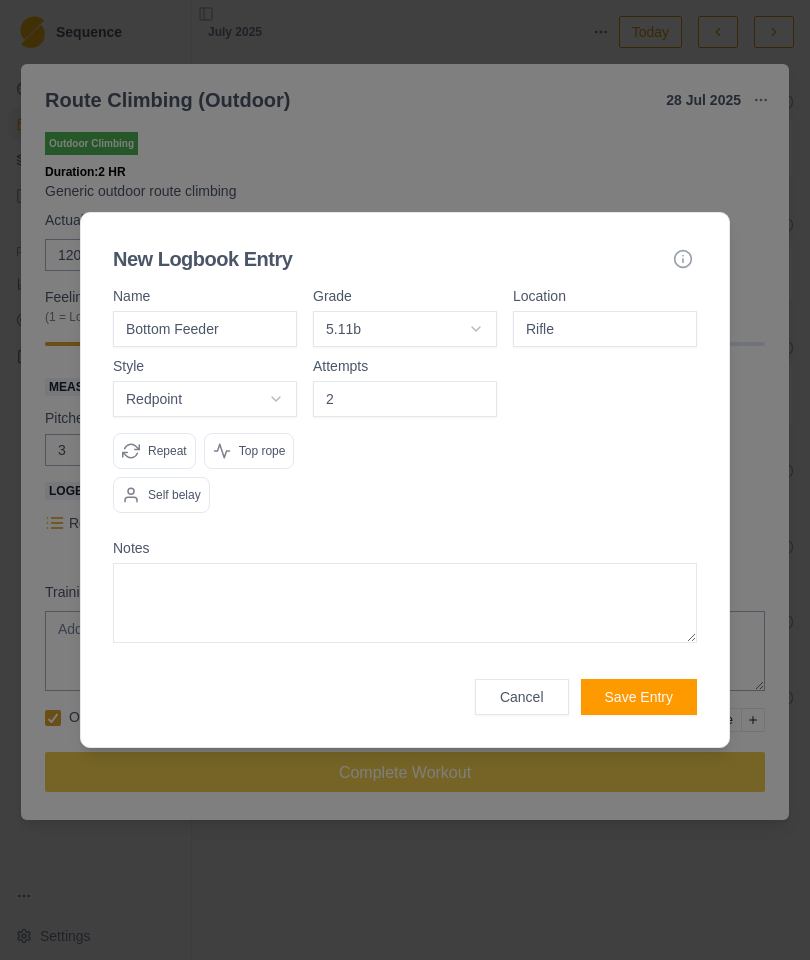 click at bounding box center [605, 444] 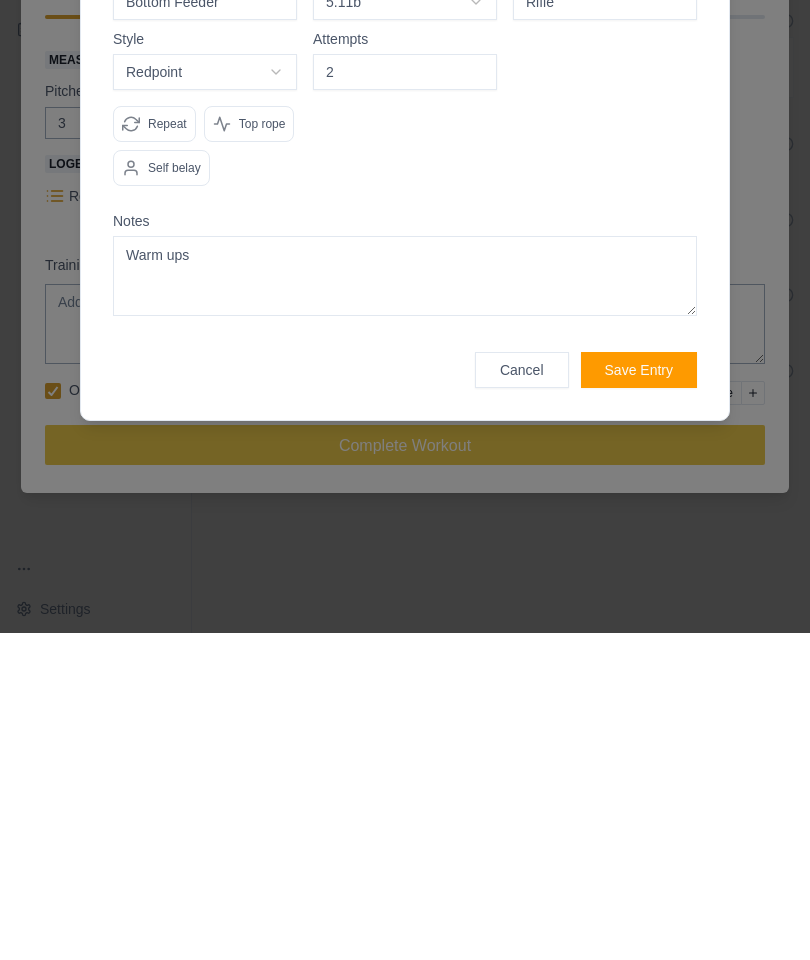 type on "Warm ups" 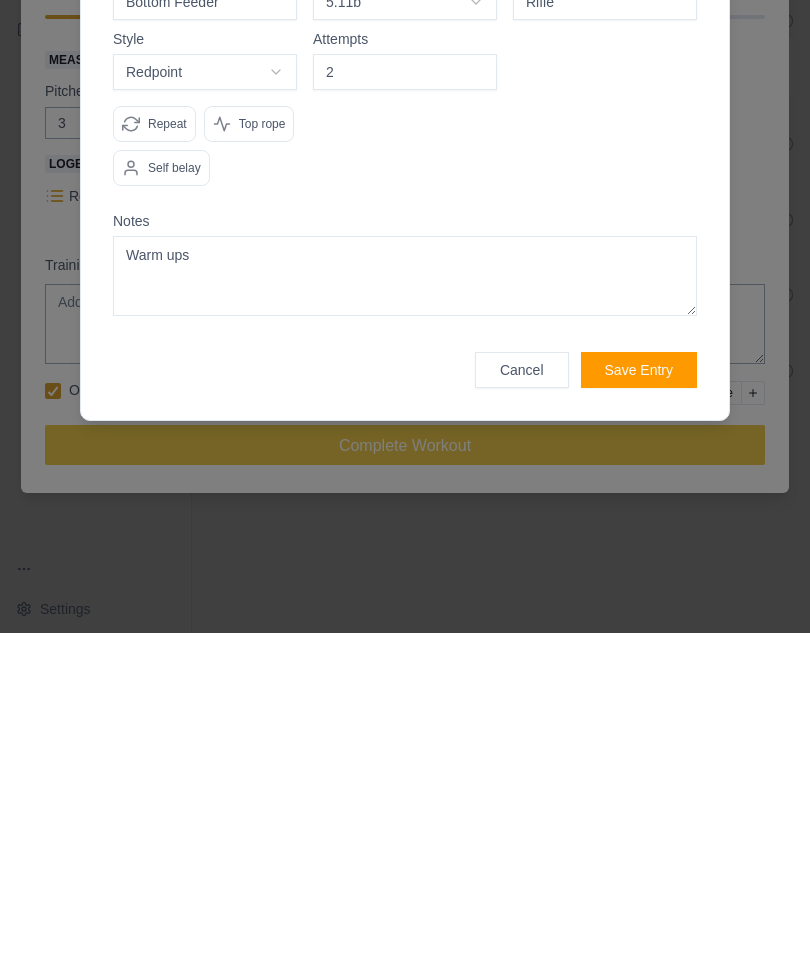 click on "Save Entry" at bounding box center [639, 697] 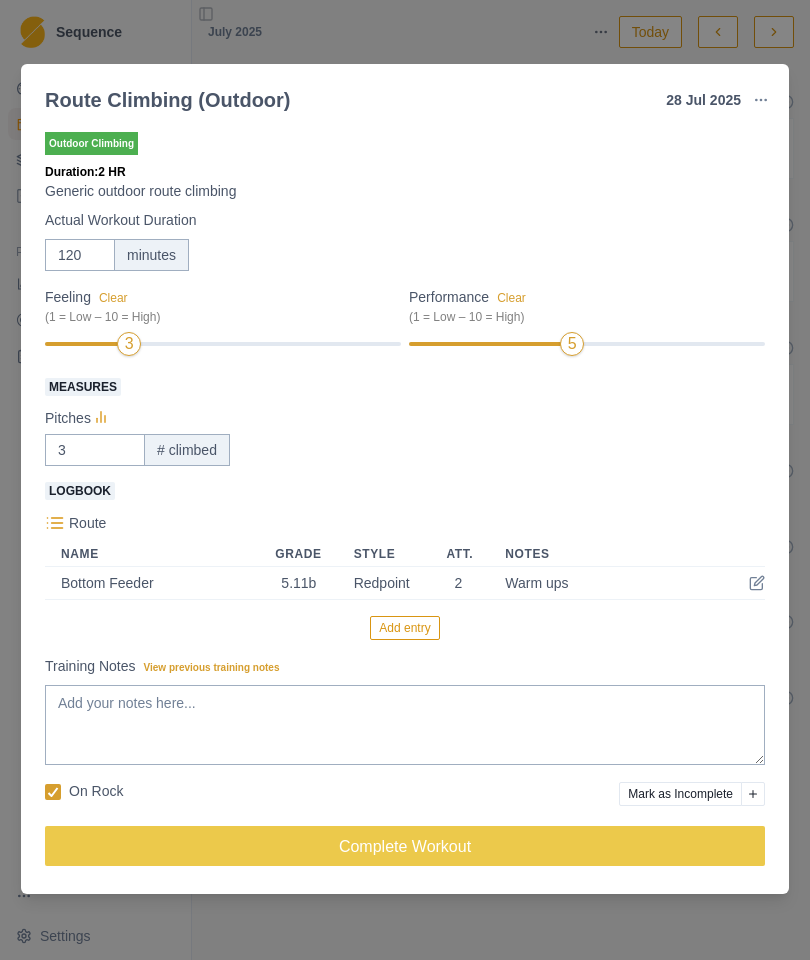 click on "Add entry" at bounding box center [404, 628] 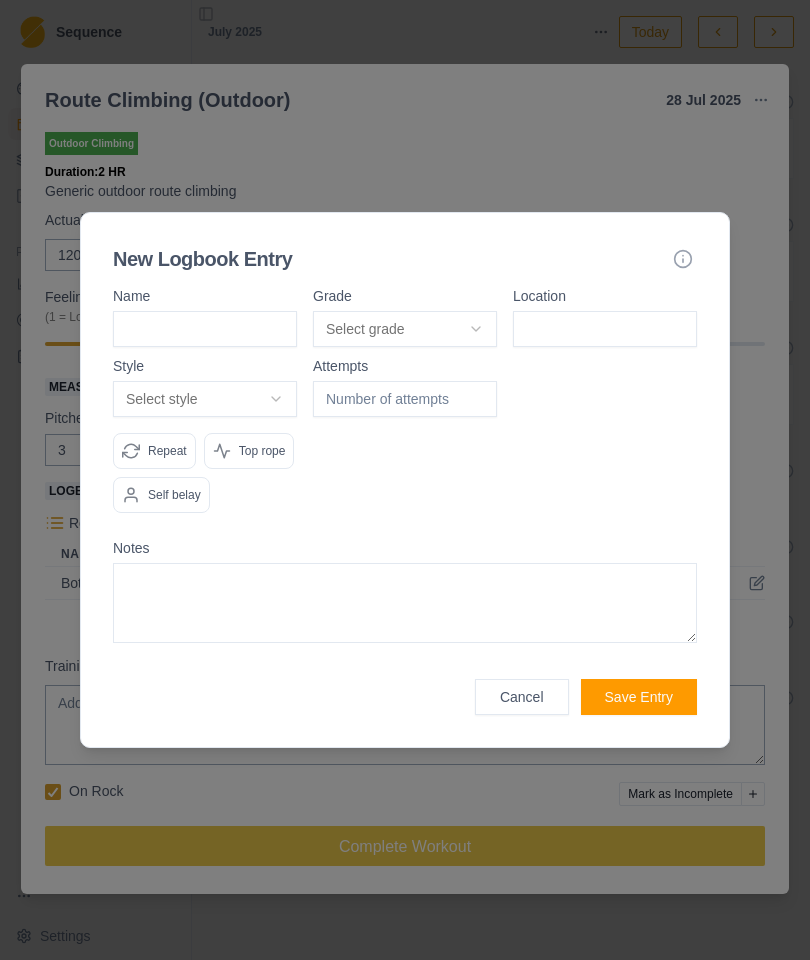 click at bounding box center [205, 329] 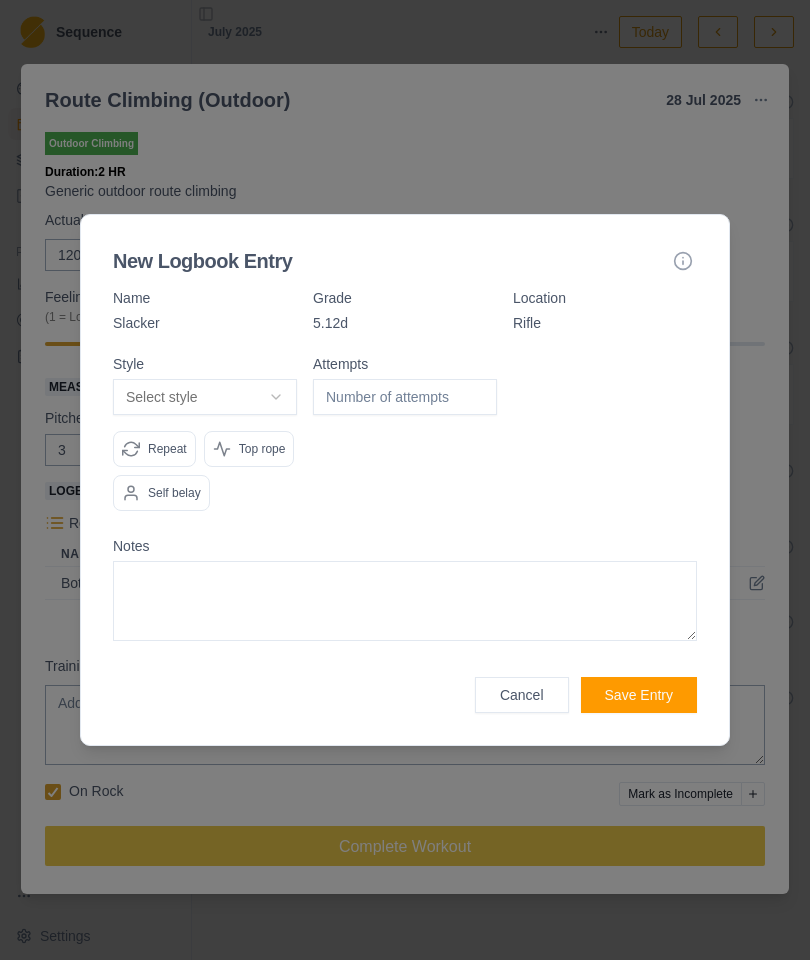 click on "Select style" at bounding box center (205, 397) 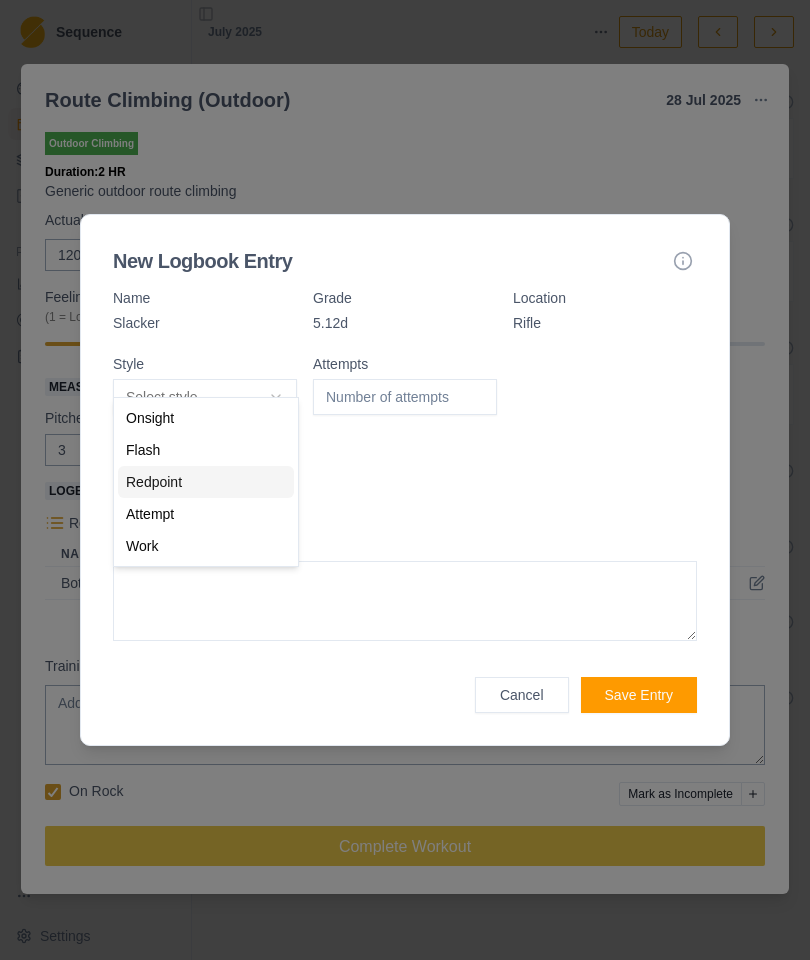 click on "Redpoint" at bounding box center [154, 482] 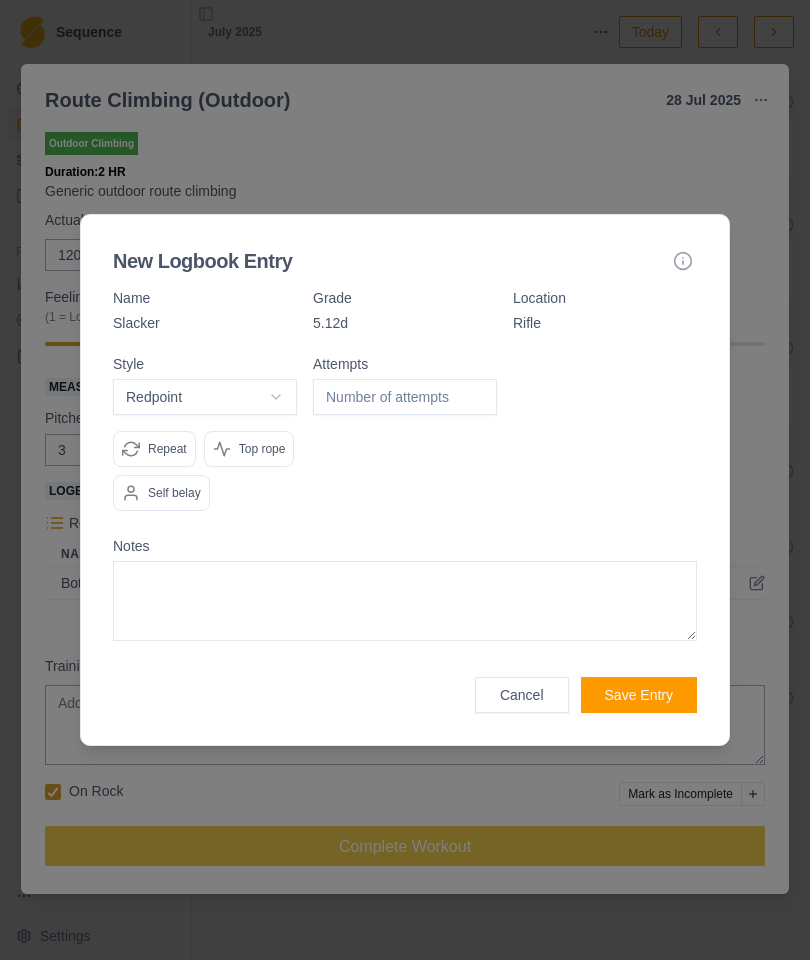 click on "Redpoint" at bounding box center (205, 397) 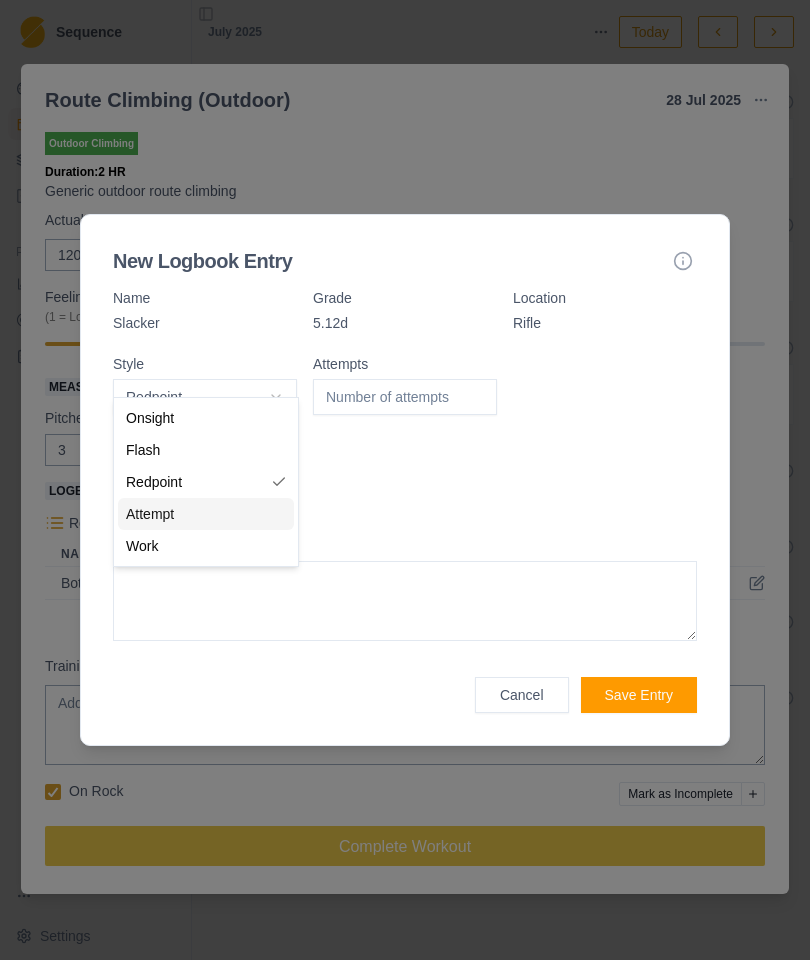 click on "Attempt" at bounding box center (150, 514) 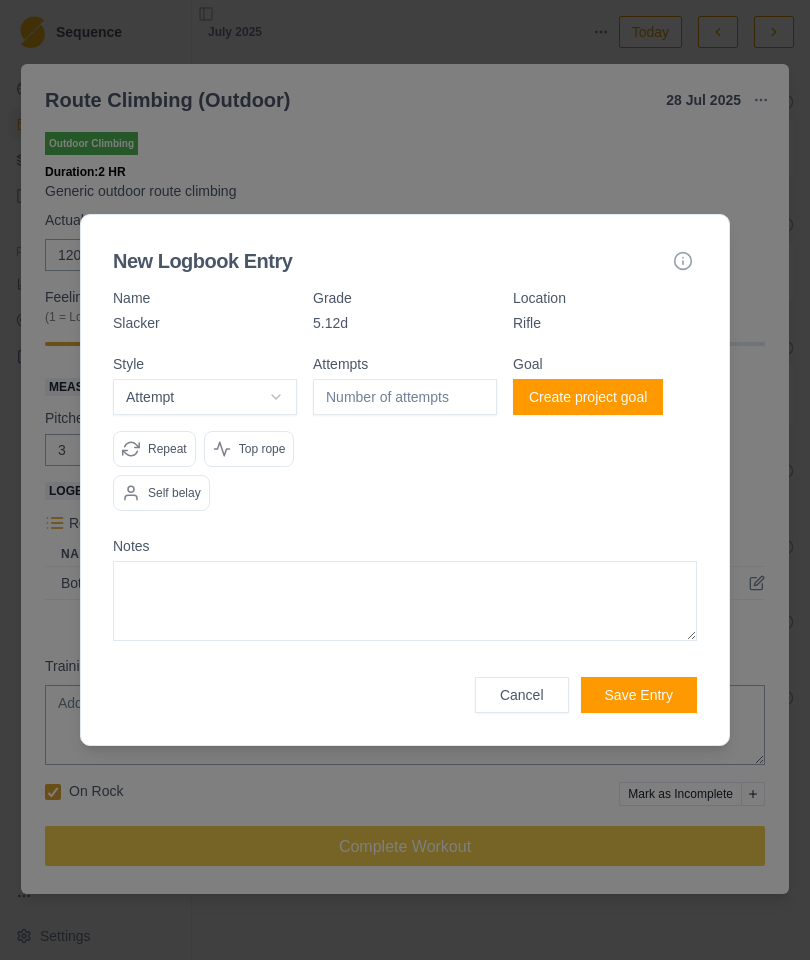 click at bounding box center [405, 397] 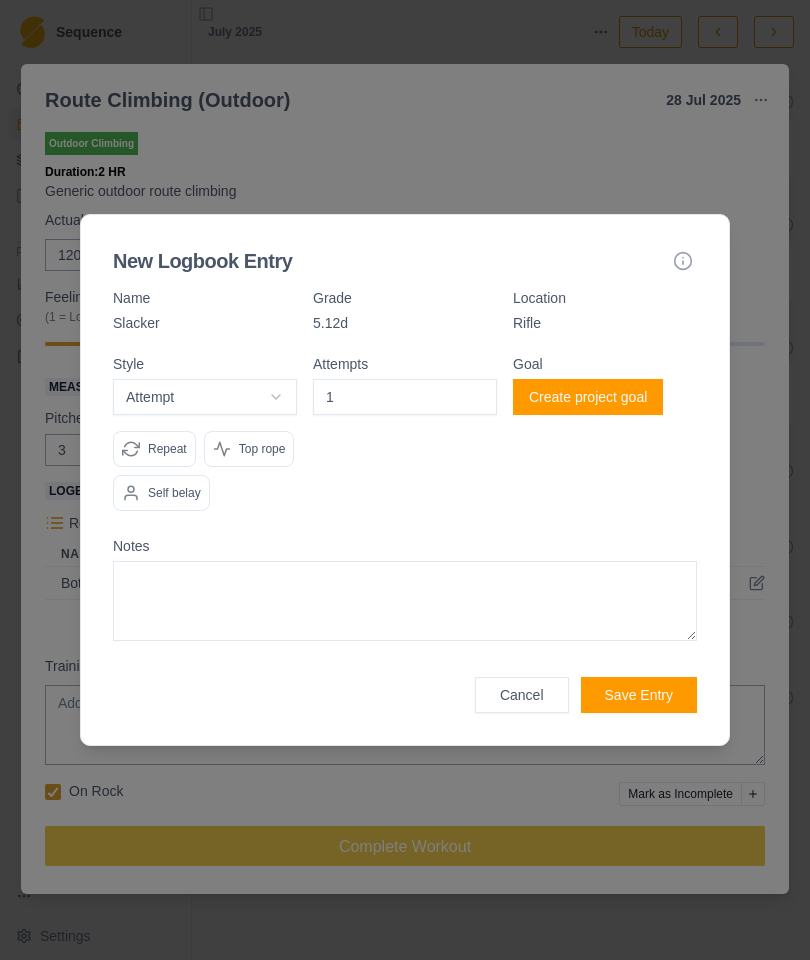 type on "1" 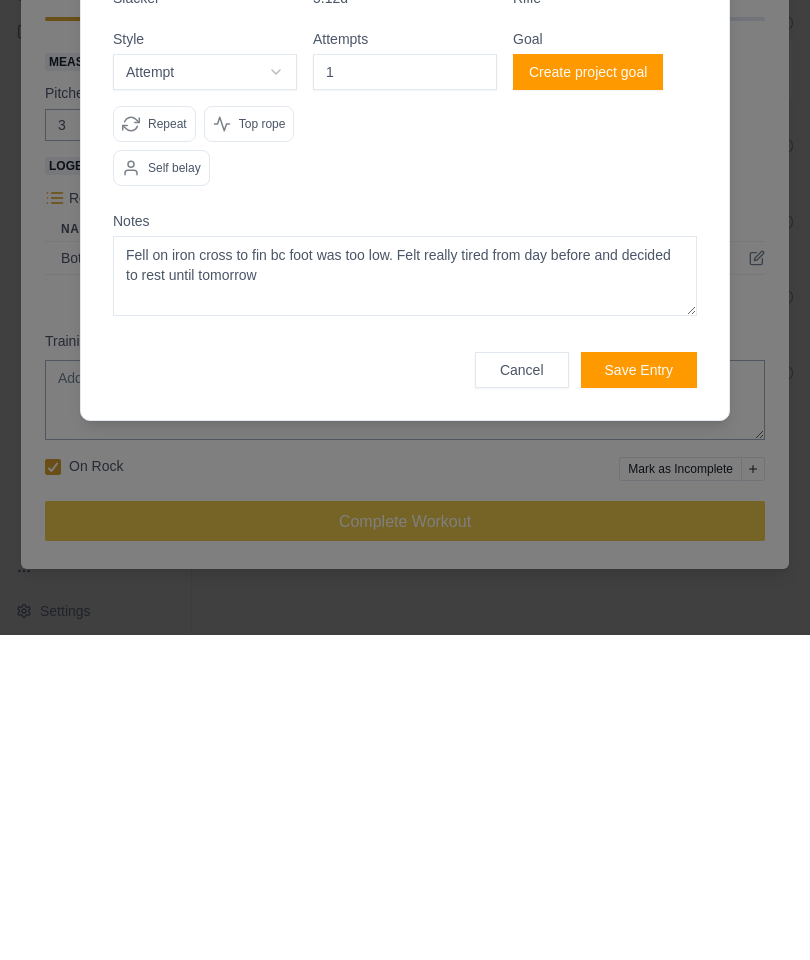 type on "Fell on iron cross to fin bc foot was too low. Felt really tired from day before and decided to rest until tomorrow" 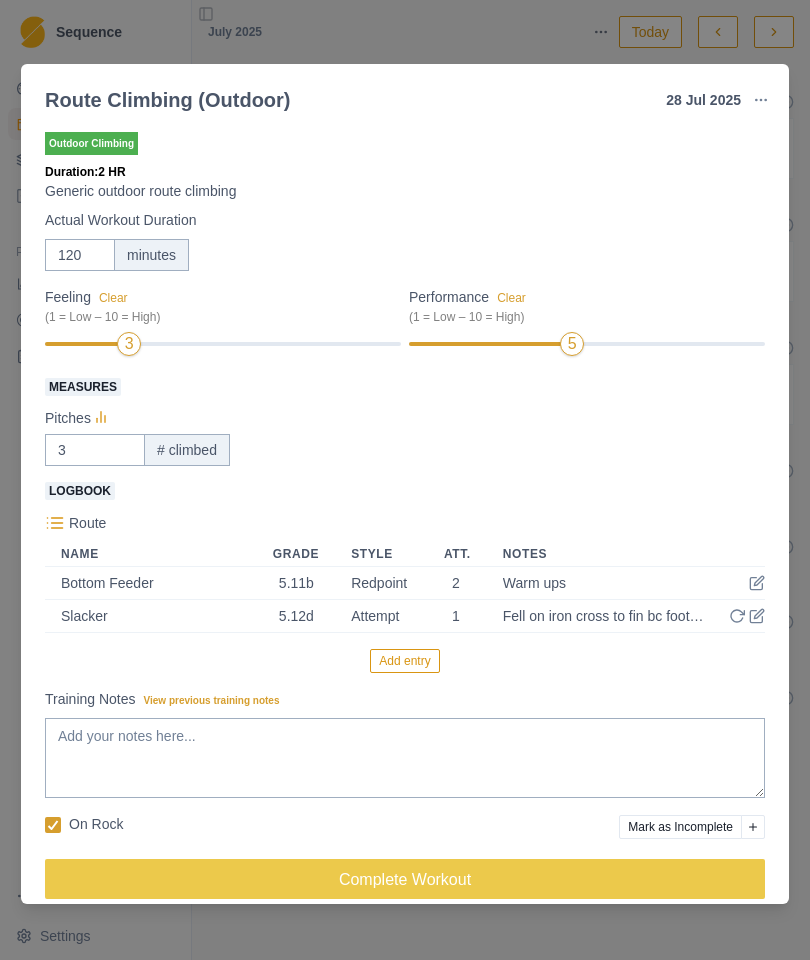 click on "Complete Workout" at bounding box center (405, 879) 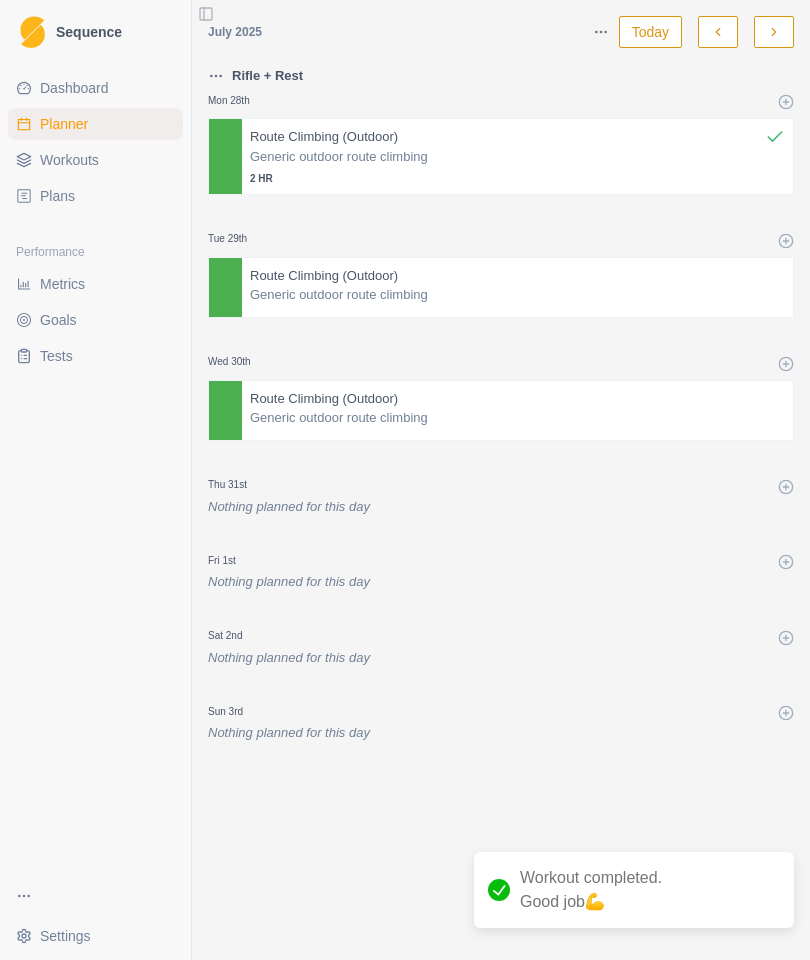 click at bounding box center (591, 276) 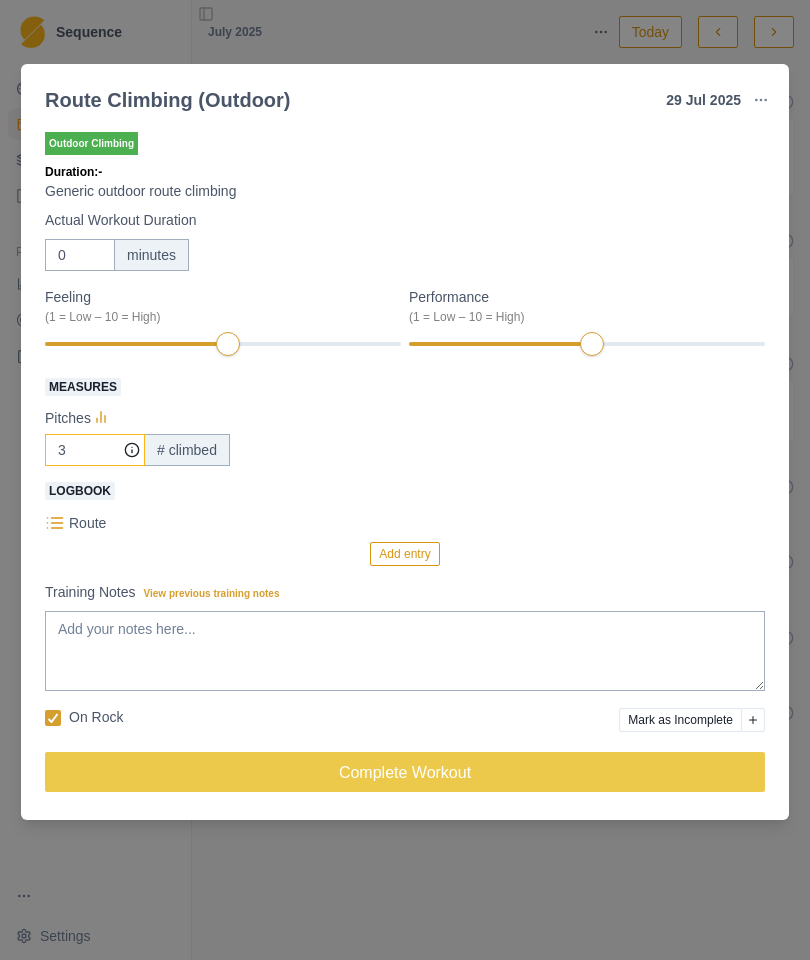click on "3" at bounding box center (95, 450) 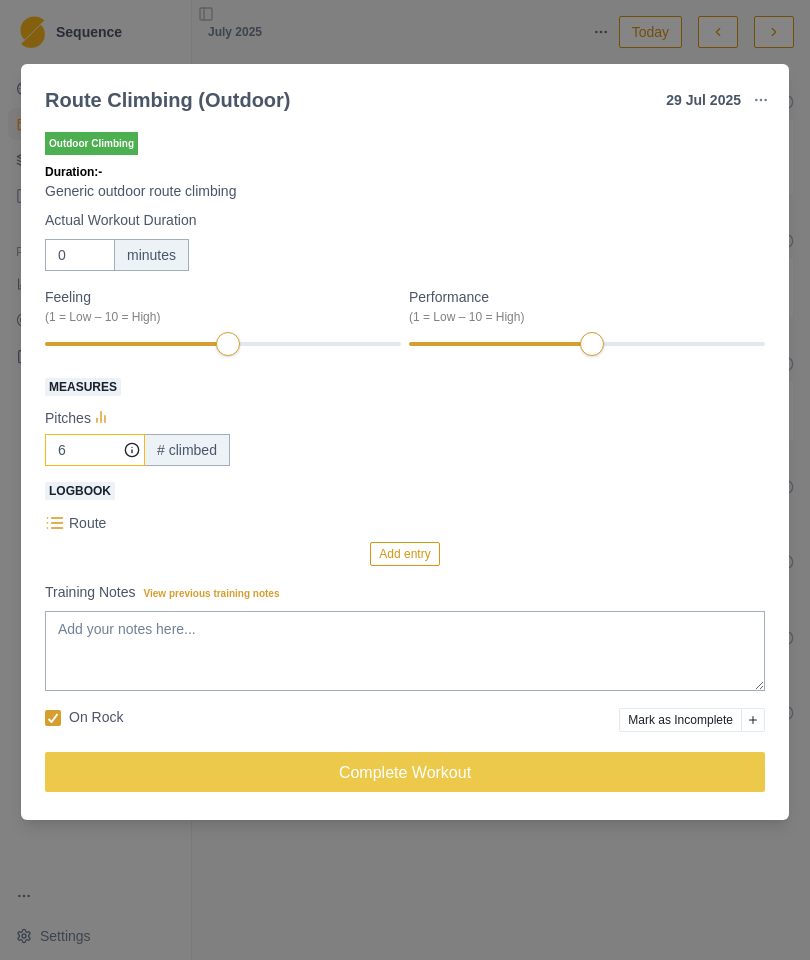 type on "6" 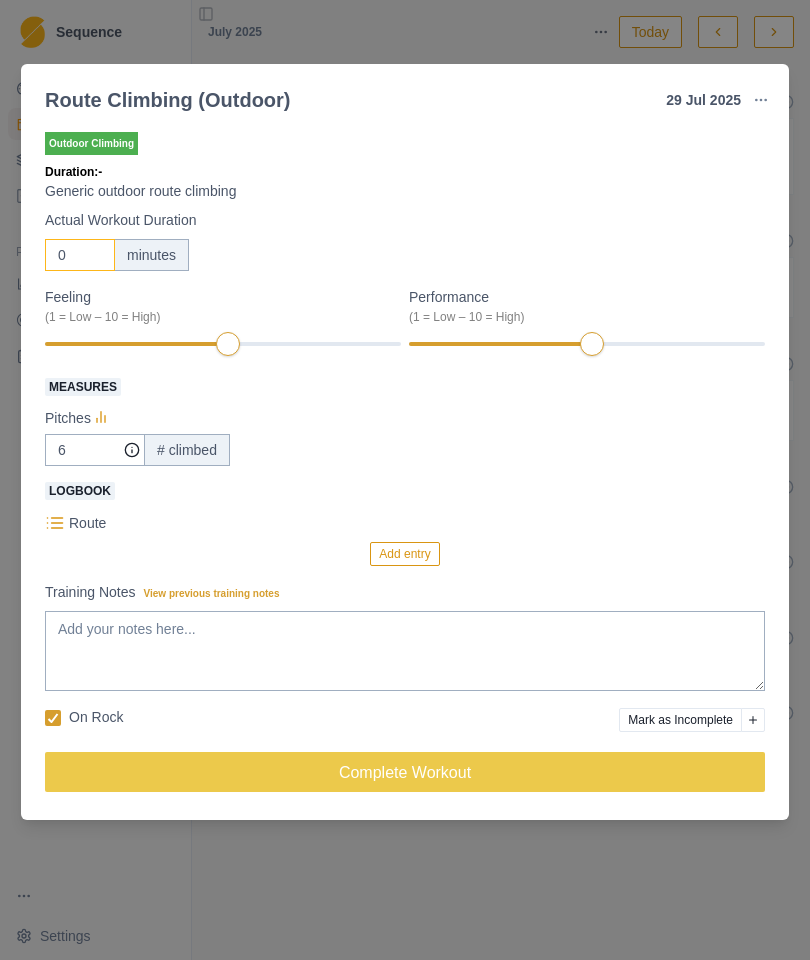 click on "0" at bounding box center [80, 255] 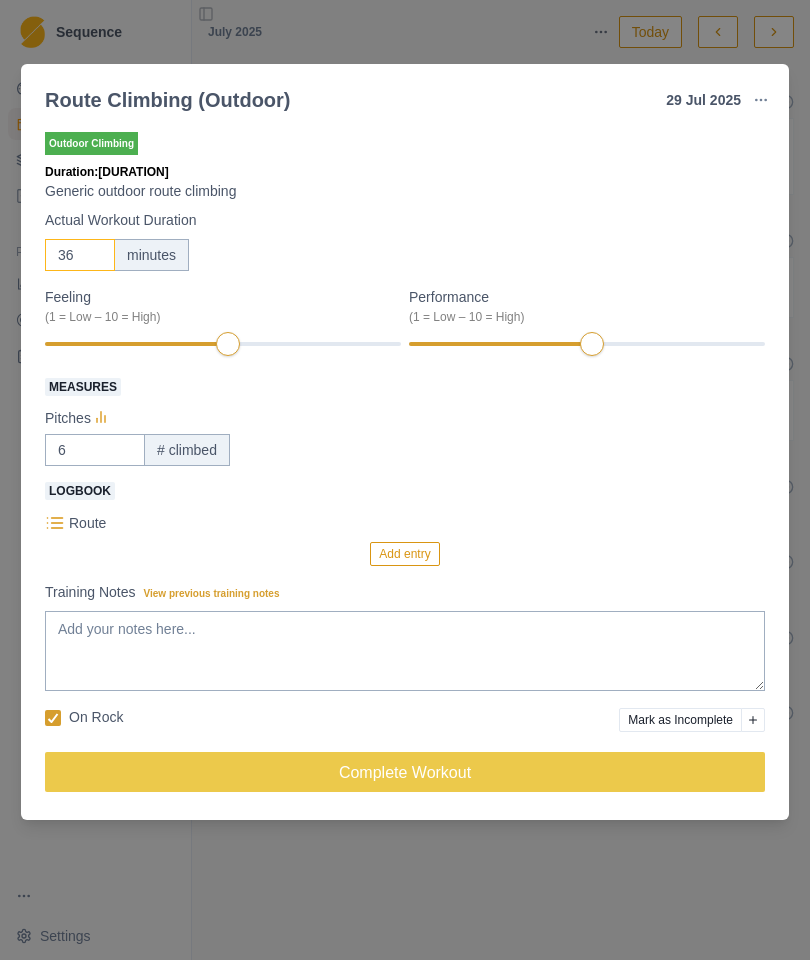 type on "3" 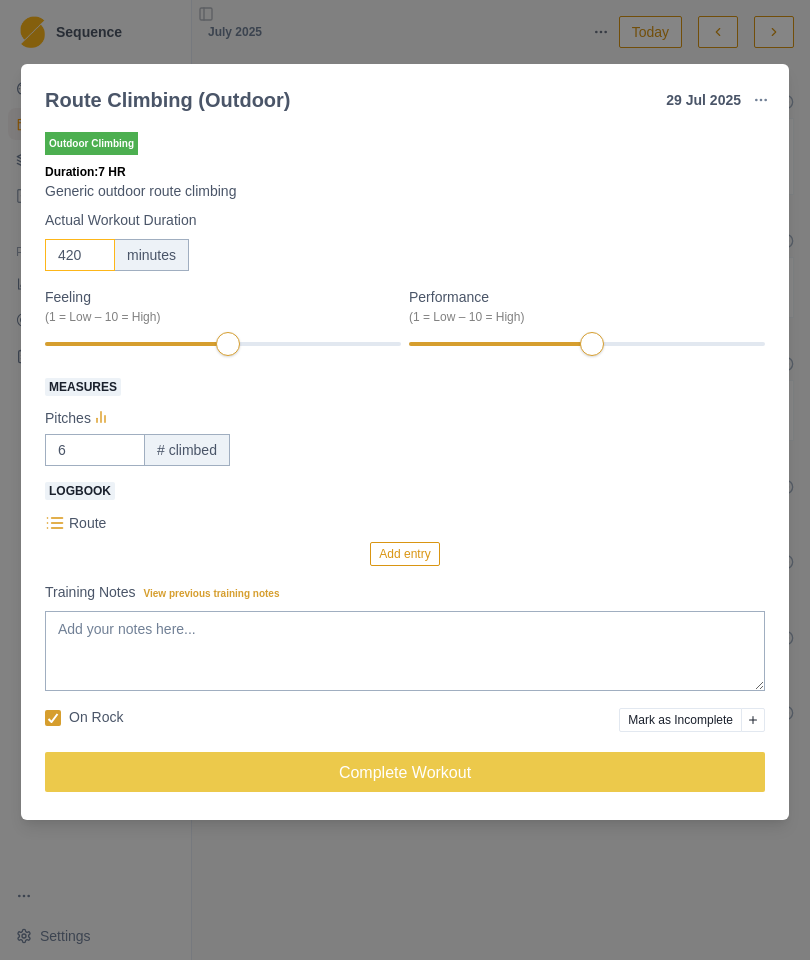 type on "420" 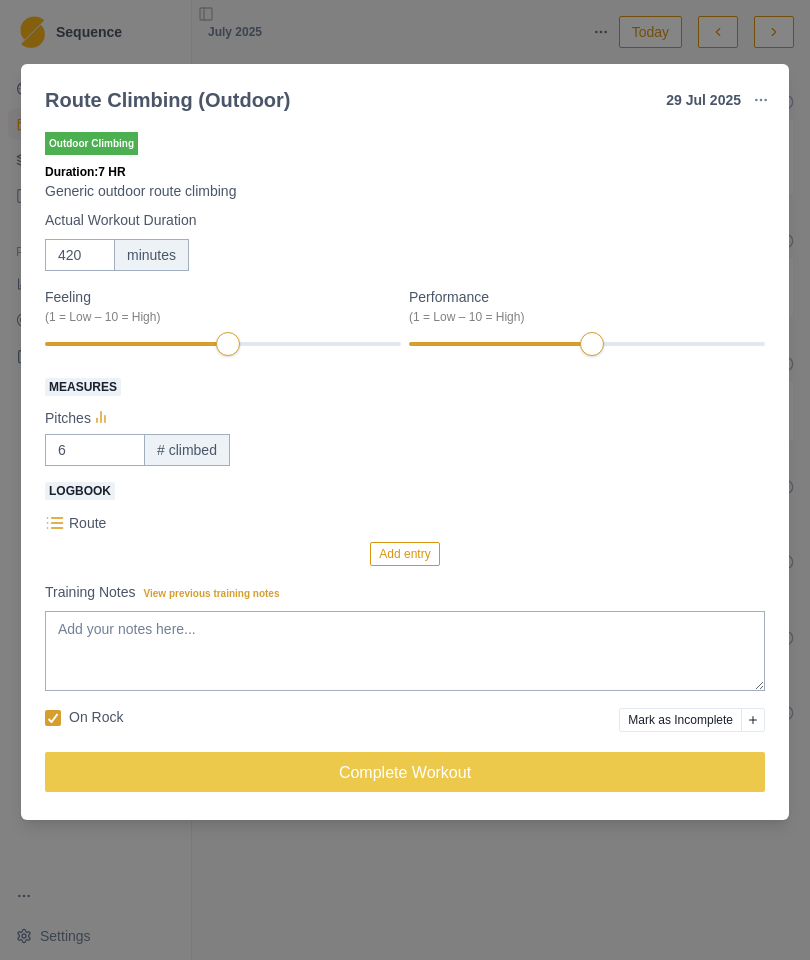 click on "Add entry" at bounding box center [404, 554] 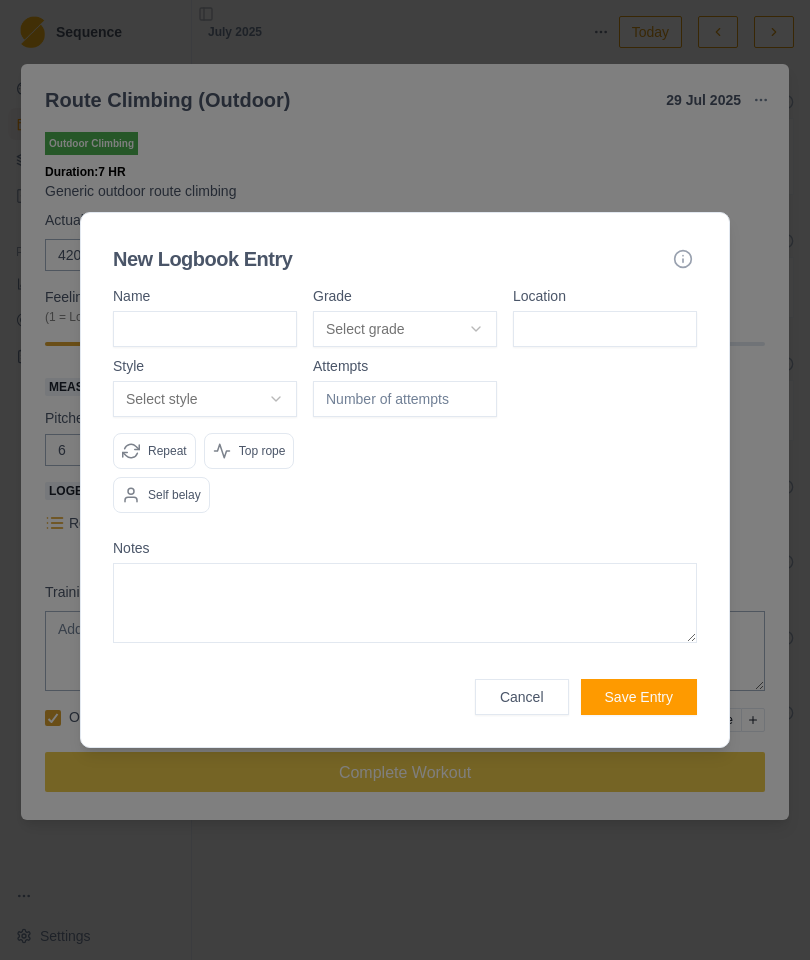 click at bounding box center [205, 329] 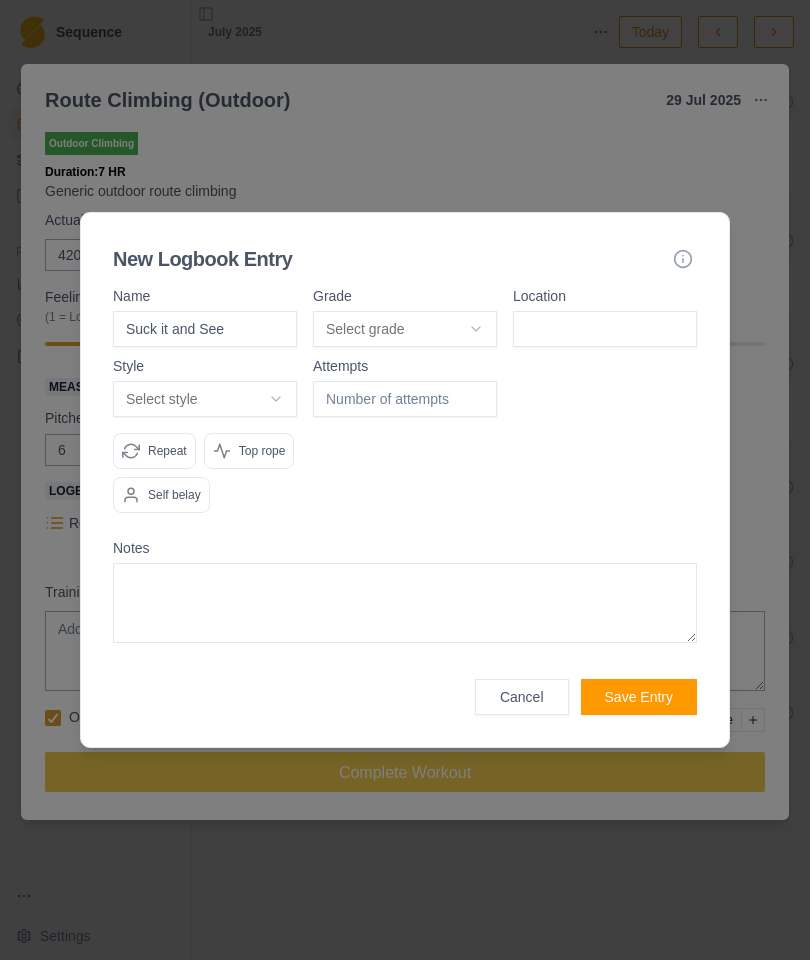 type on "Suck it and See" 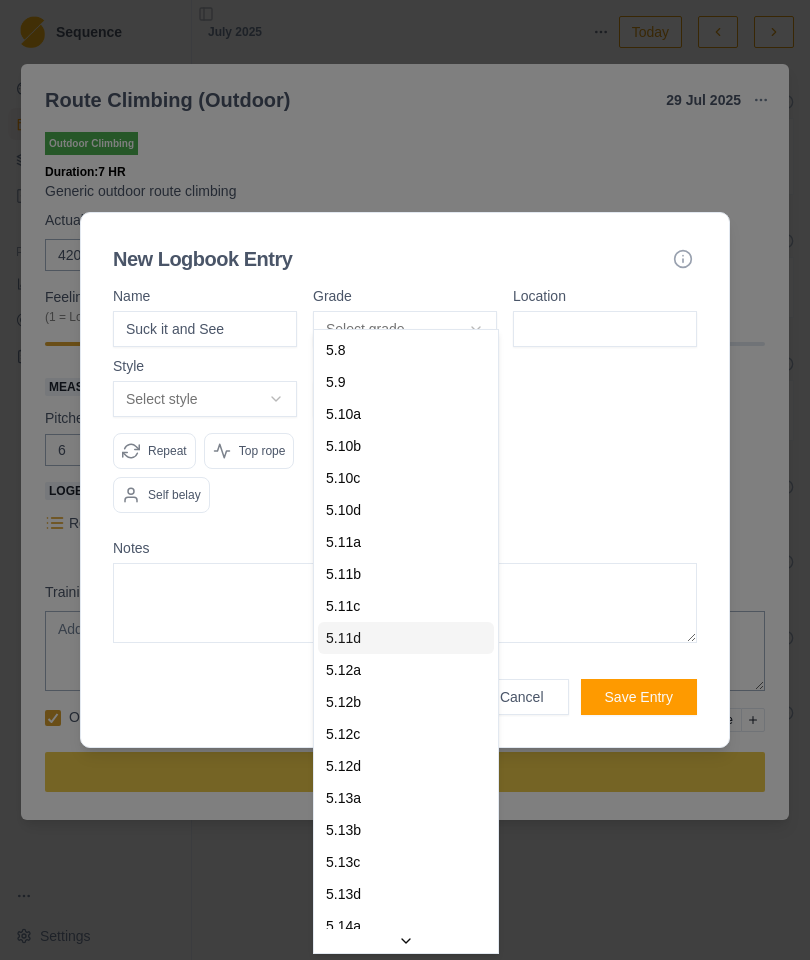 click on "5.11d" at bounding box center (406, 638) 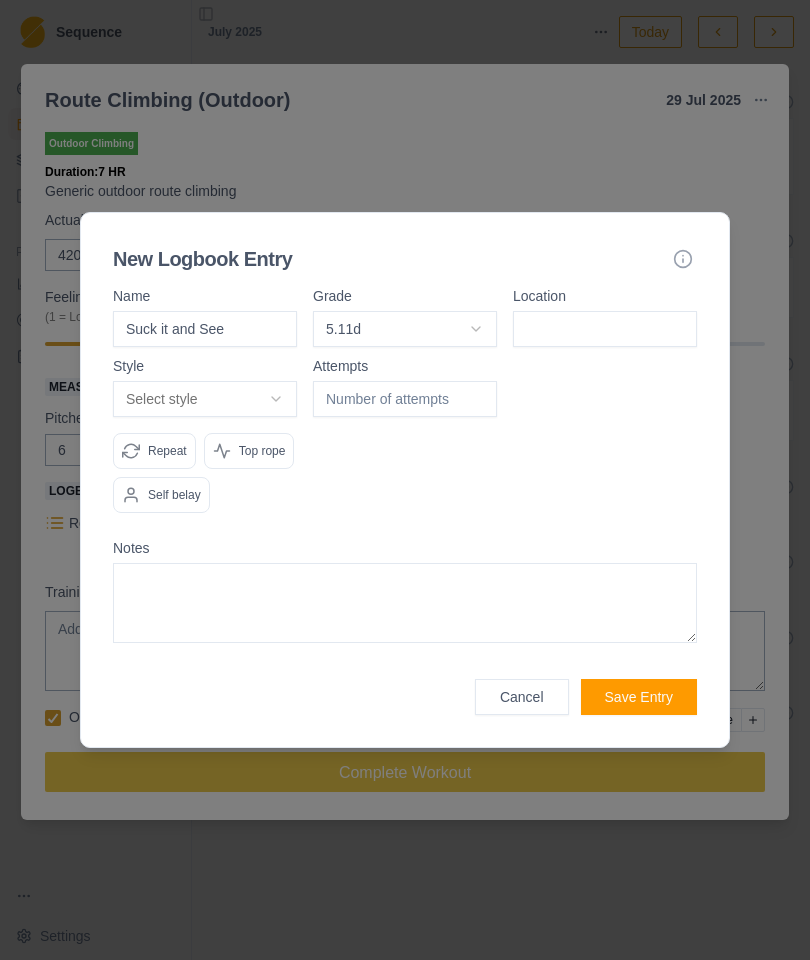 click at bounding box center (605, 329) 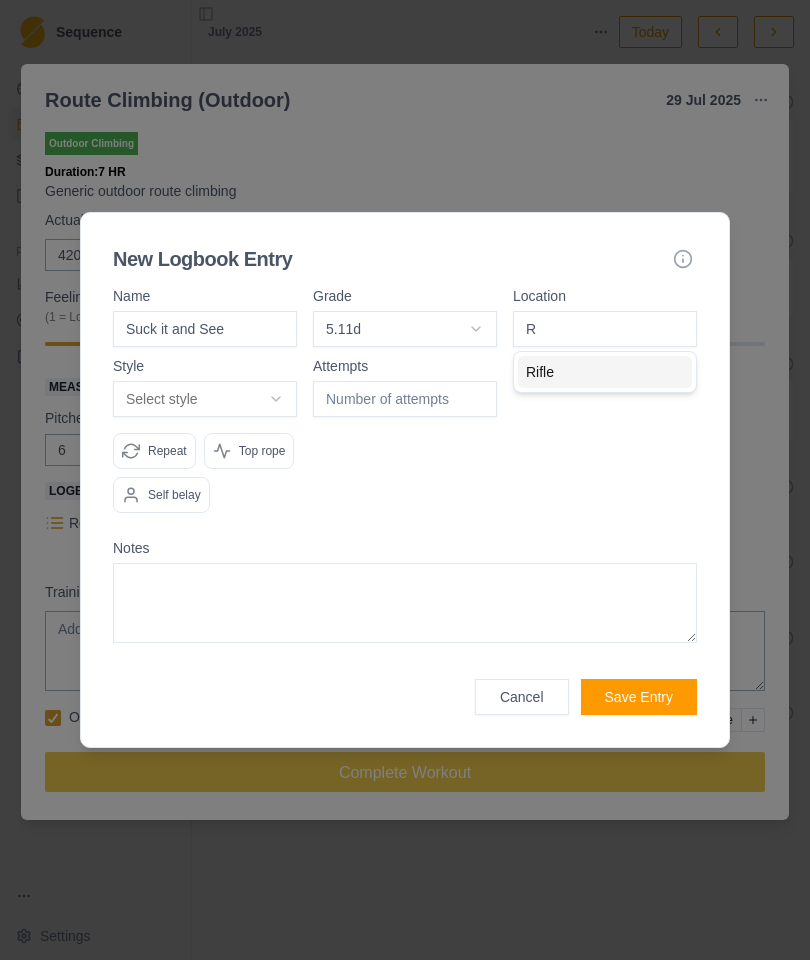 type on "Rifle" 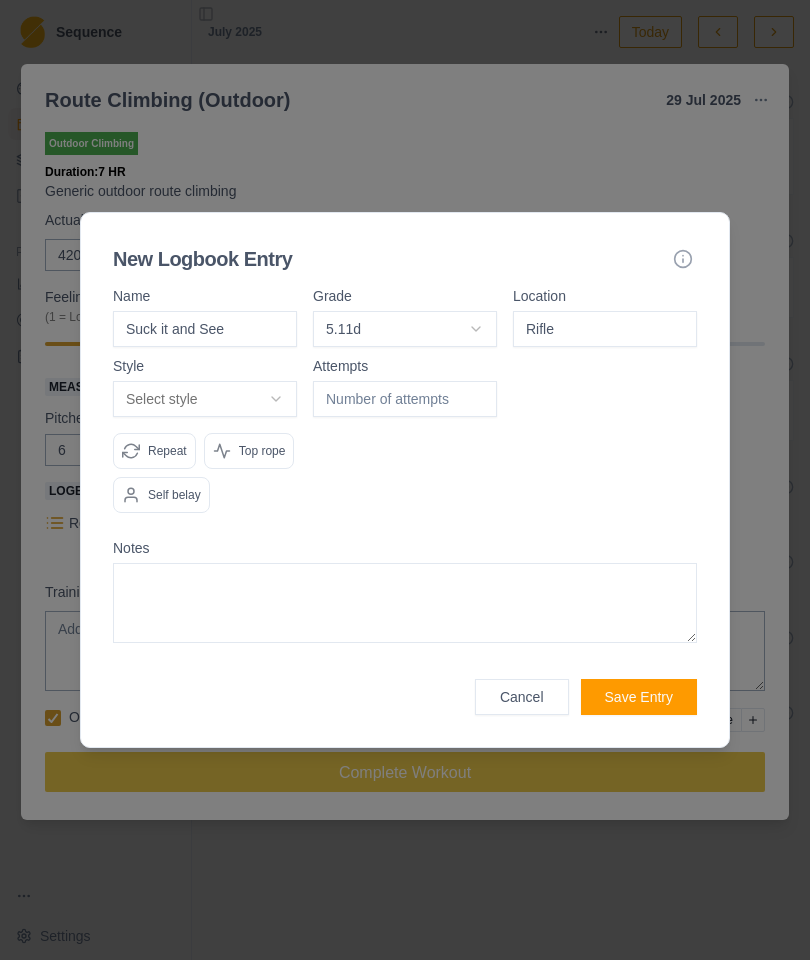 click on "Select style" at bounding box center (205, 399) 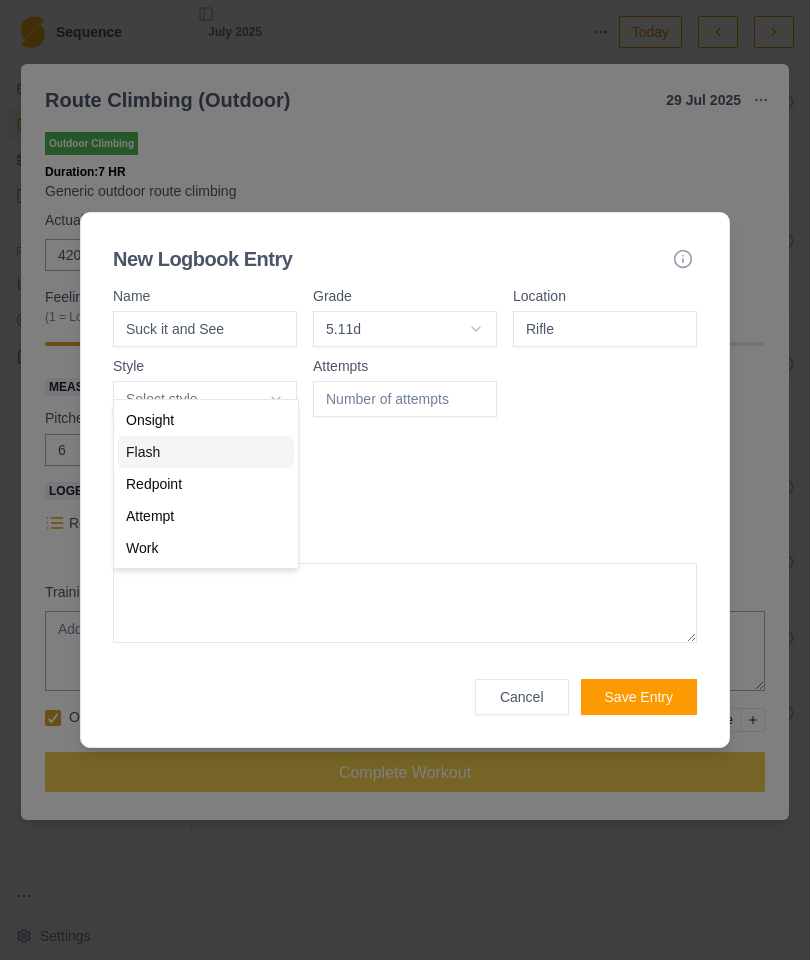 click on "Flash" at bounding box center [143, 452] 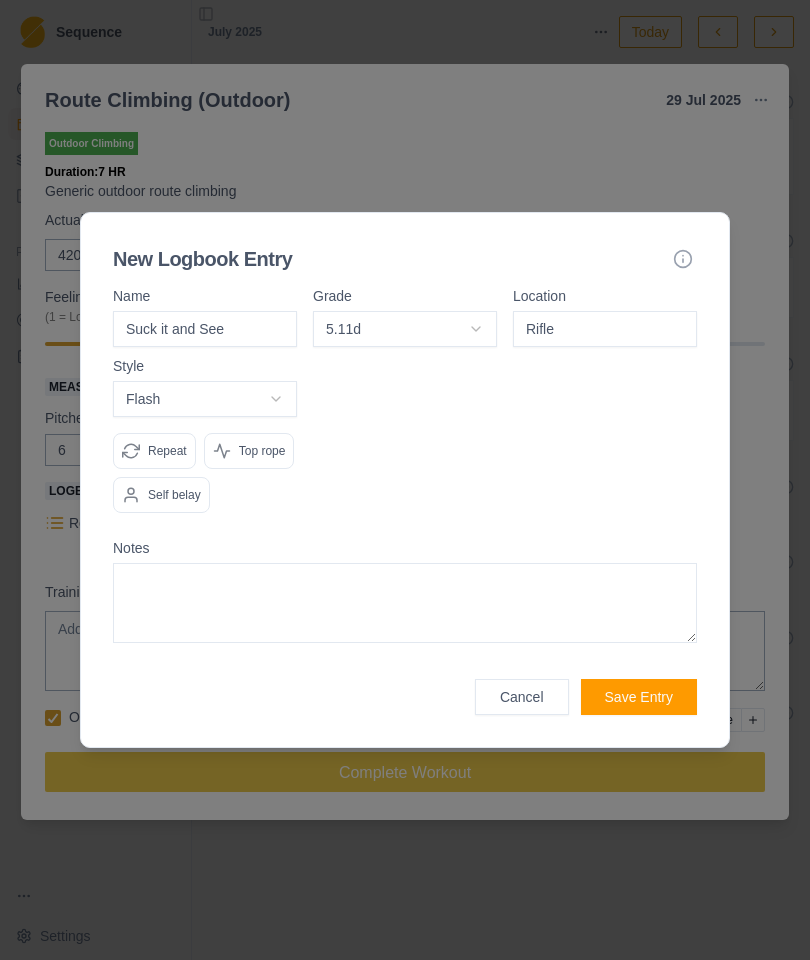 click at bounding box center [405, 603] 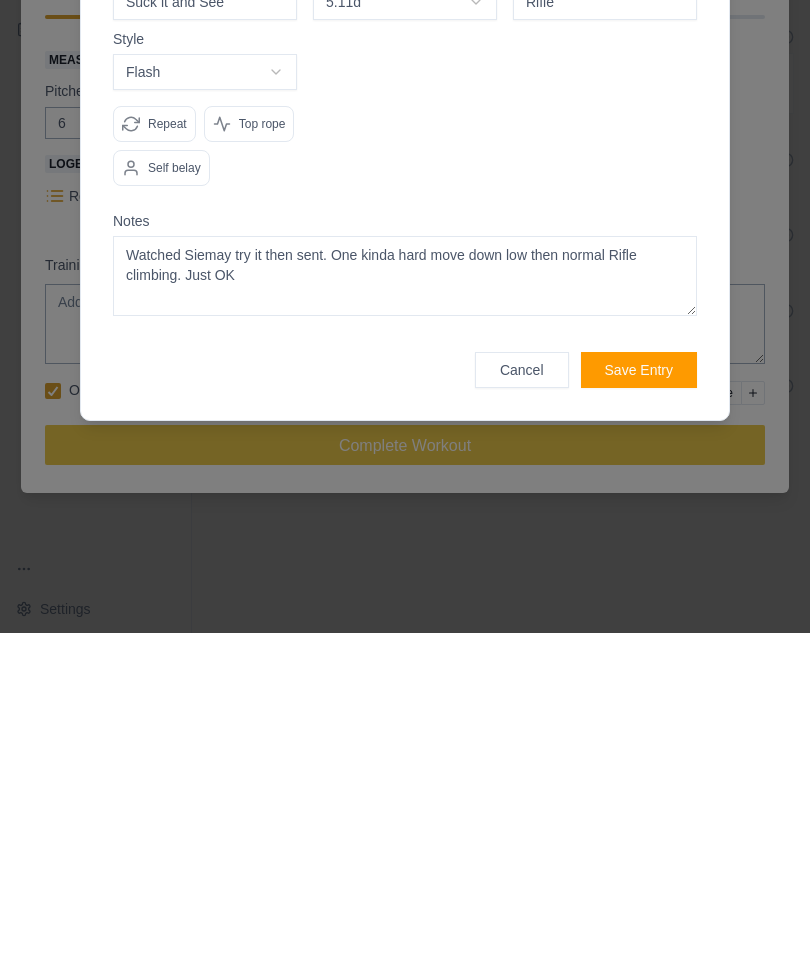 type on "Watched Siemay try it then sent. One kinda hard move down low then normal Rifle climbing. Just OK" 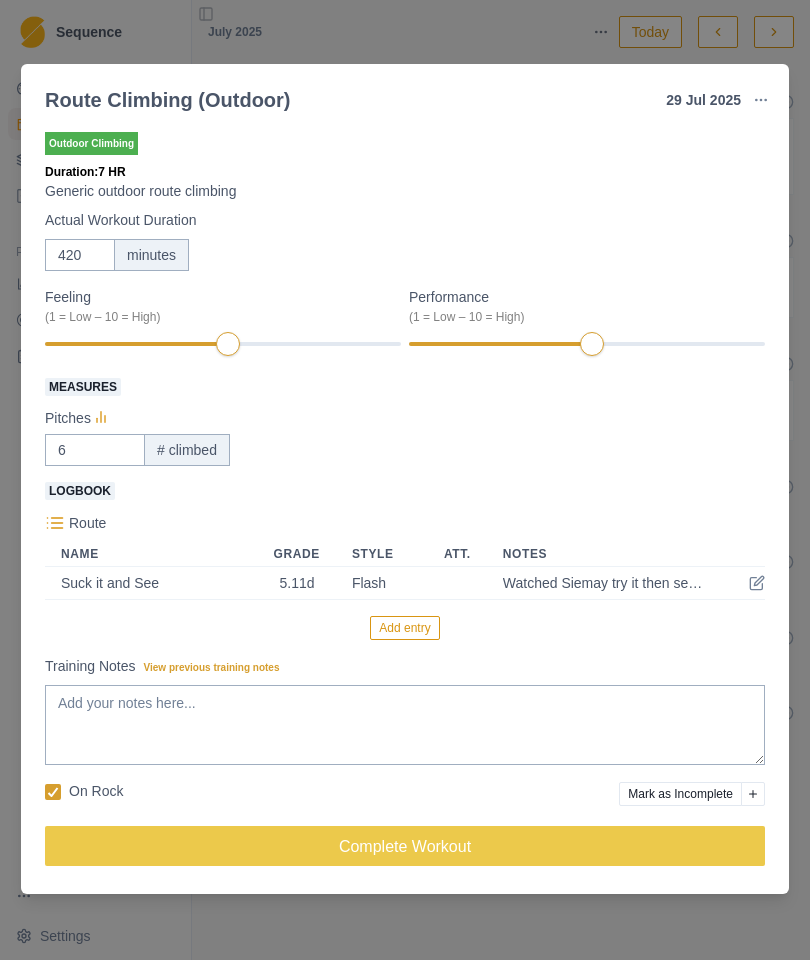 click on "Add entry" at bounding box center [404, 628] 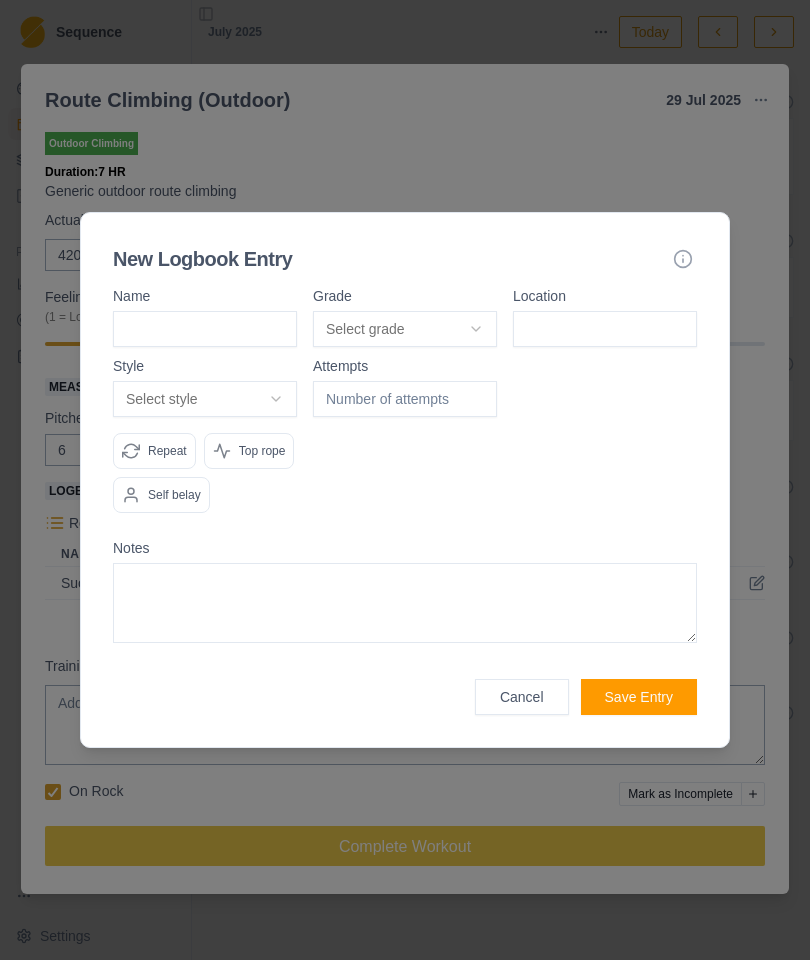 click at bounding box center [205, 329] 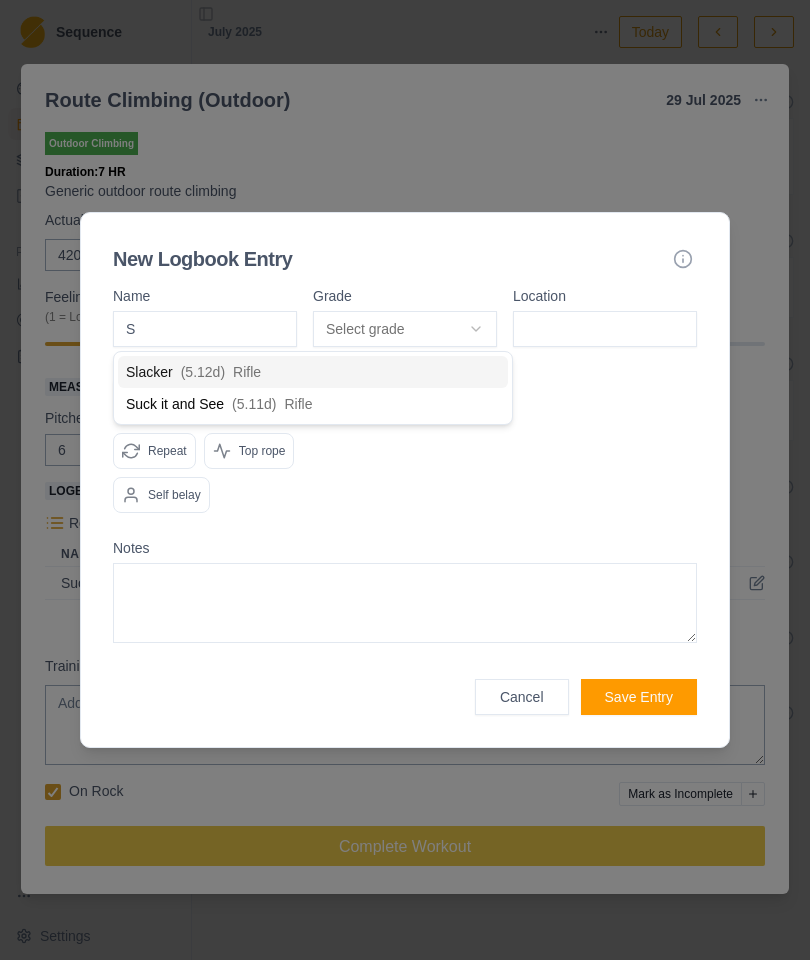 type on "Sl" 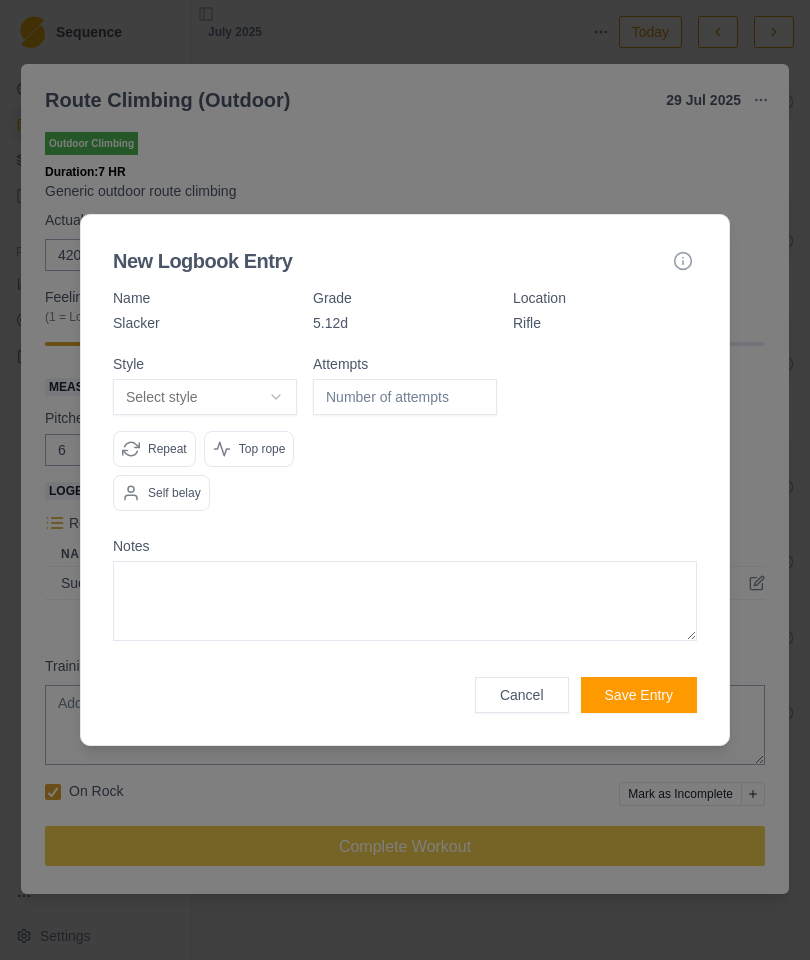 click on "Select style" at bounding box center (205, 397) 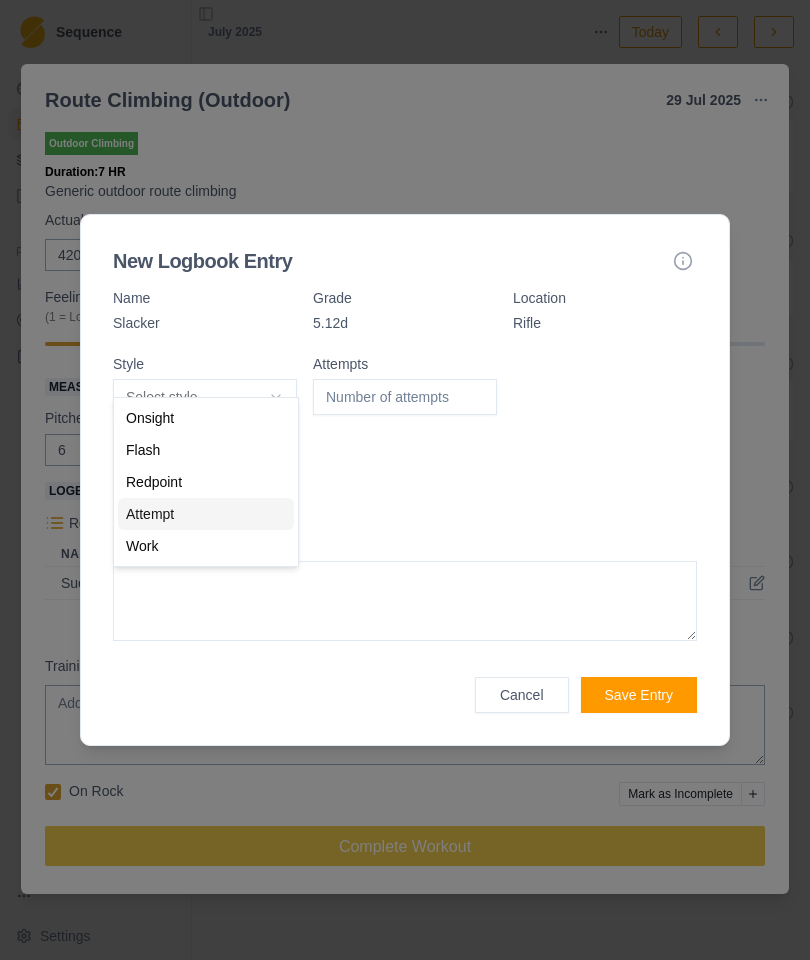 click on "Attempt" at bounding box center (150, 514) 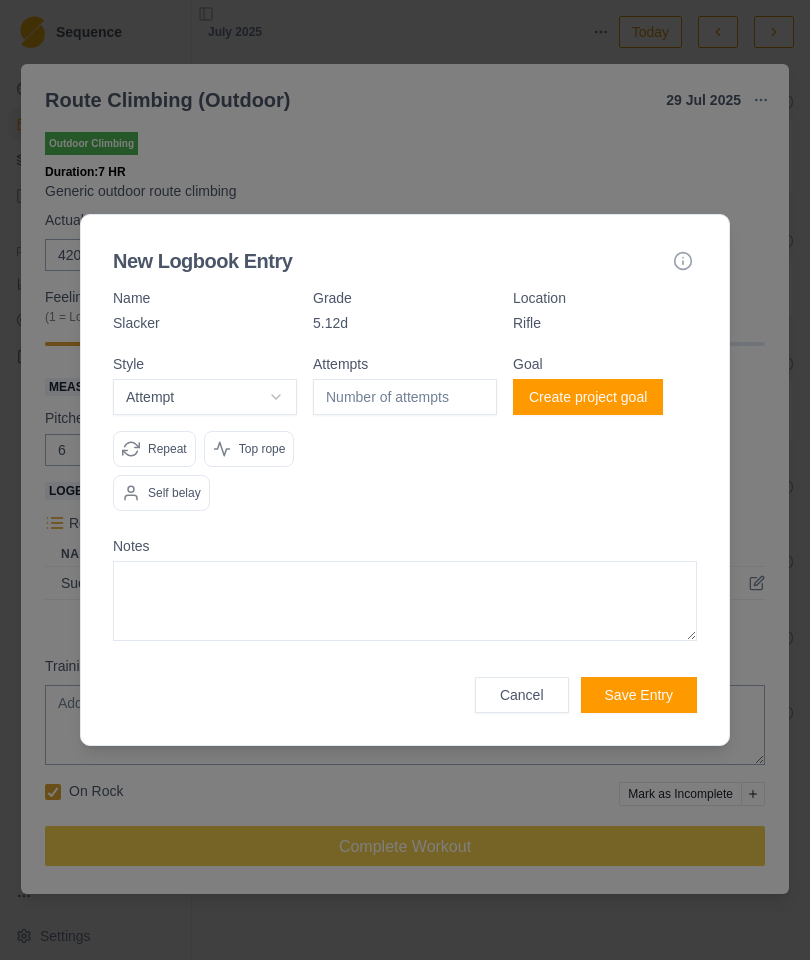 click at bounding box center [405, 397] 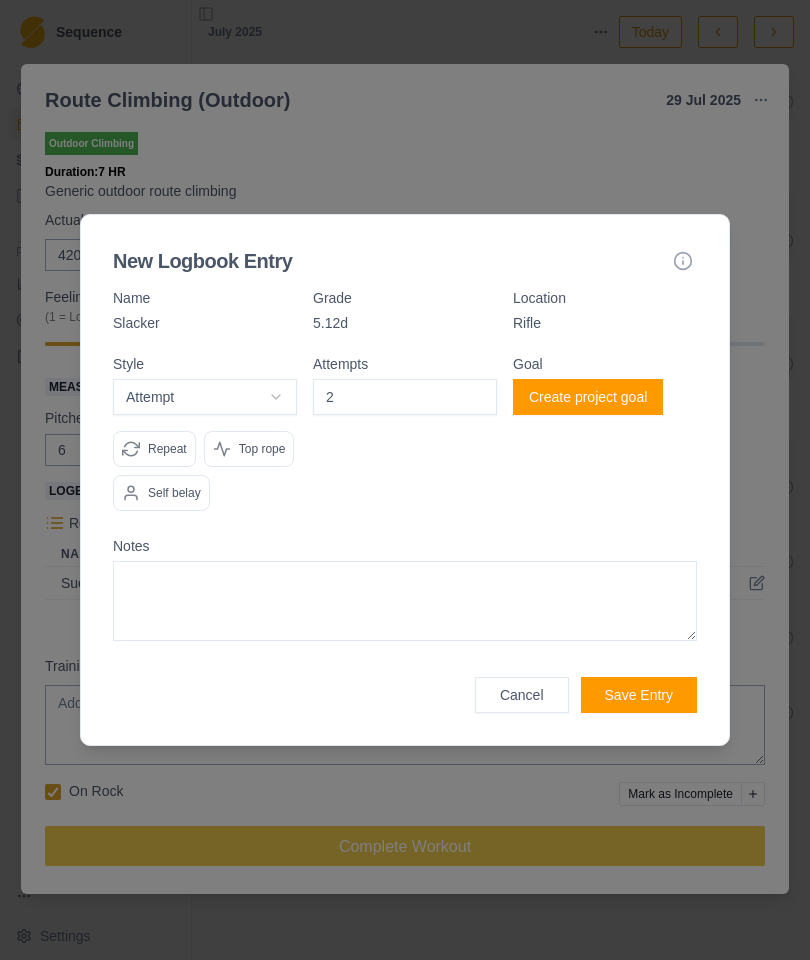 type on "2" 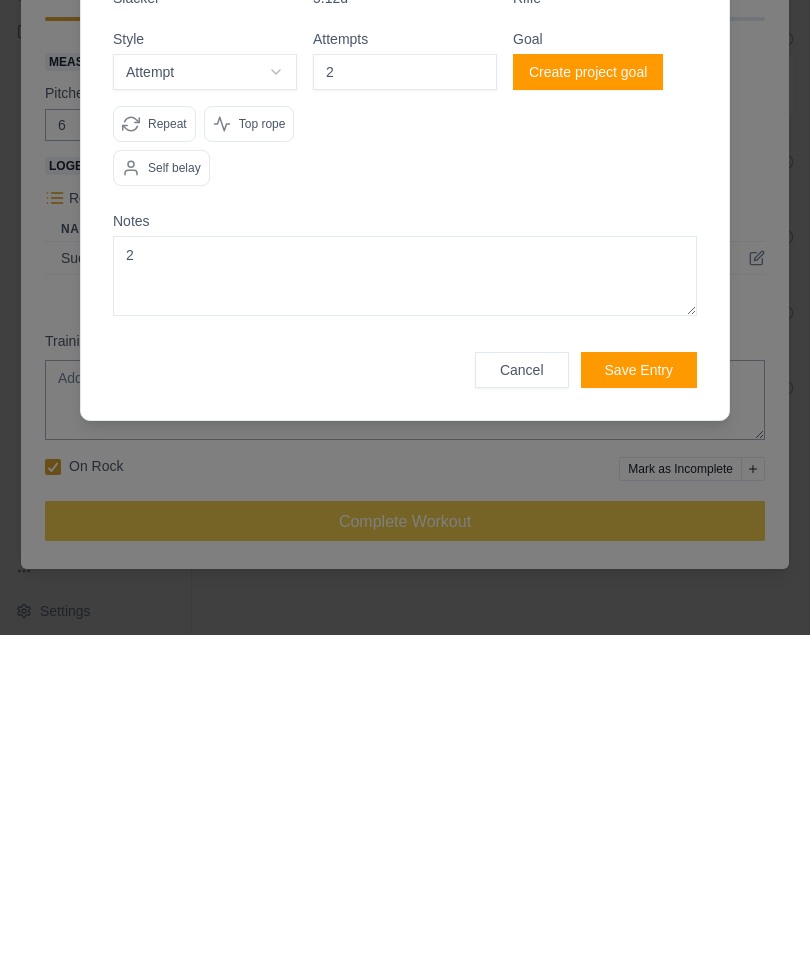 type on "2" 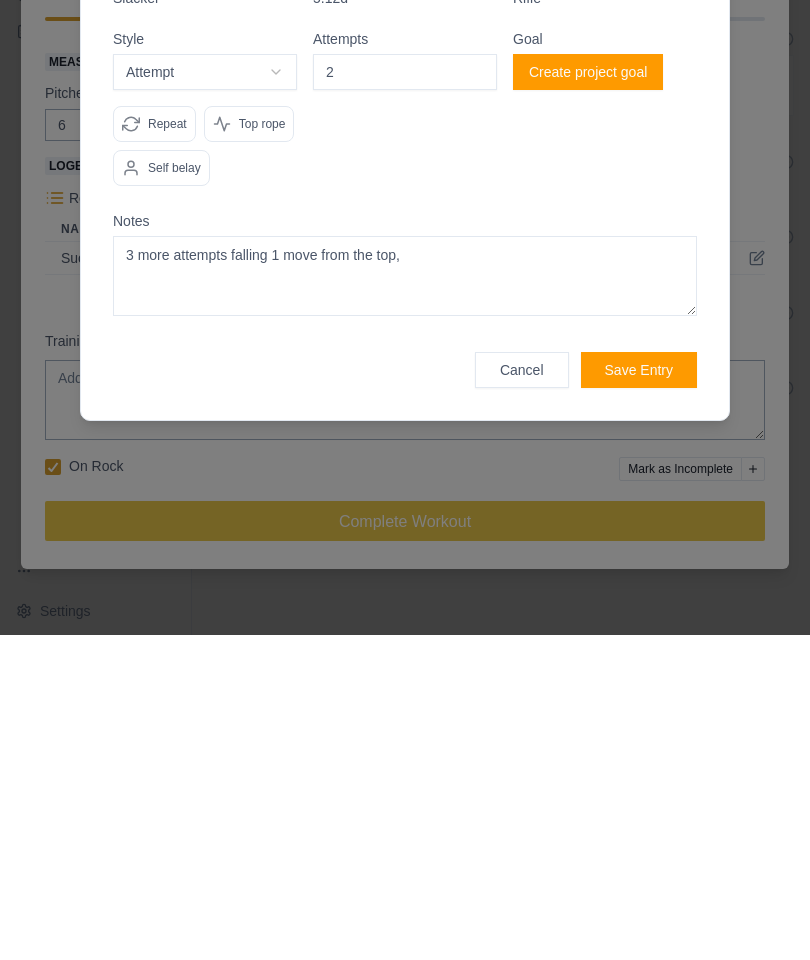 click on "3 more attempts falling 1 move from the top," at bounding box center (405, 601) 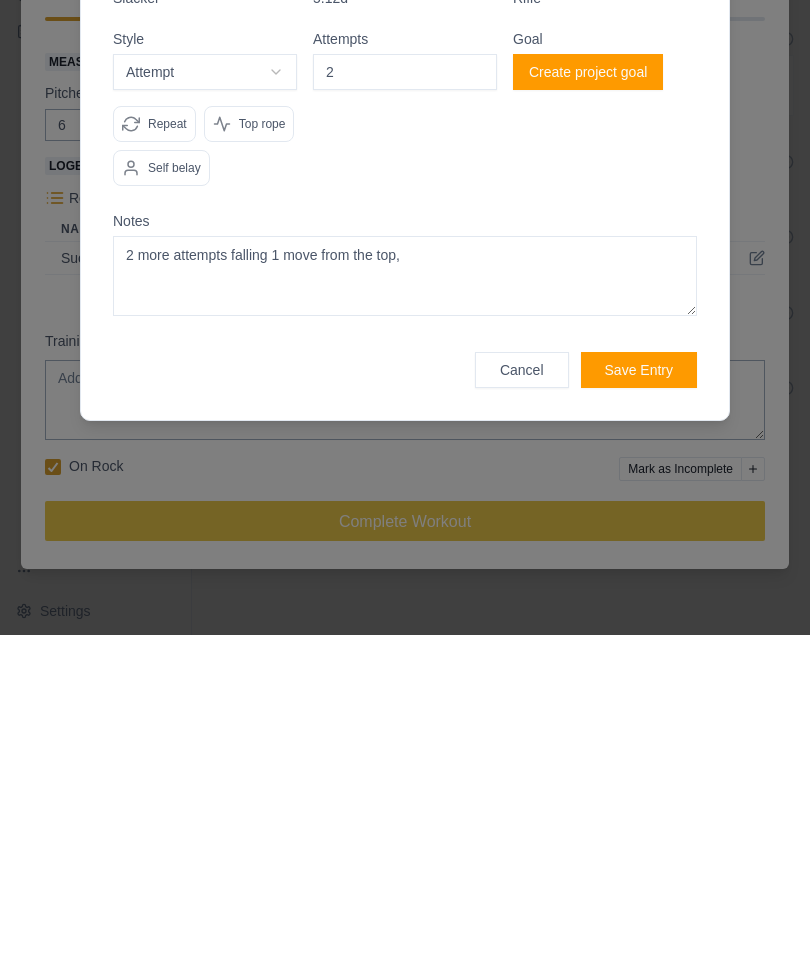 click on "2 more attempts falling 1 move from the top," at bounding box center [405, 601] 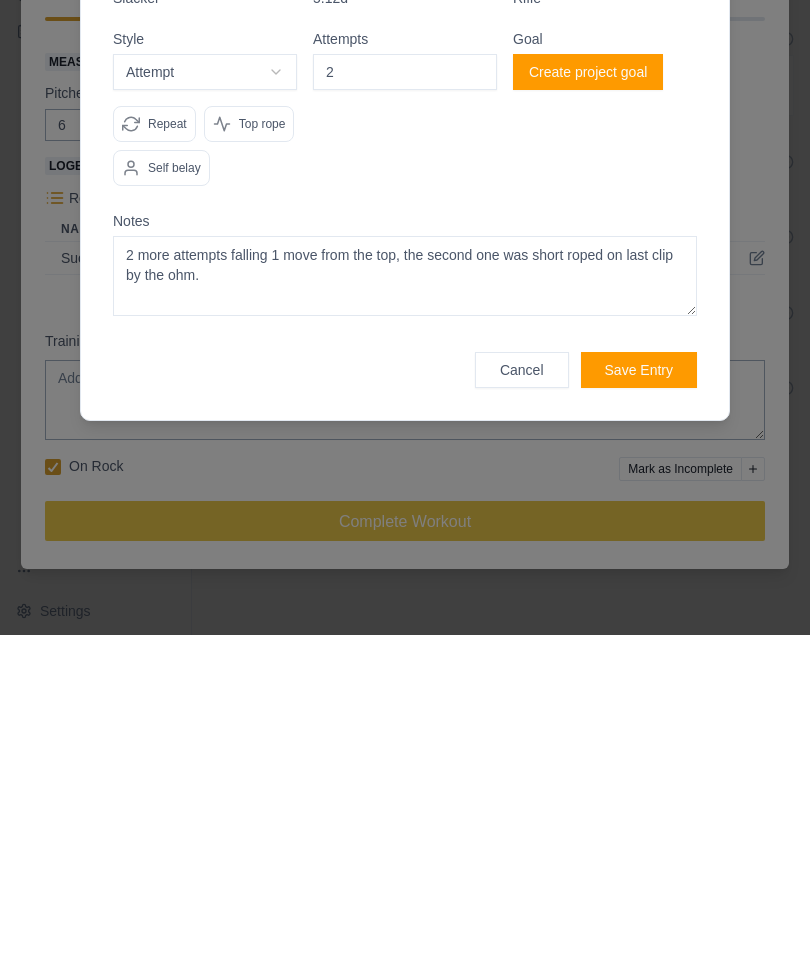type on "2 more attempts falling 1 move from the top, the second one was short roped on last clip by the ohm." 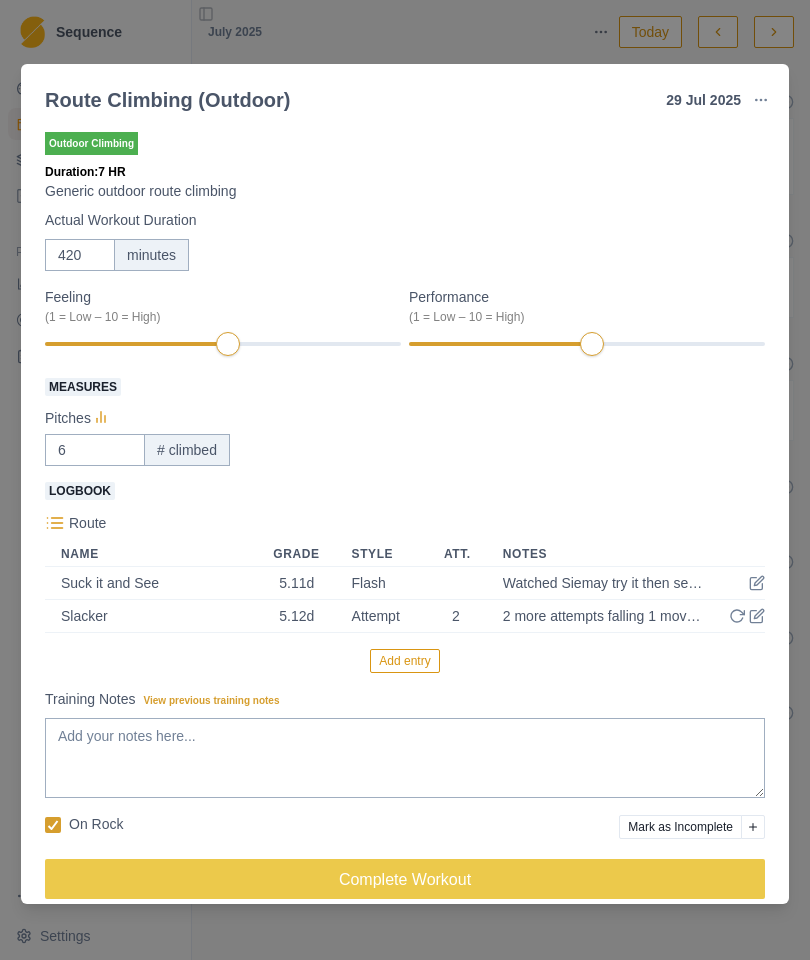 click on "Add entry" at bounding box center (404, 661) 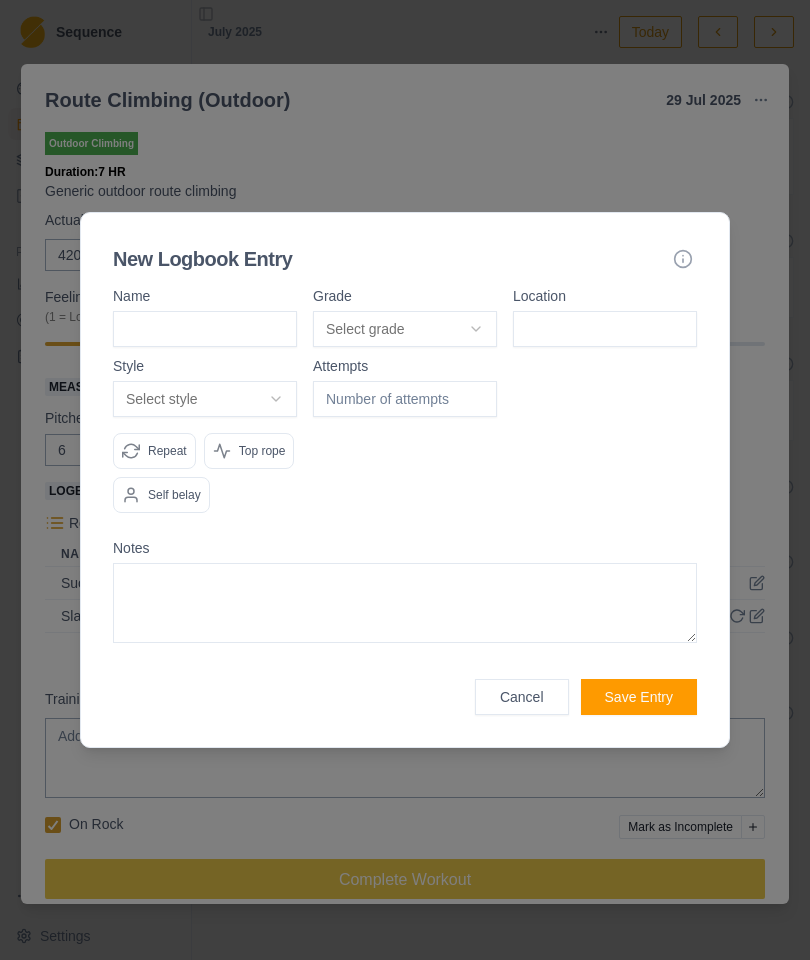 click at bounding box center (205, 329) 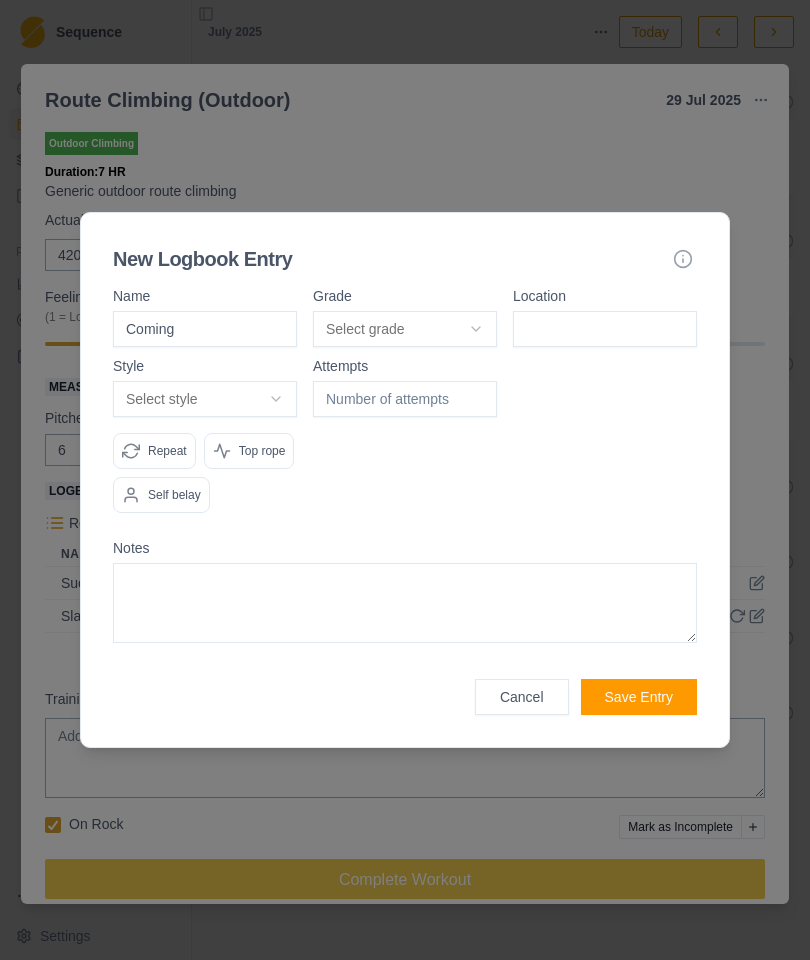 click on "Coming" at bounding box center (205, 329) 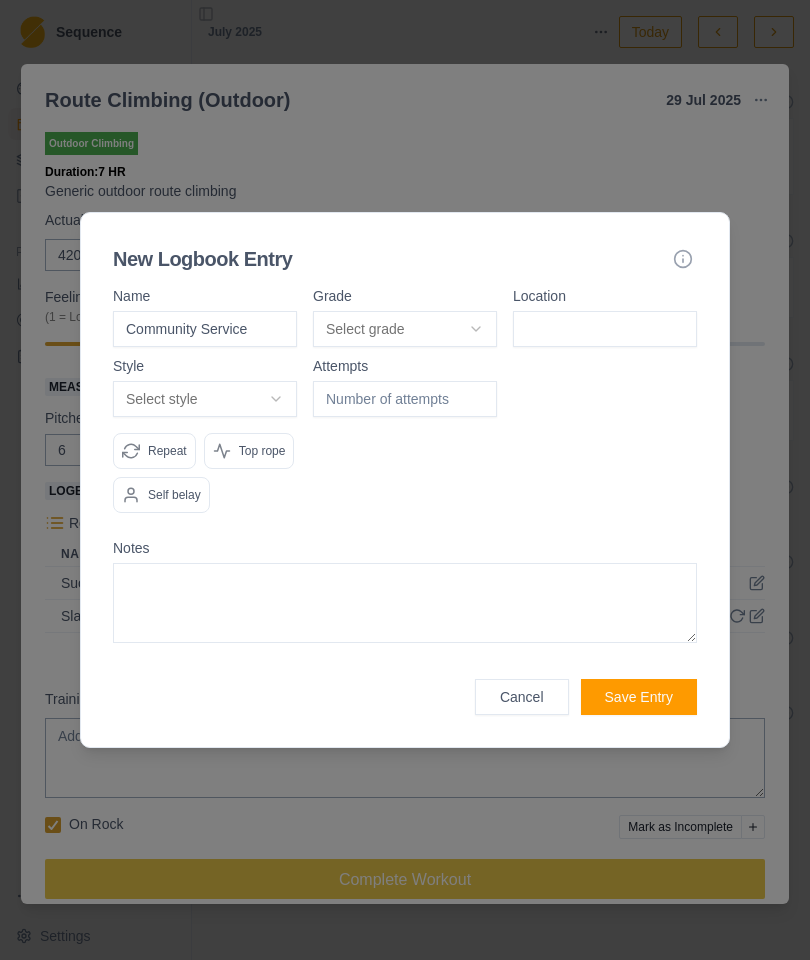 type on "Community Service" 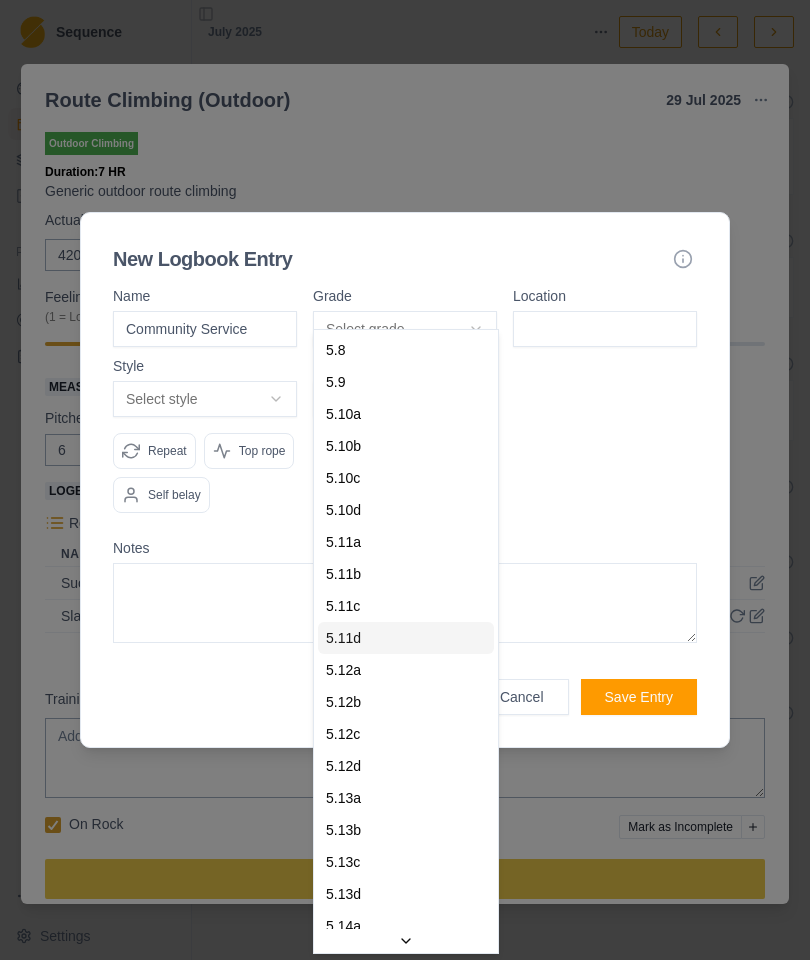 click on "5.11d" at bounding box center (406, 638) 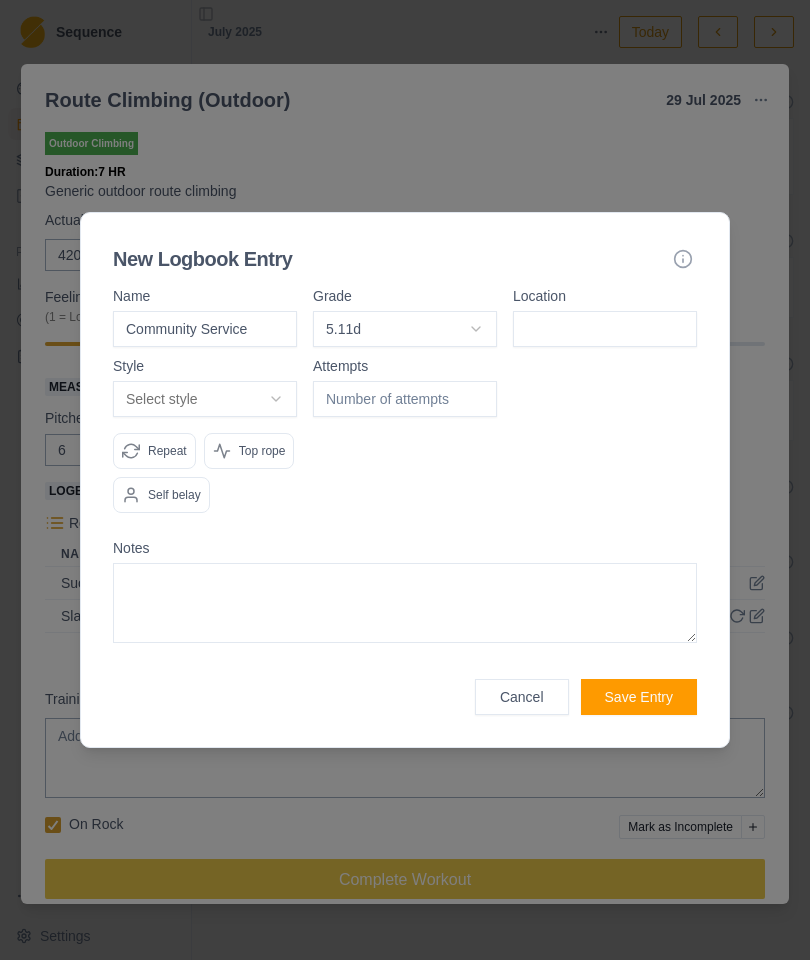 click at bounding box center (605, 329) 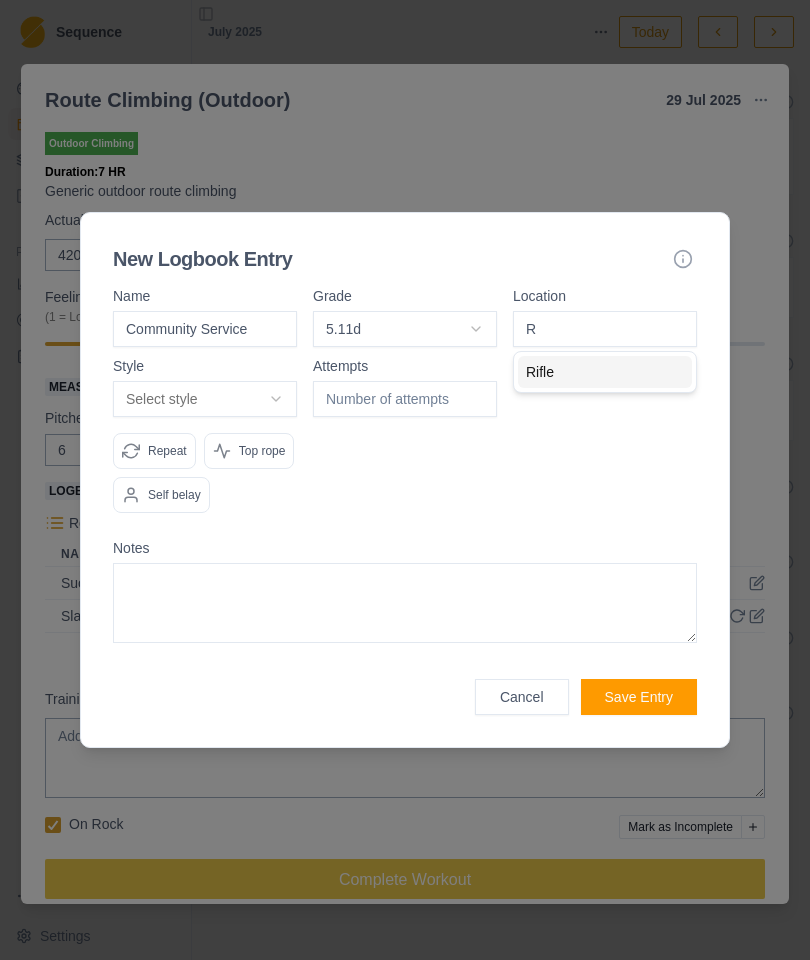 type on "Rifle" 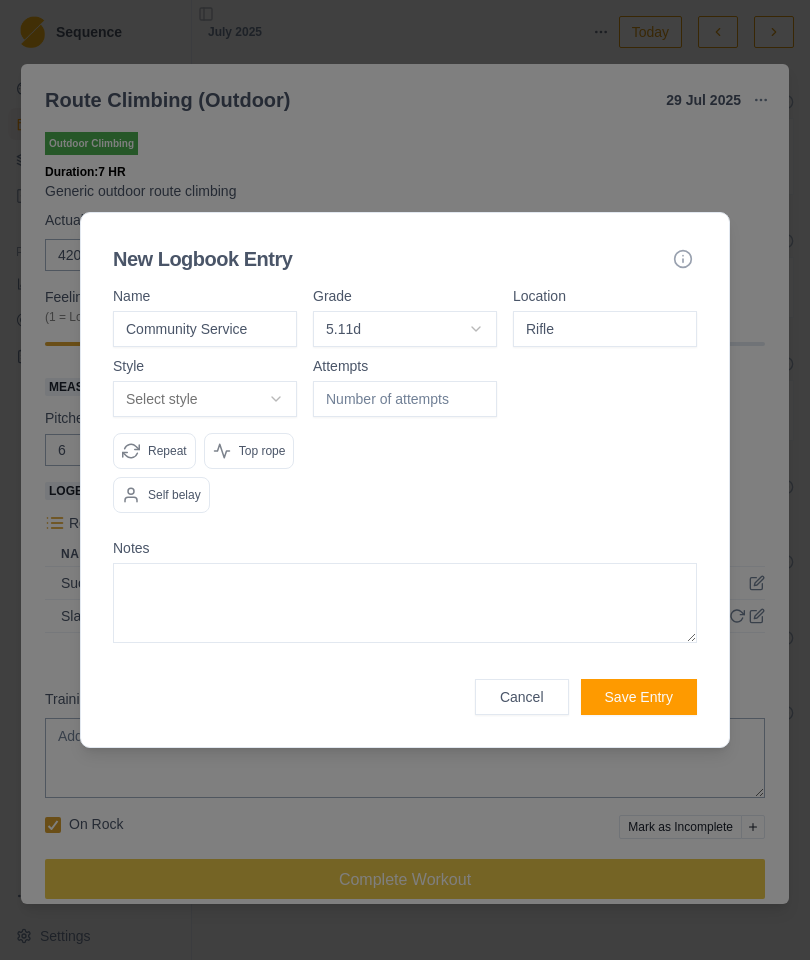 click on "Select style" at bounding box center [205, 399] 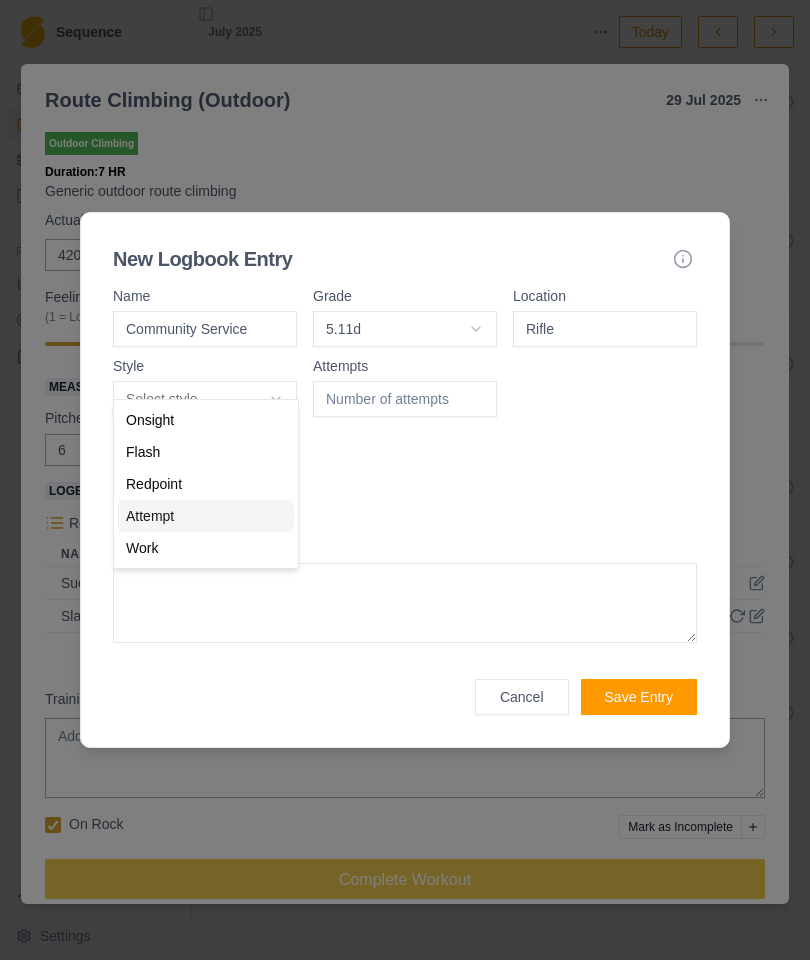 click on "Attempt" at bounding box center (150, 516) 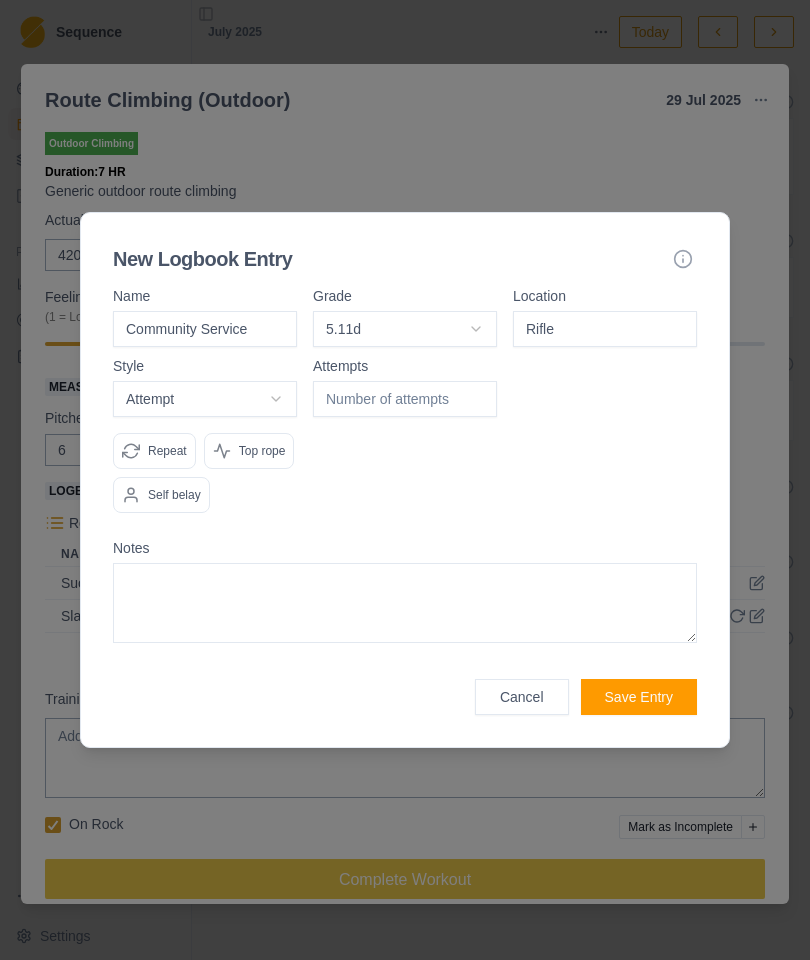 click at bounding box center [405, 399] 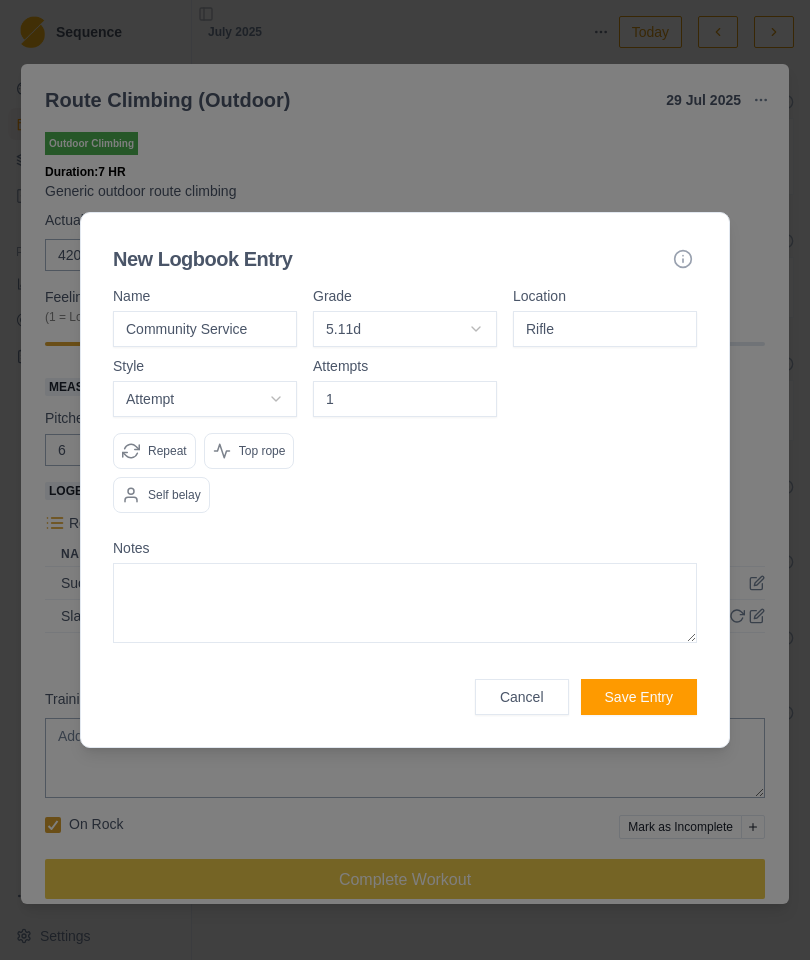 type on "1" 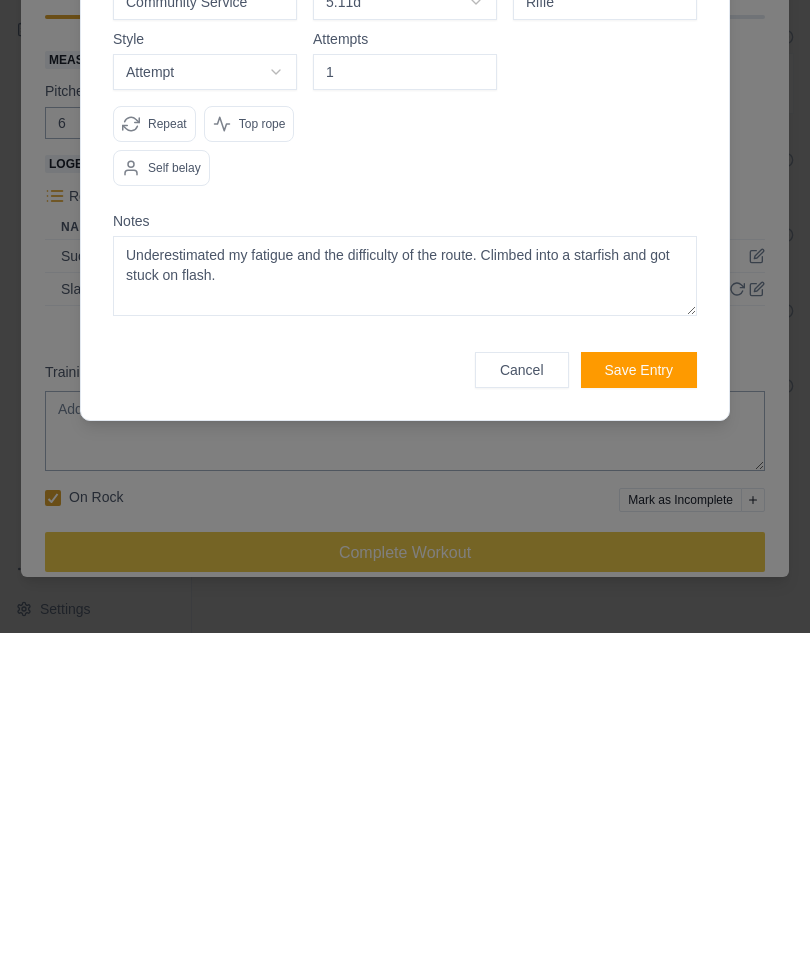 type on "Underestimated my fatigue and the difficulty of the route. Climbed into a starfish and got stuck on flash." 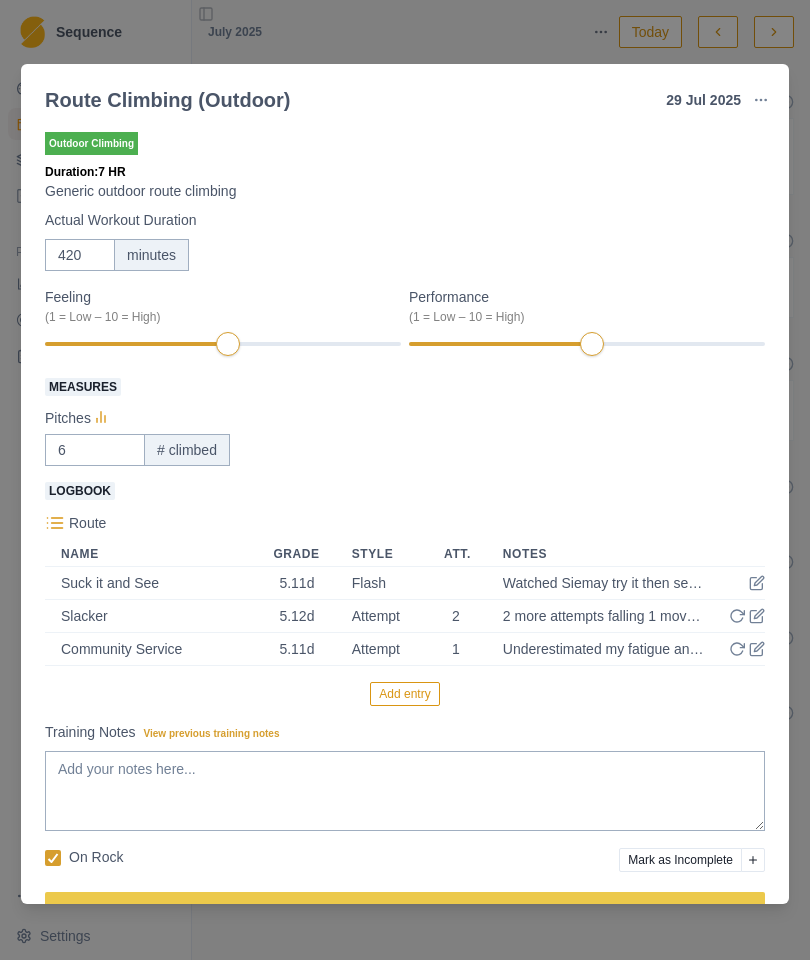 click on "Add entry" at bounding box center (404, 694) 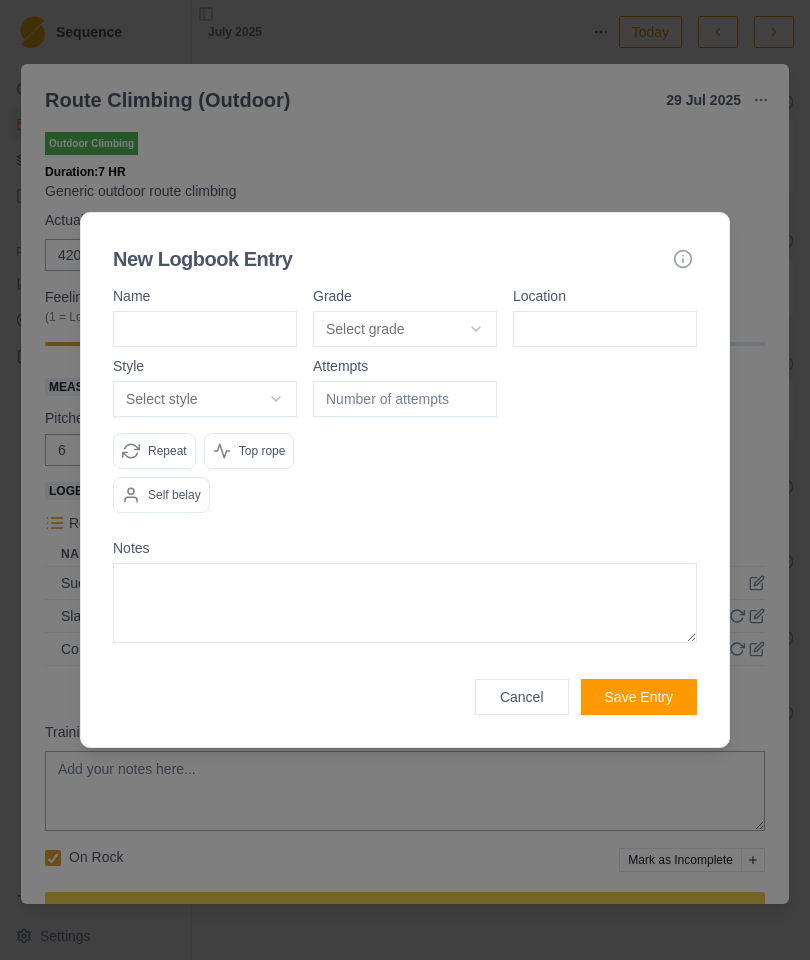 click at bounding box center [205, 329] 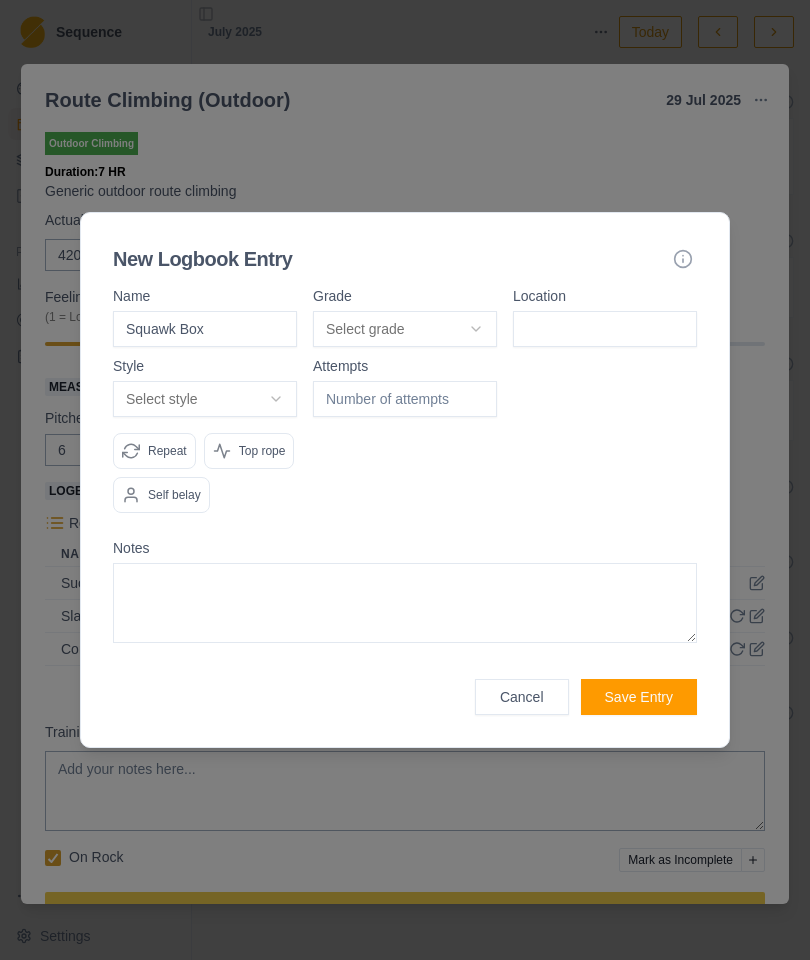 type on "Squawk Box" 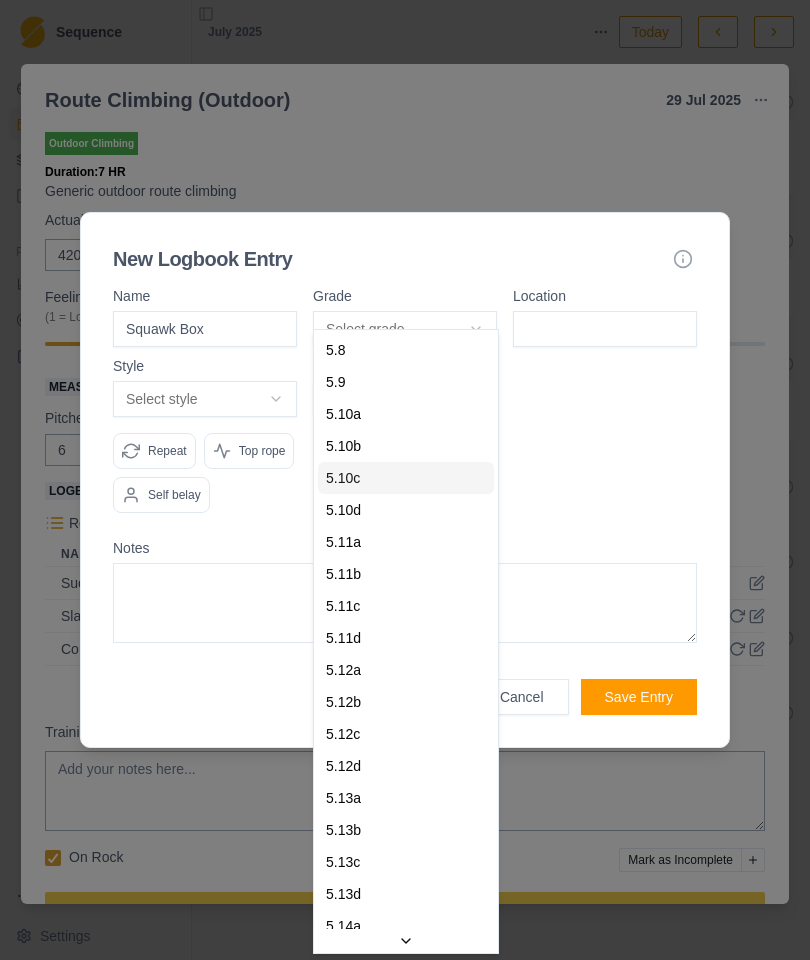 click on "5.10c" at bounding box center [343, 478] 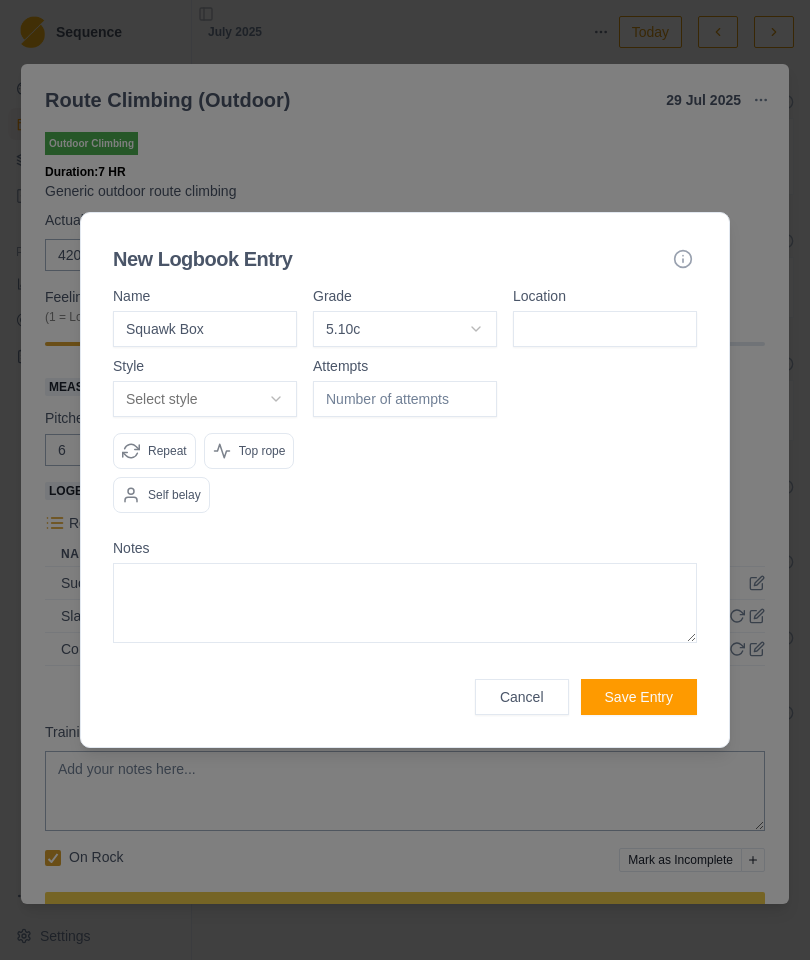 click at bounding box center [605, 329] 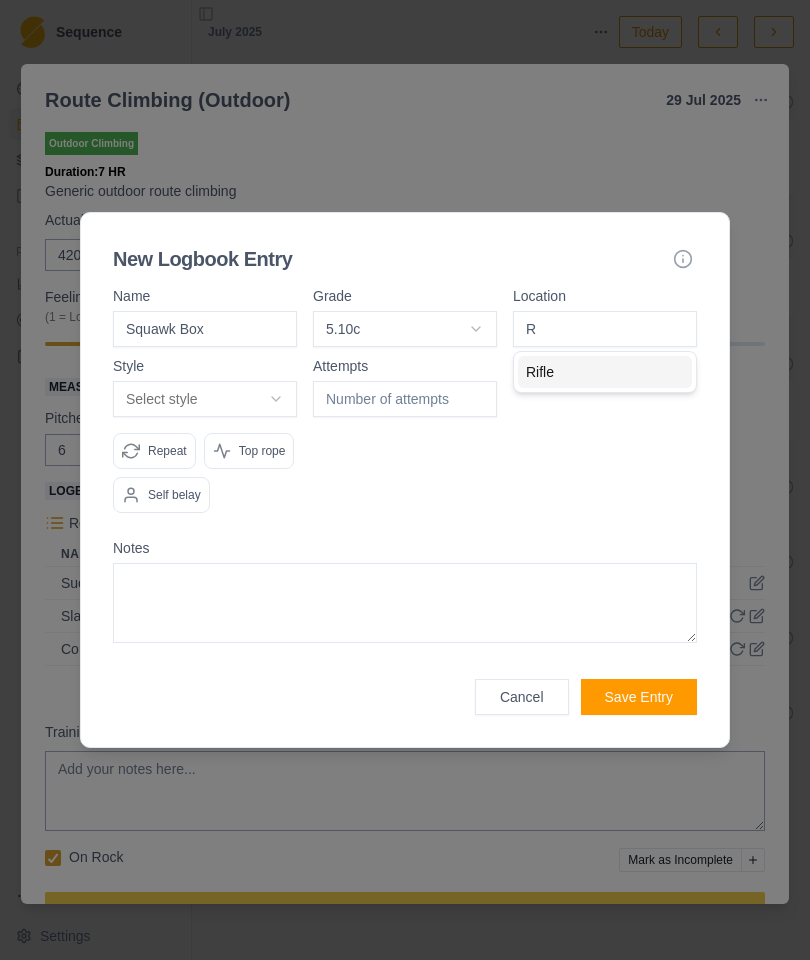 type on "Rifle" 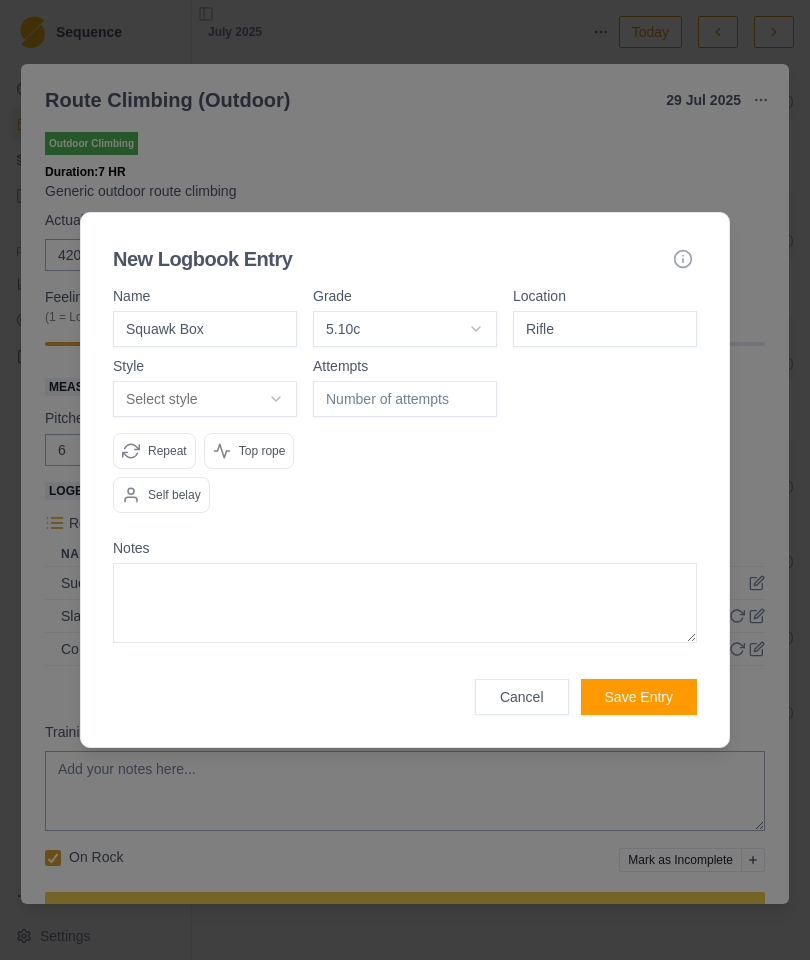click on "Select style" at bounding box center (205, 399) 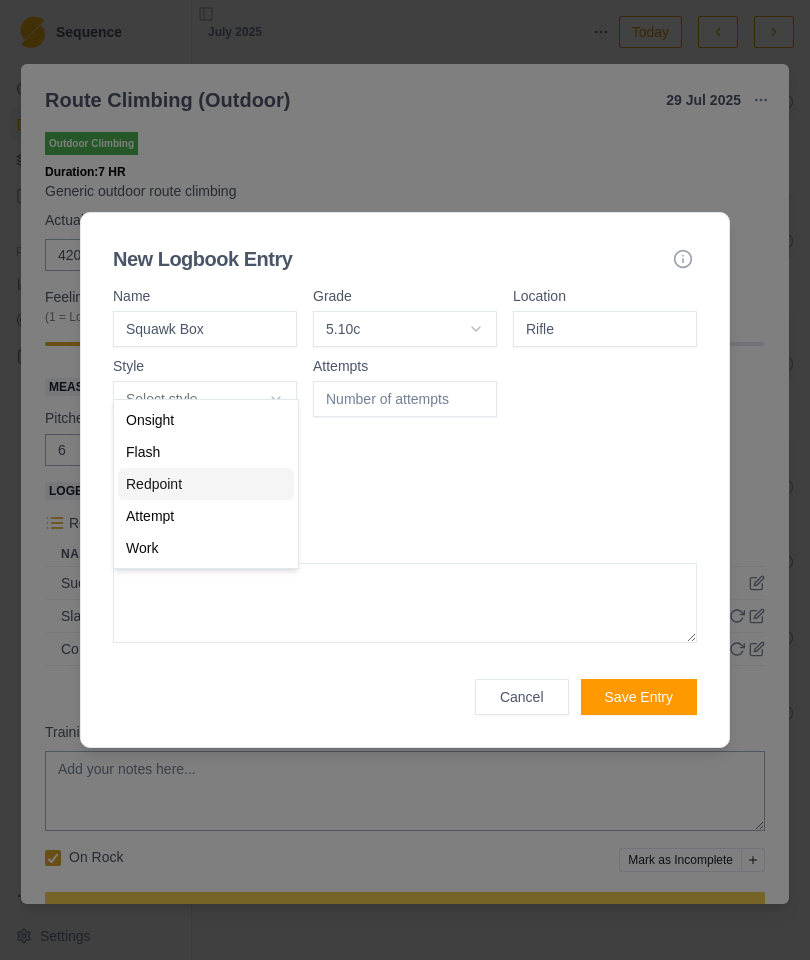 click on "Redpoint" at bounding box center [154, 484] 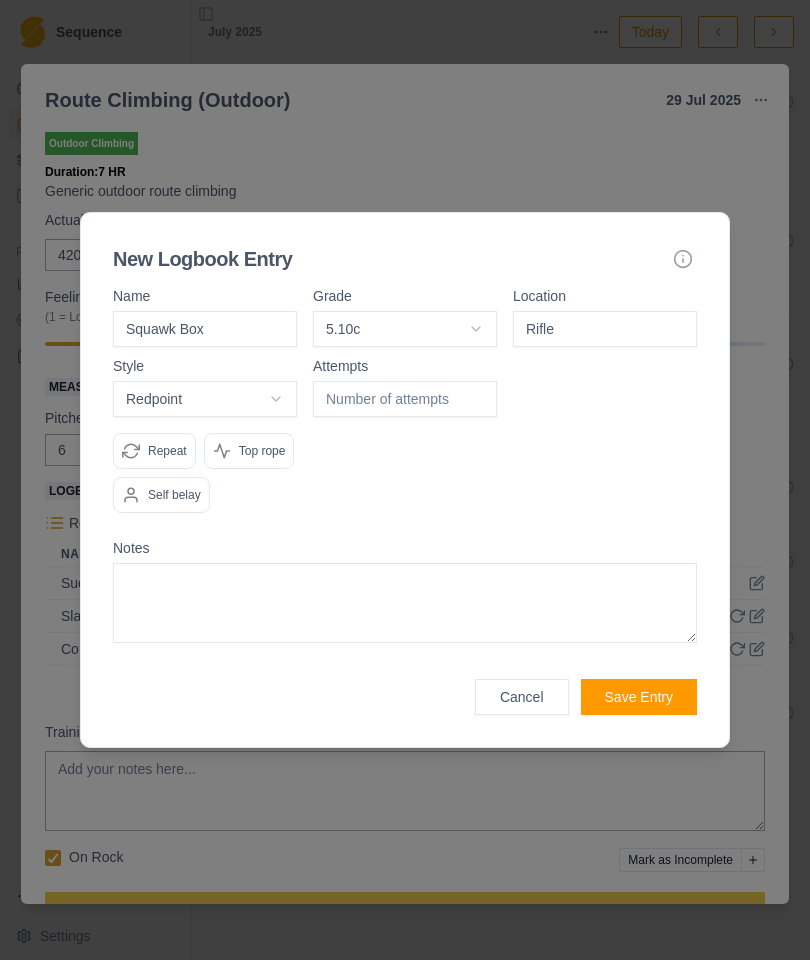 click at bounding box center (405, 399) 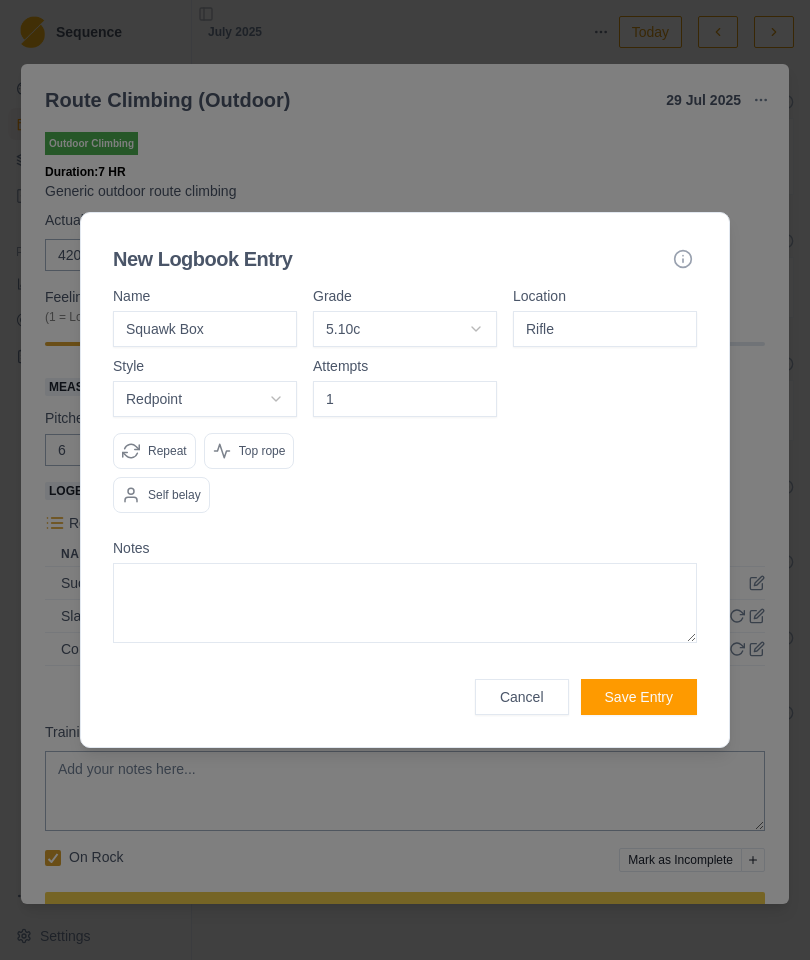 type on "1" 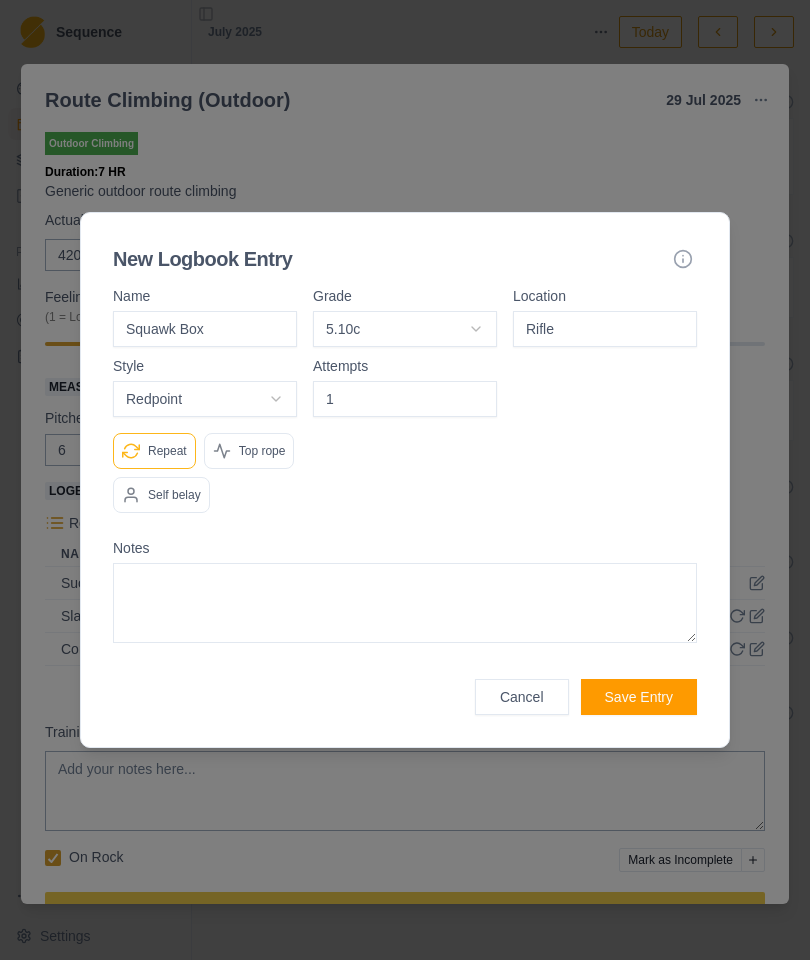 click at bounding box center [405, 603] 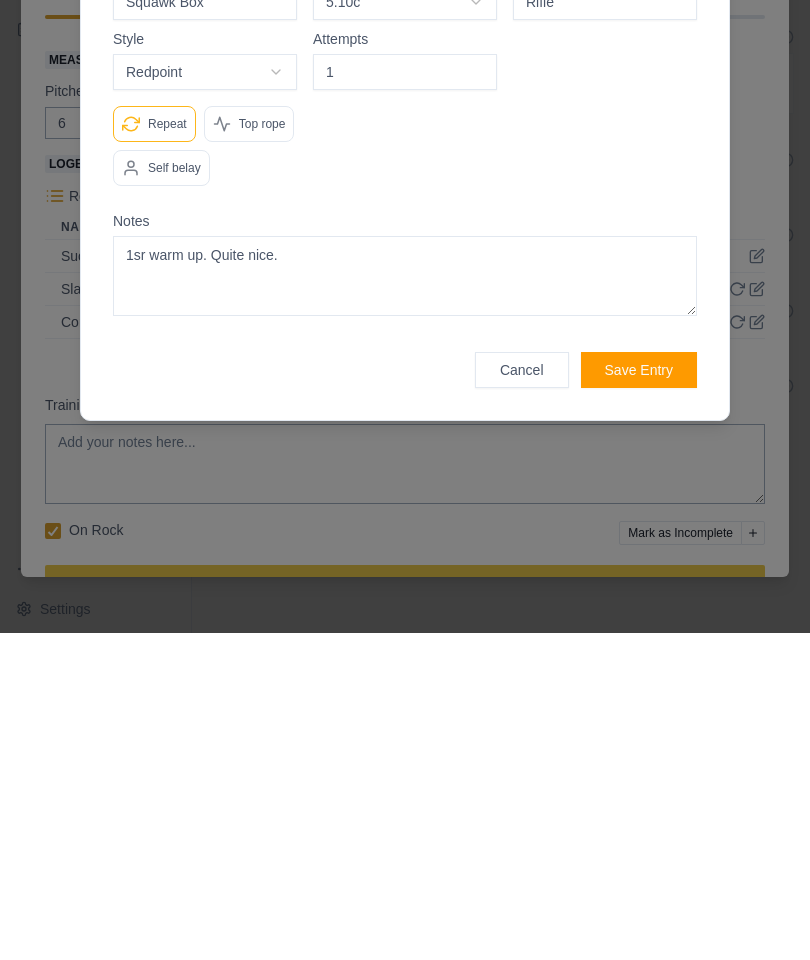 click on "1sr warm up. Quite nice." at bounding box center [405, 603] 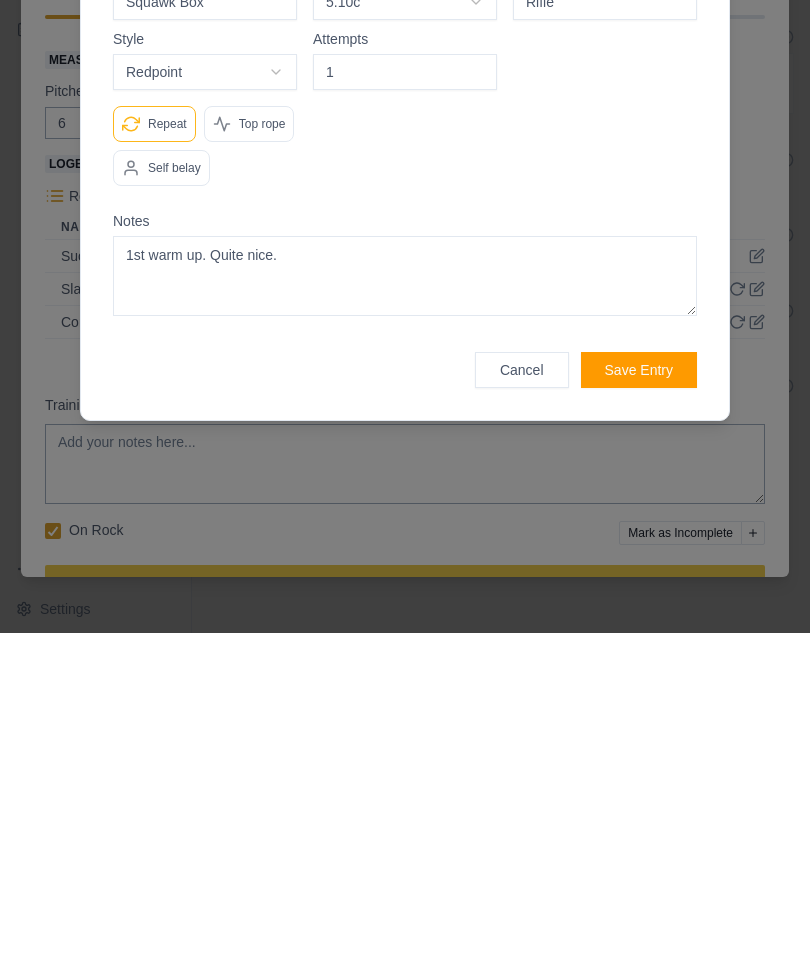 type on "1st warm up. Quite nice." 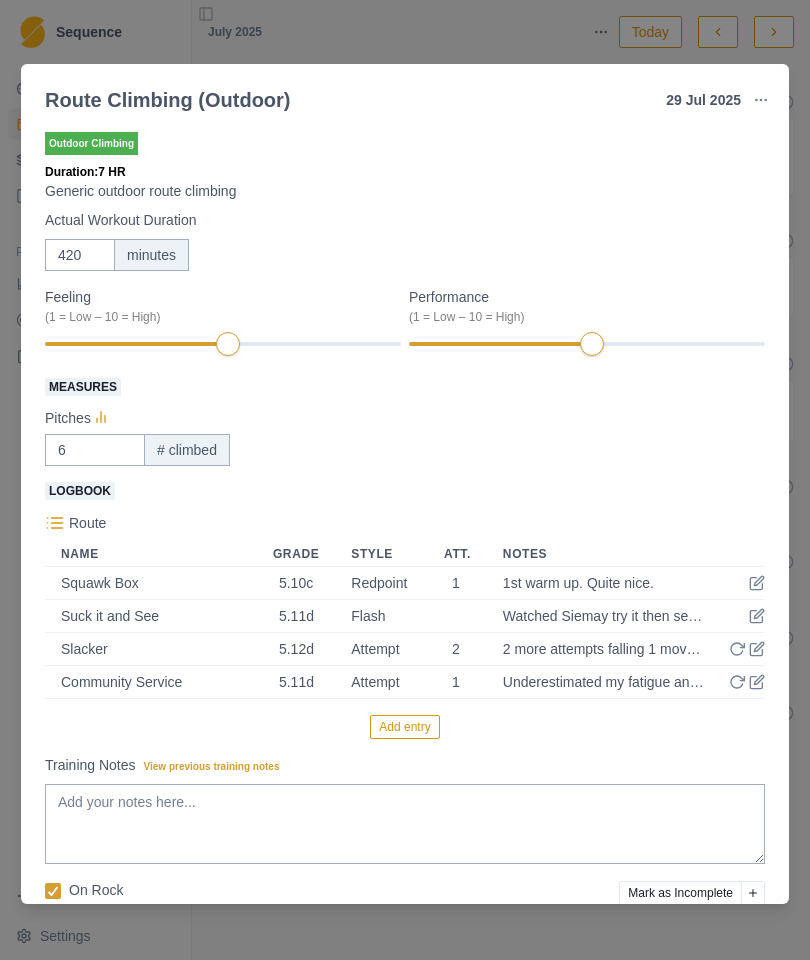 click on "Squawk Box" at bounding box center [149, 583] 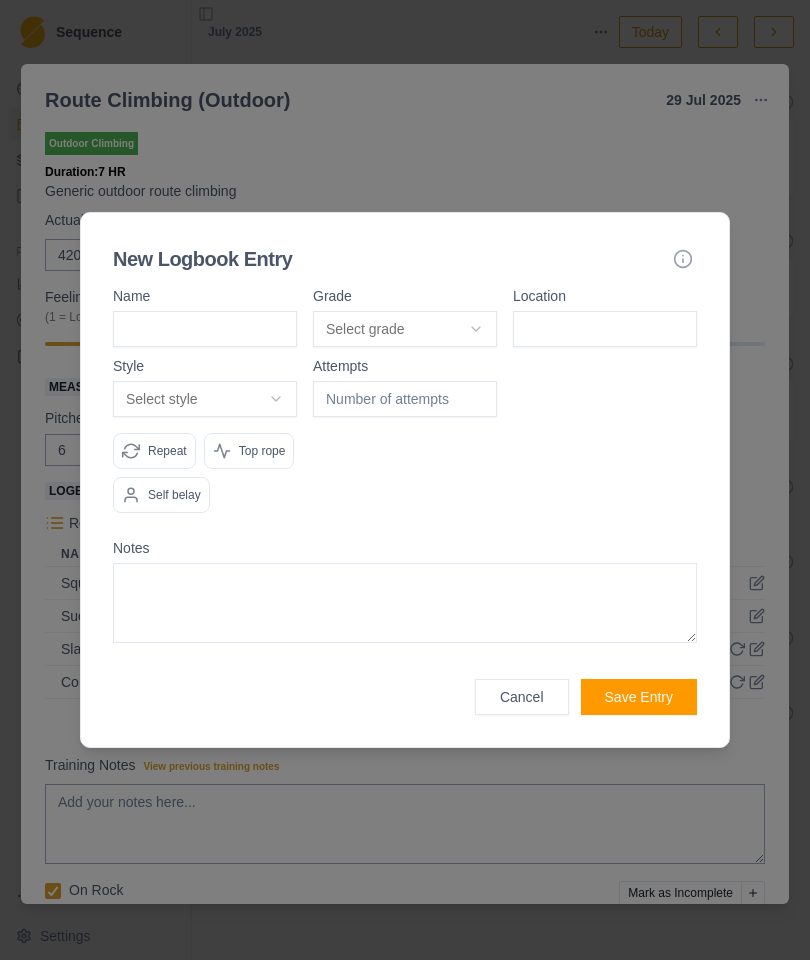 click at bounding box center (205, 329) 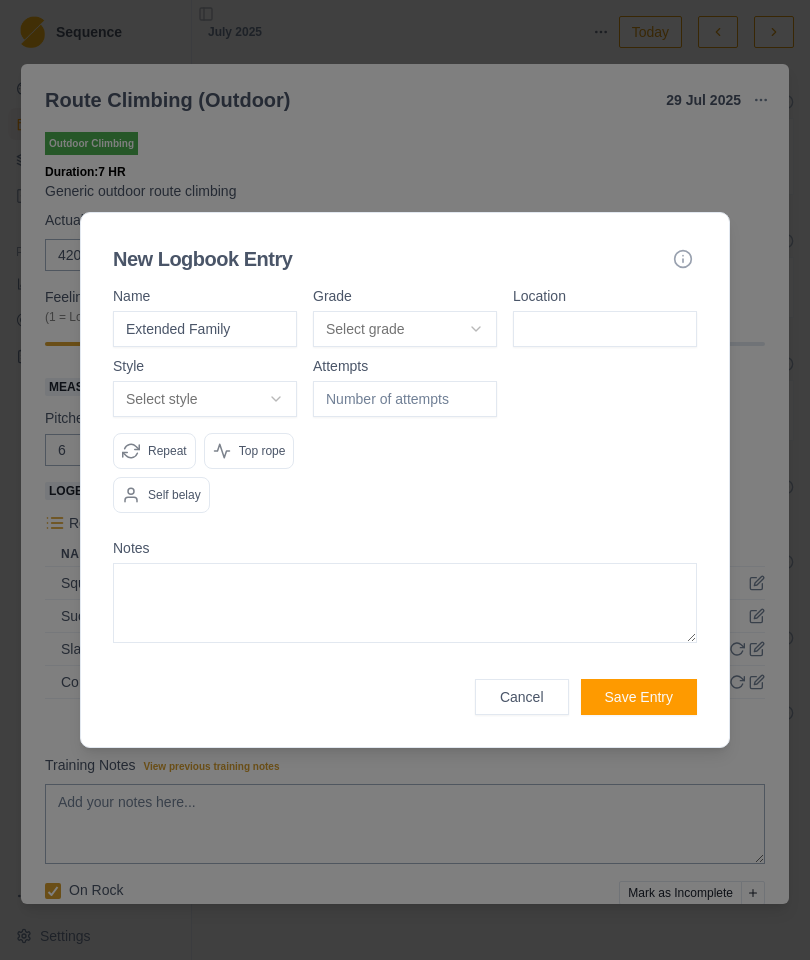 type on "Extended Family" 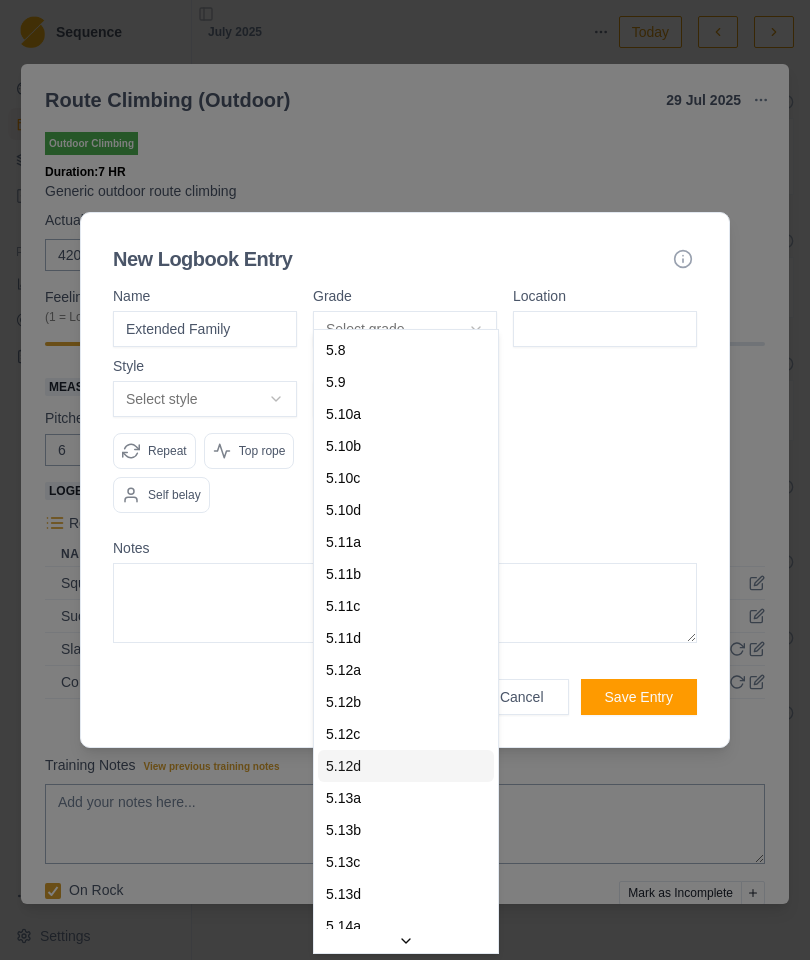 click on "5.12d" at bounding box center [343, 766] 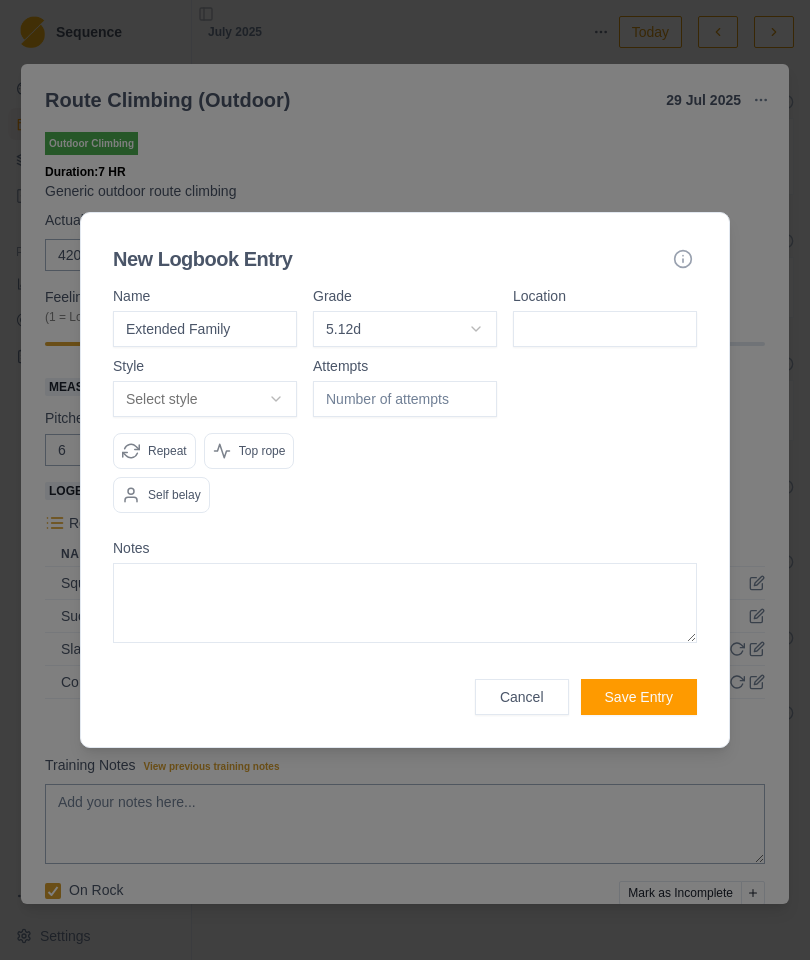 click at bounding box center [605, 329] 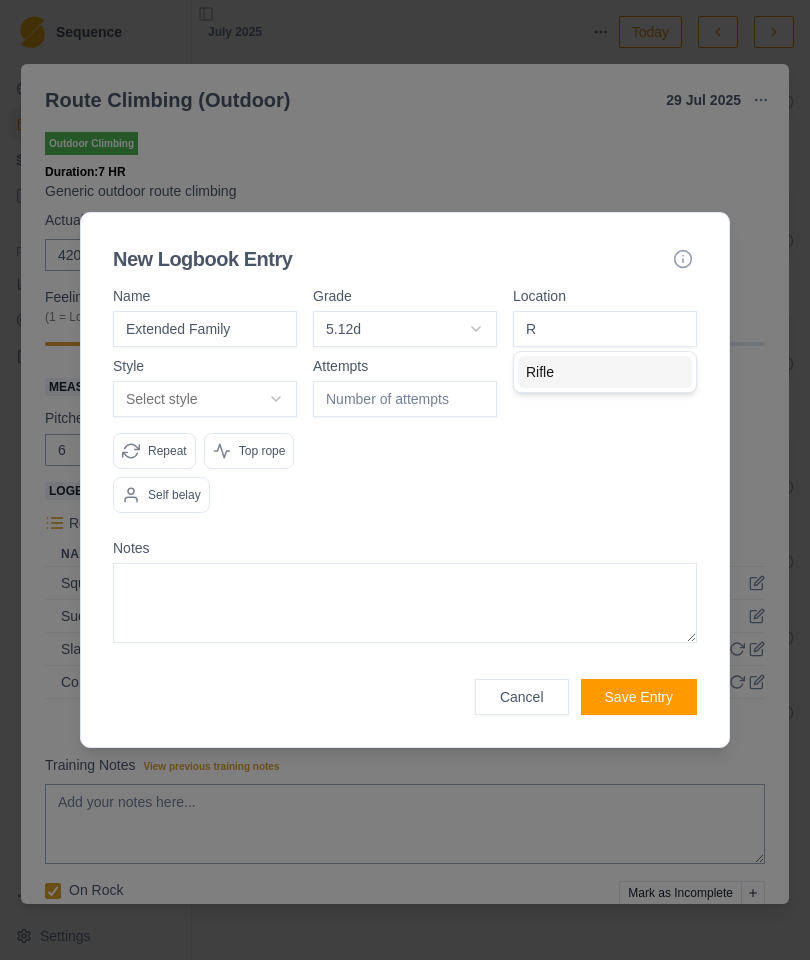 type on "Rifle" 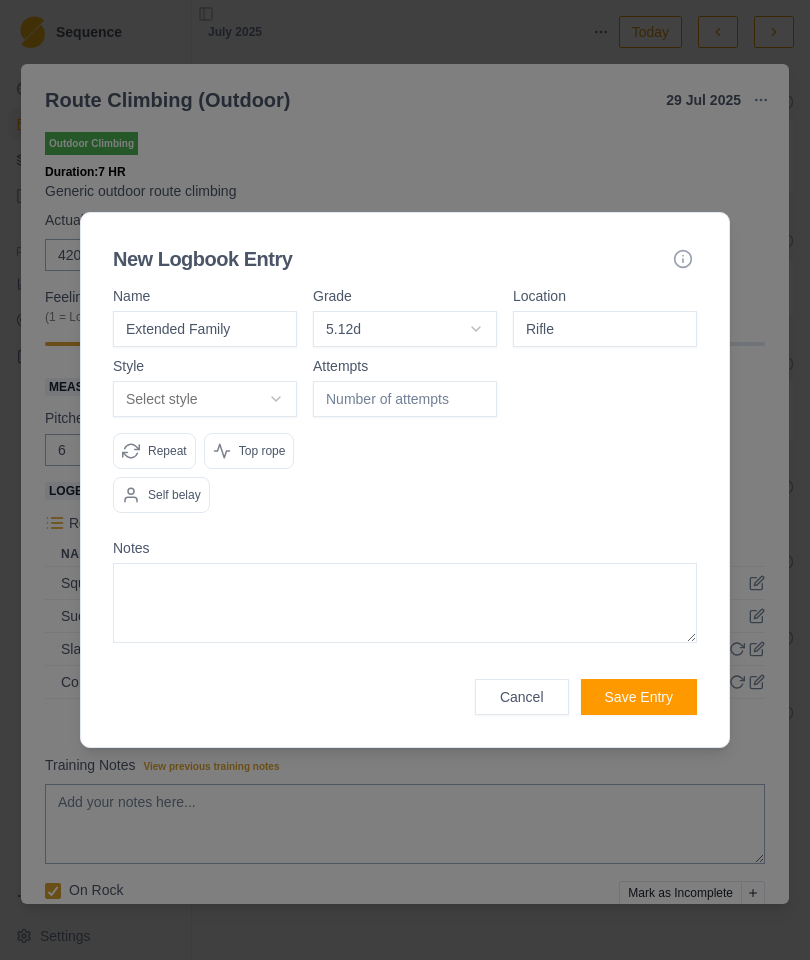 click on "Select style" at bounding box center [205, 399] 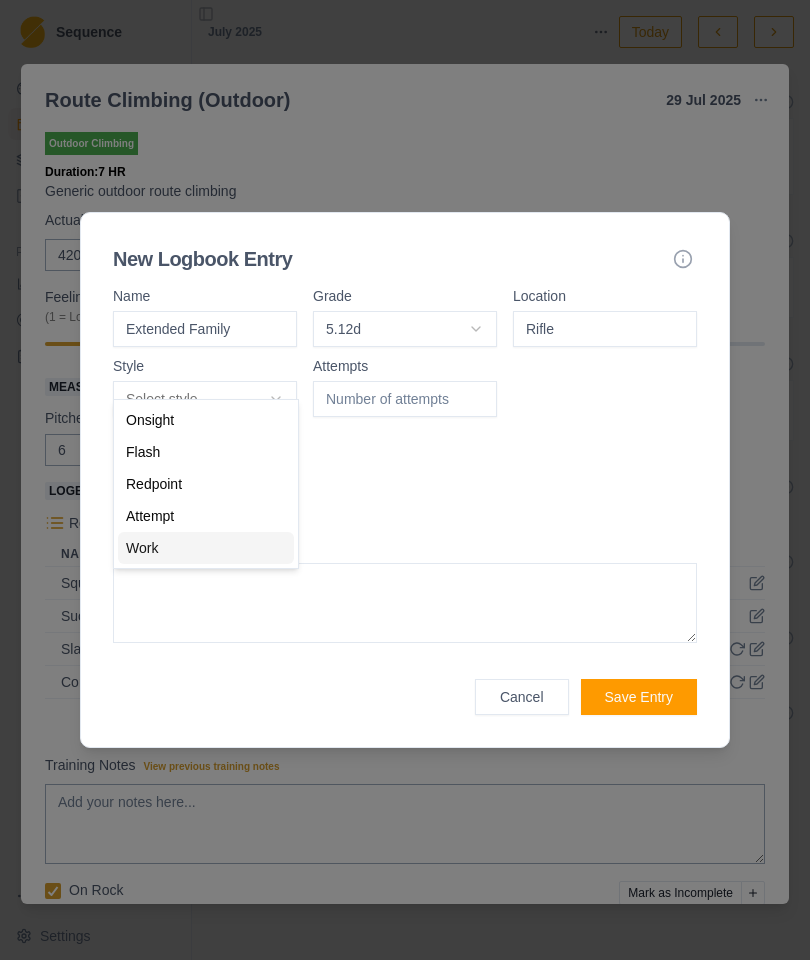click on "Work" at bounding box center (206, 548) 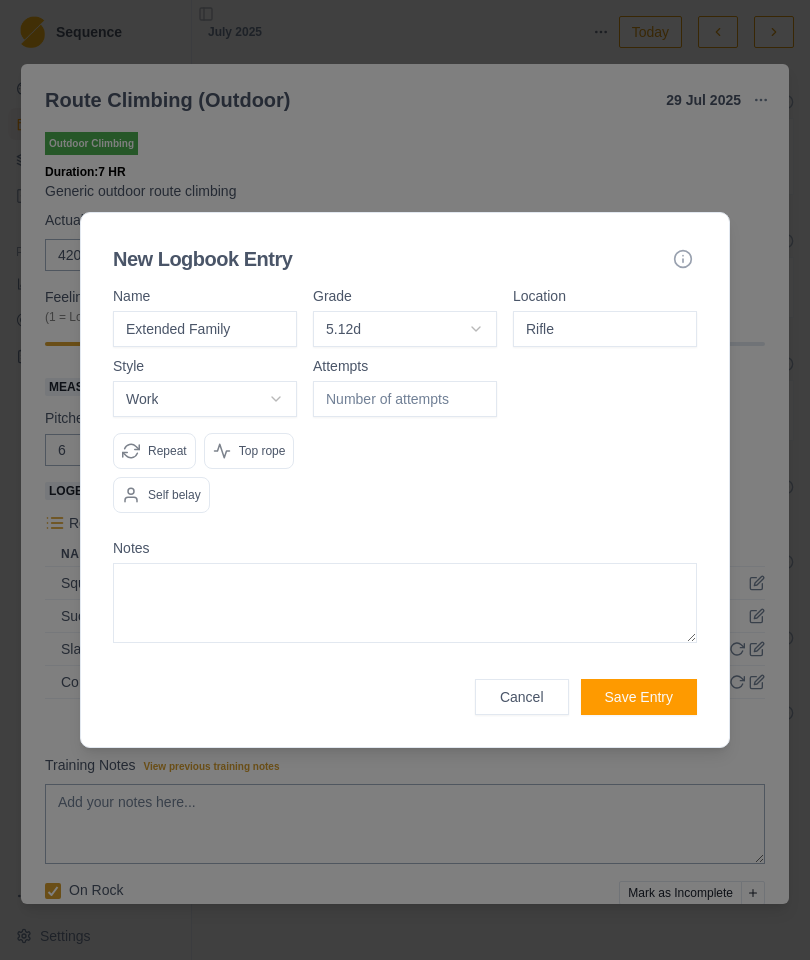 click at bounding box center [405, 399] 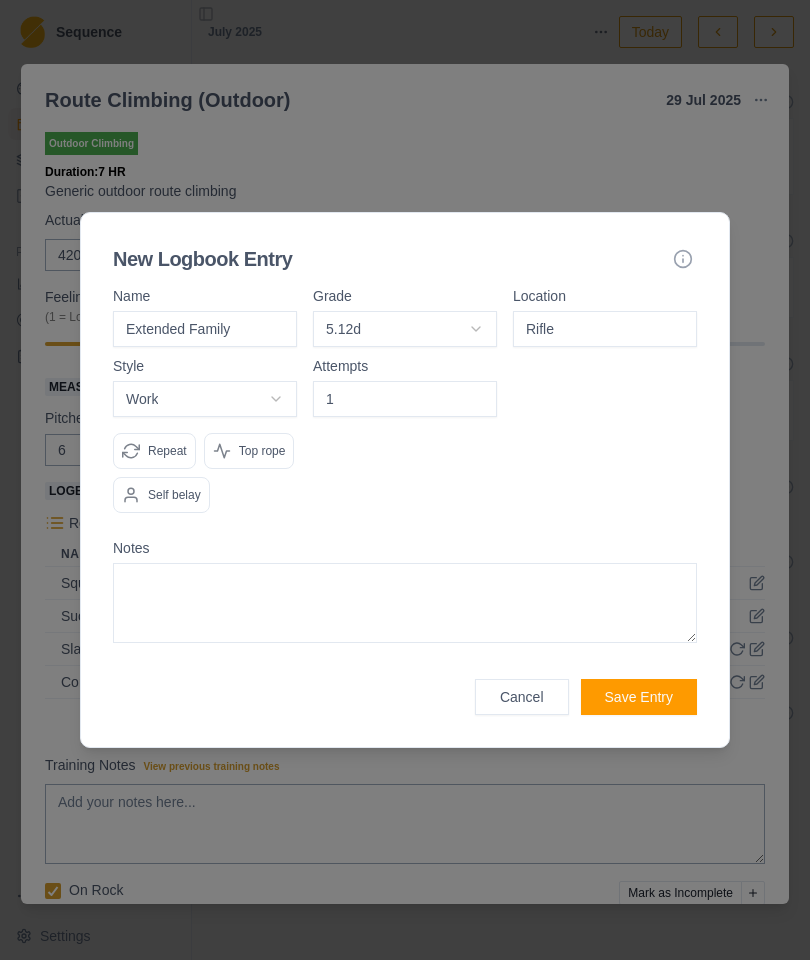 type on "1" 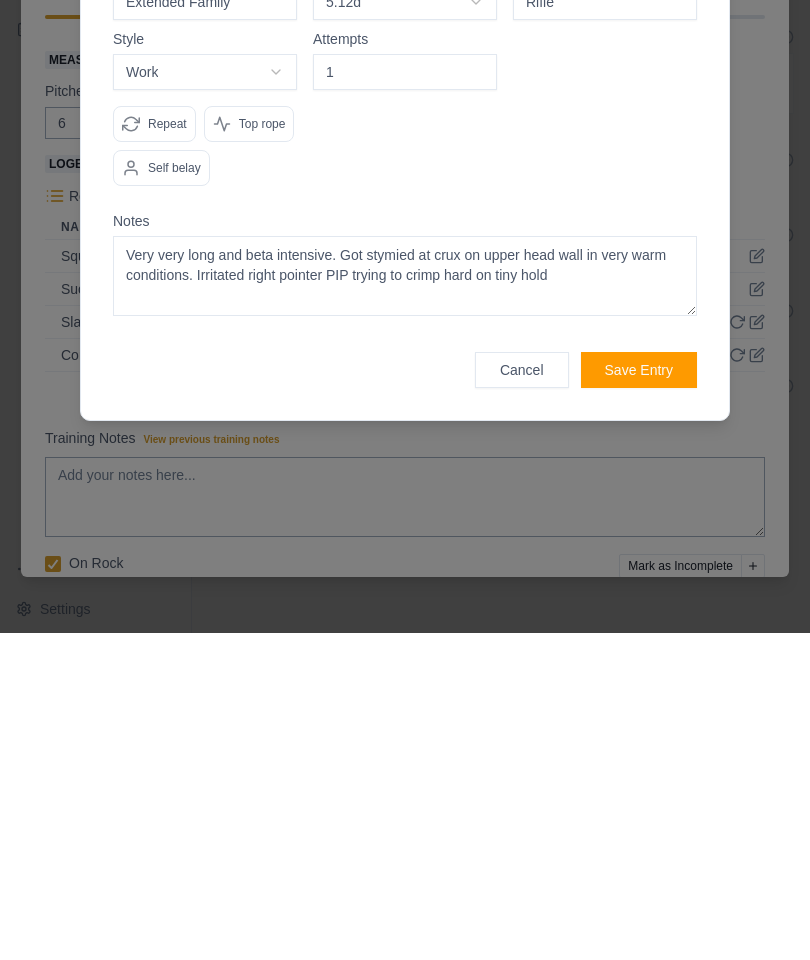 type on "Very very long and beta intensive. Got stymied at crux on upper head wall in very warm conditions. Irritated right pointer PIP trying to crimp hard on tiny hold" 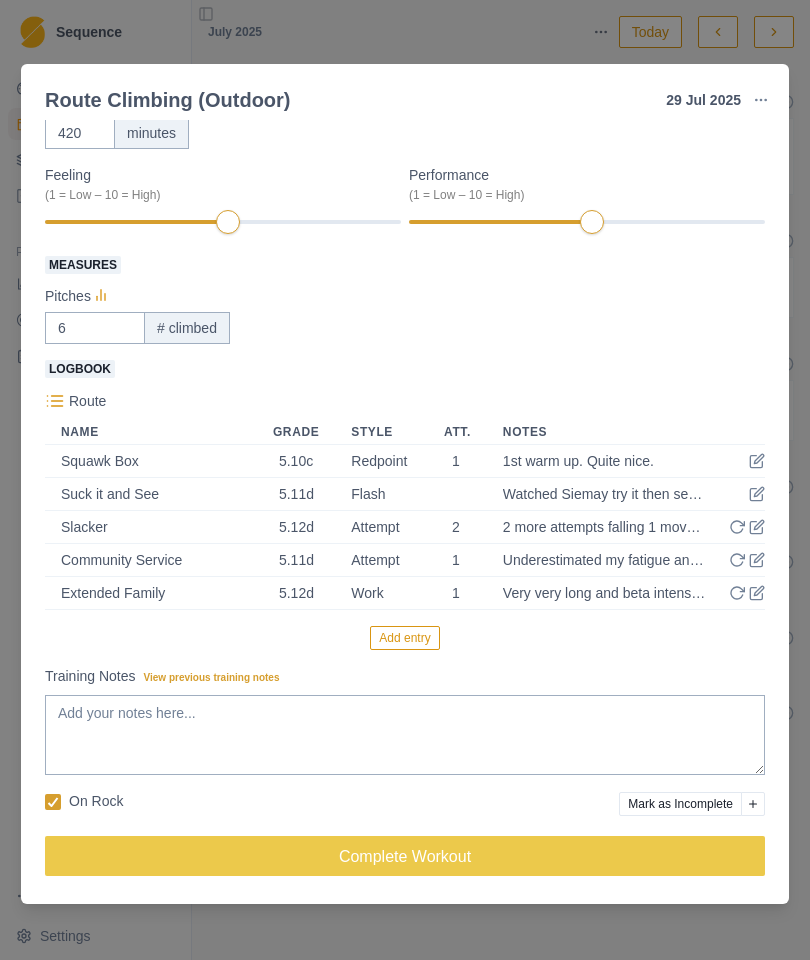 scroll, scrollTop: 123, scrollLeft: 0, axis: vertical 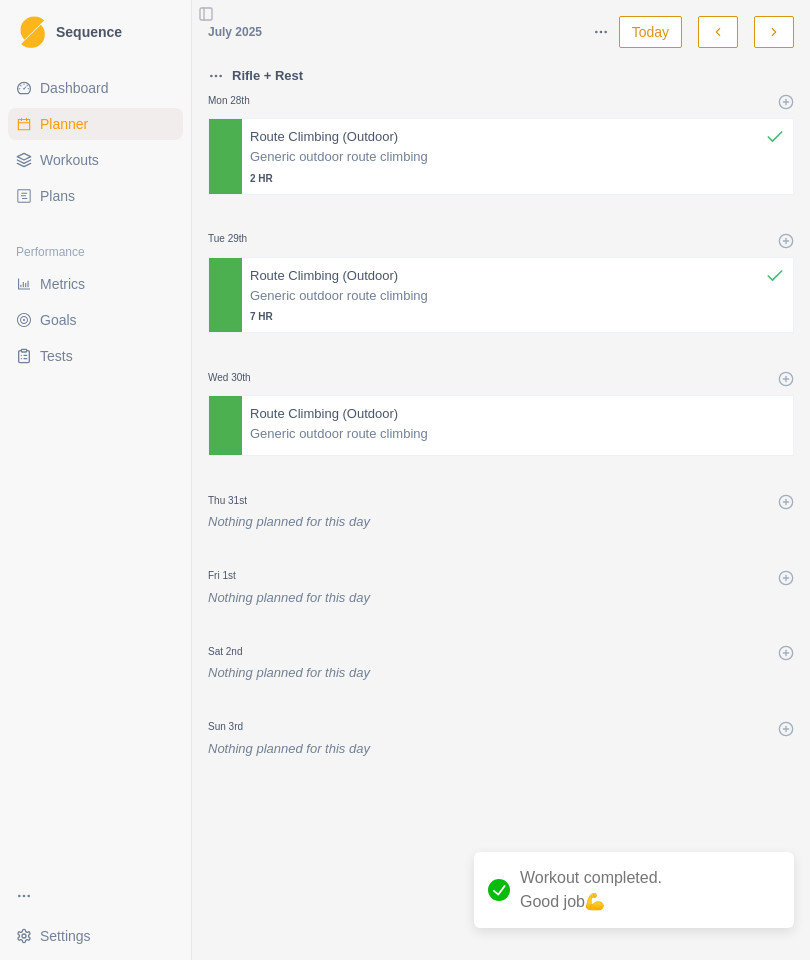 click on "Generic outdoor route climbing" at bounding box center (517, 157) 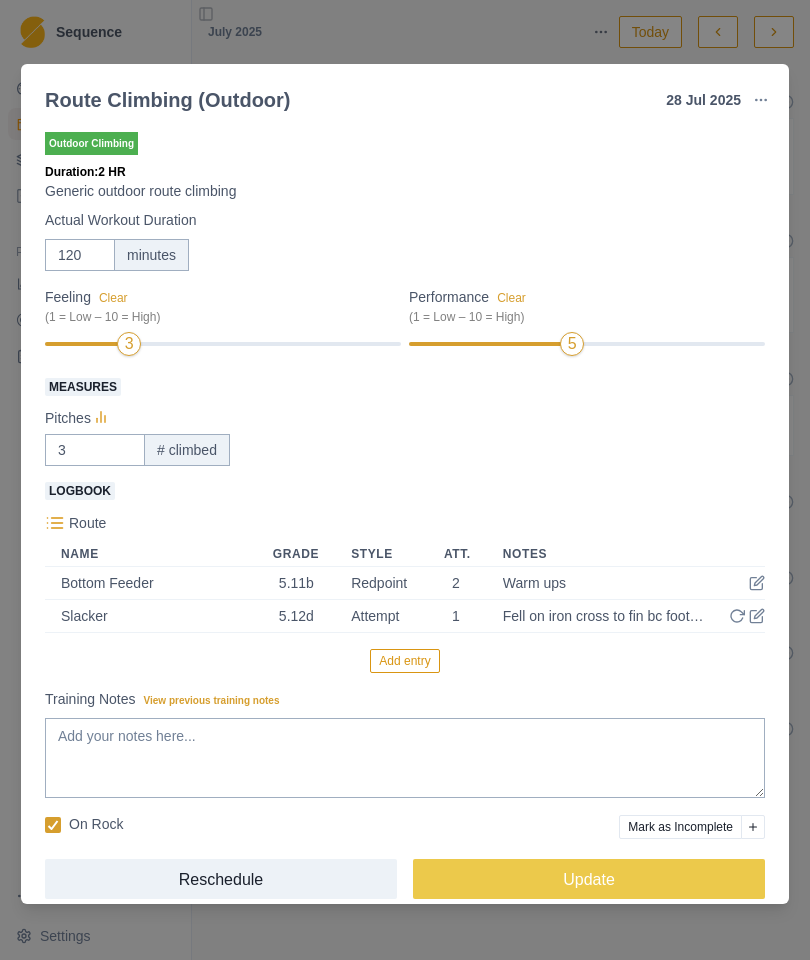 click 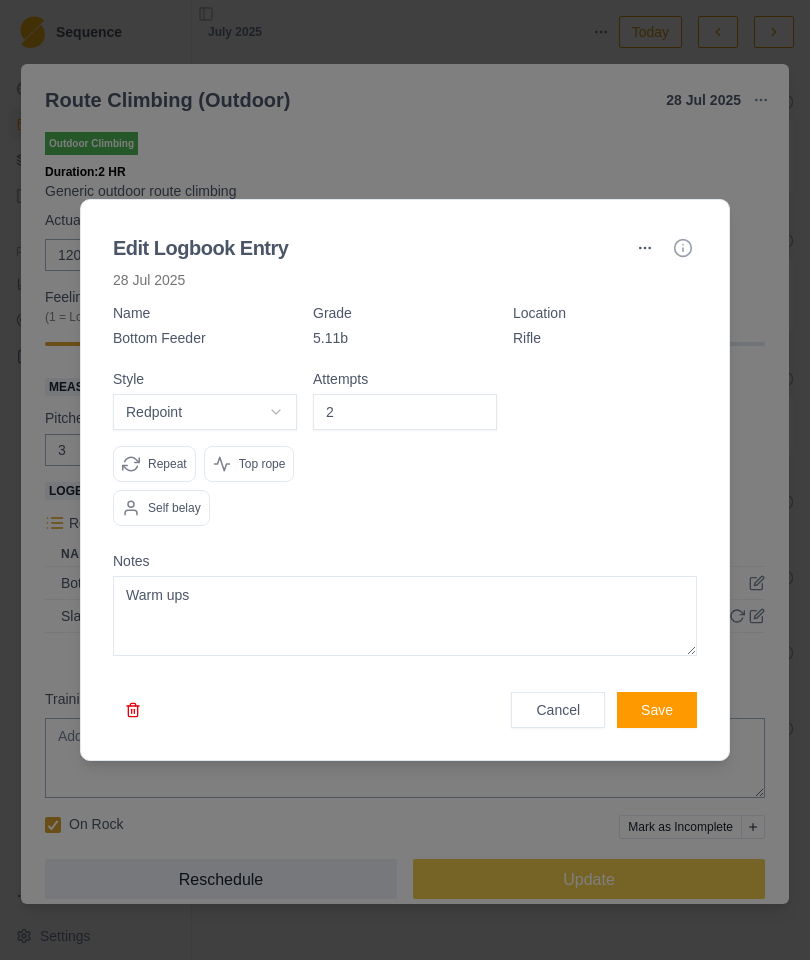 click on "Repeat" at bounding box center [154, 464] 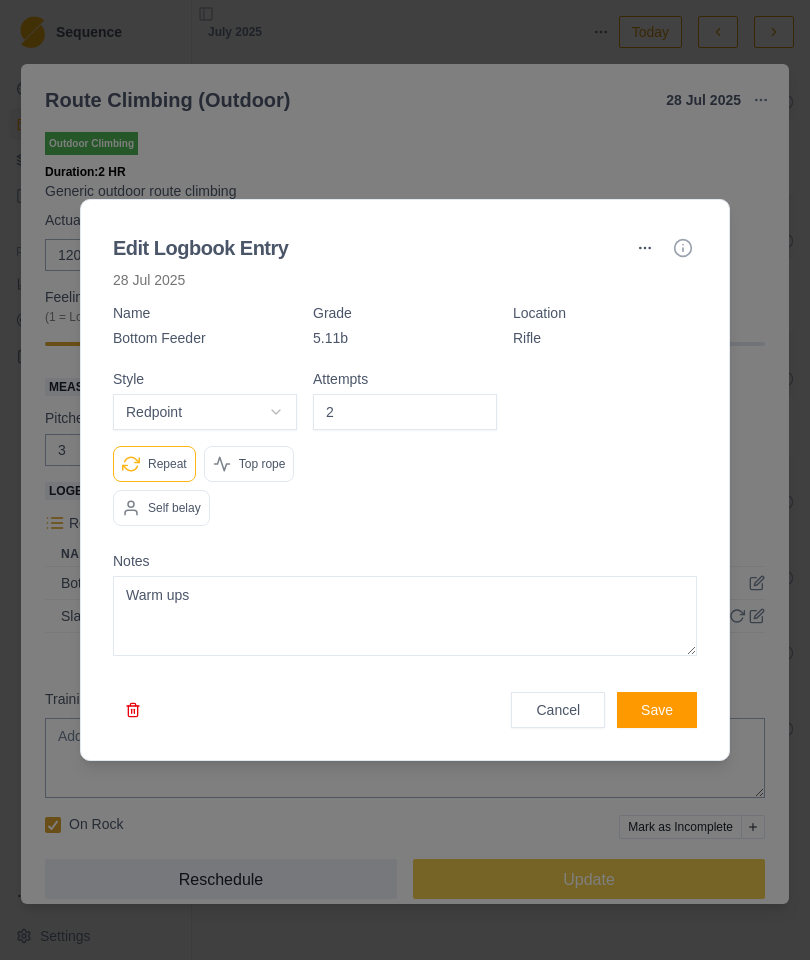 click on "Save" at bounding box center [657, 710] 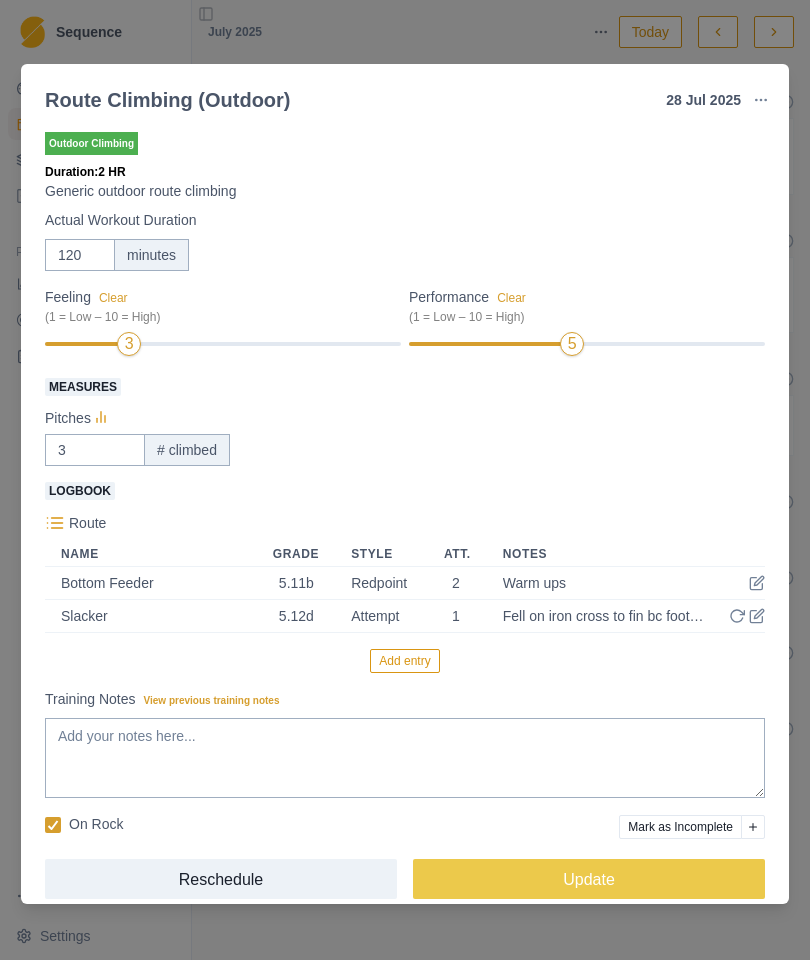 click on "Update" at bounding box center (589, 879) 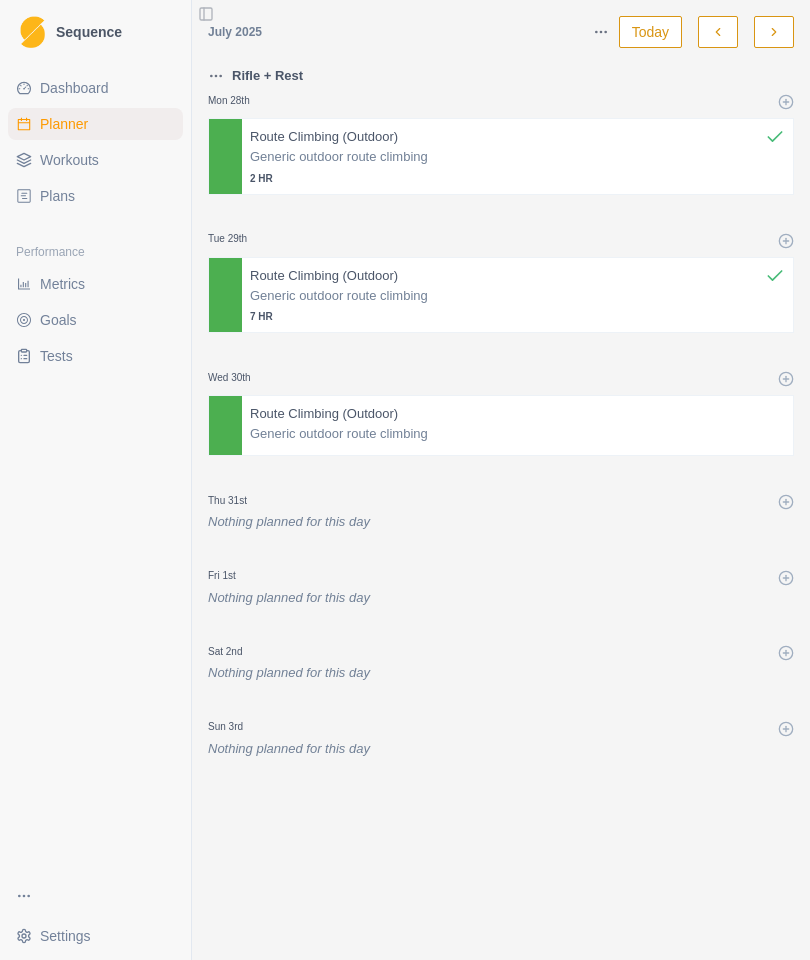 click on "Generic outdoor route climbing" at bounding box center (517, 296) 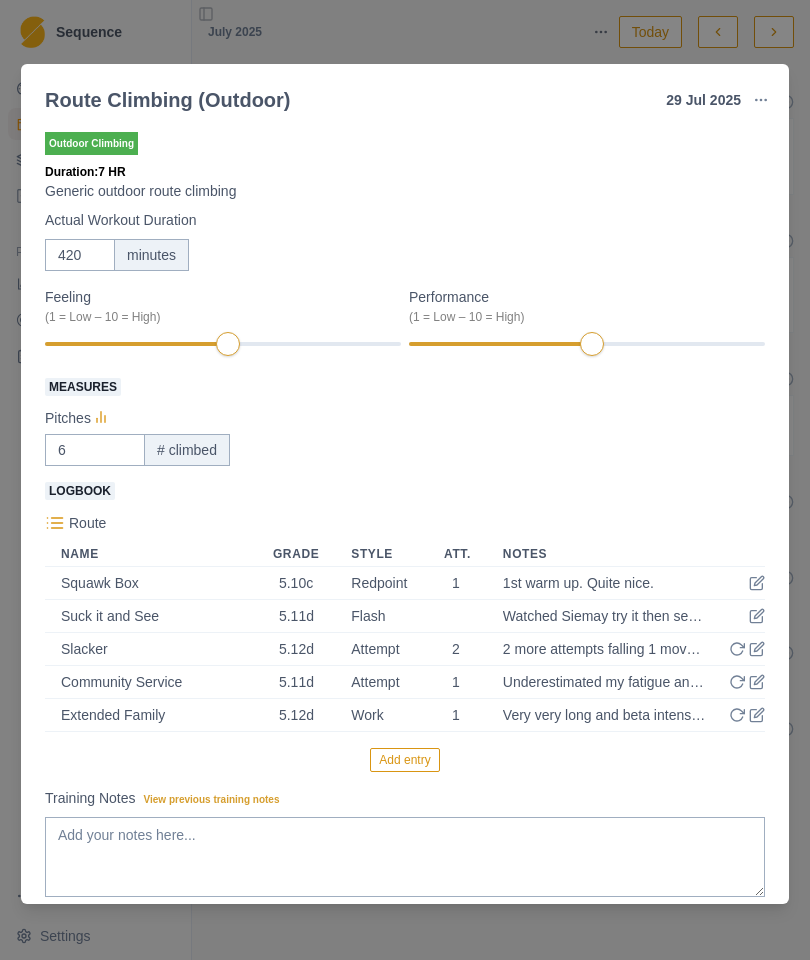click on "Route Climbing (Outdoor) 29 Jul 2025 Link To Goal View Workout Metrics Edit Original Workout Reschedule Workout Remove From Schedule Outdoor Climbing Duration:  7 HR Generic outdoor route climbing Actual Workout Duration 420 minutes Feeling (1 = Low – 10 = High) Performance (1 = Low – 10 = High) Measures Pitches 6 # climbed Logbook Route Name Grade Style Att. Notes   Squawk Box 5.10c Redpoint 1 1st warm up. Quite nice. Suck it and See 5.11d Flash   Watched Siemay try it then sent. One kinda hard move down low then normal Rifle climbing. Just OK Slacker 5.12d Attempt 2 2 more attempts falling 1 move from the top, the second one was short roped on last clip by the ohm. Community Service 5.11d Attempt 1 Underestimated my fatigue and the difficulty of the route. Climbed into a starfish and got stuck on flash. Extended Family 5.12d Work 1 Very very long and beta intensive. Got stymied at crux on upper head wall in very warm conditions. Irritated right pointer PIP trying to crimp hard on tiny hold Add entry" at bounding box center (405, 480) 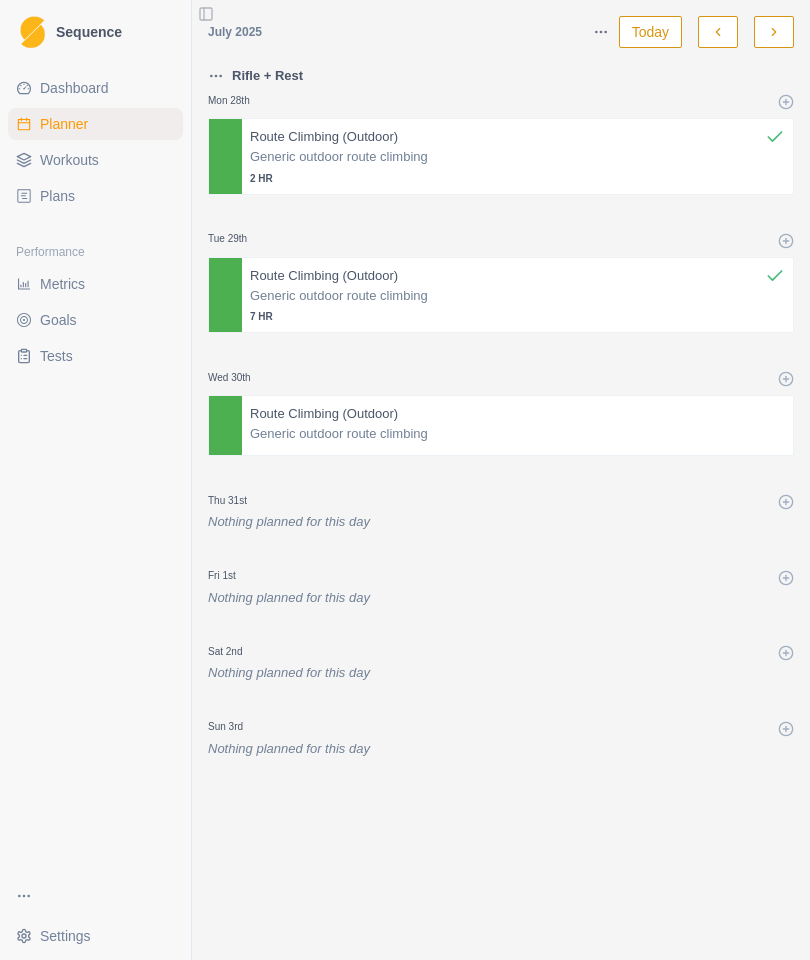 click at bounding box center [591, 414] 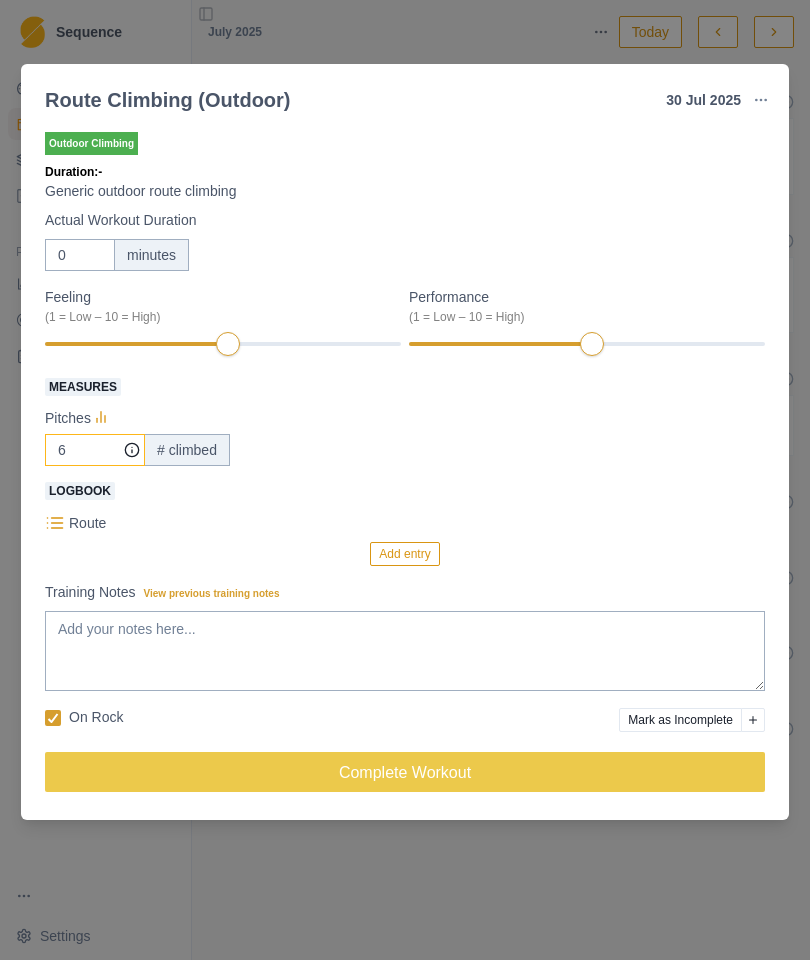 click on "6" at bounding box center (95, 450) 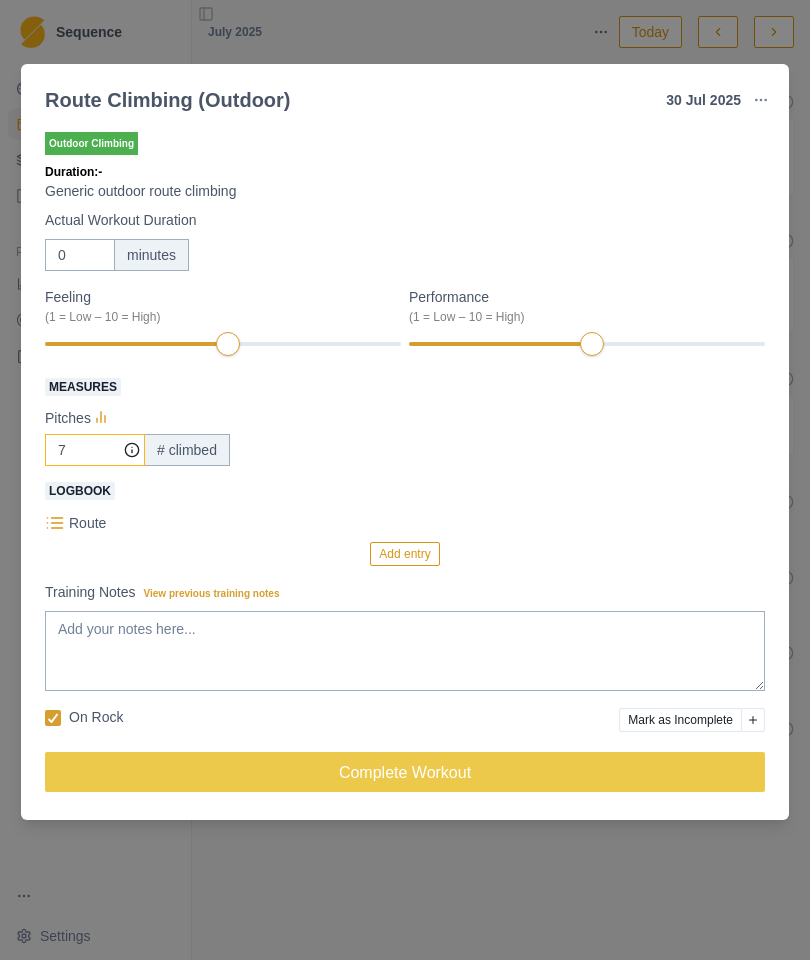 type on "7" 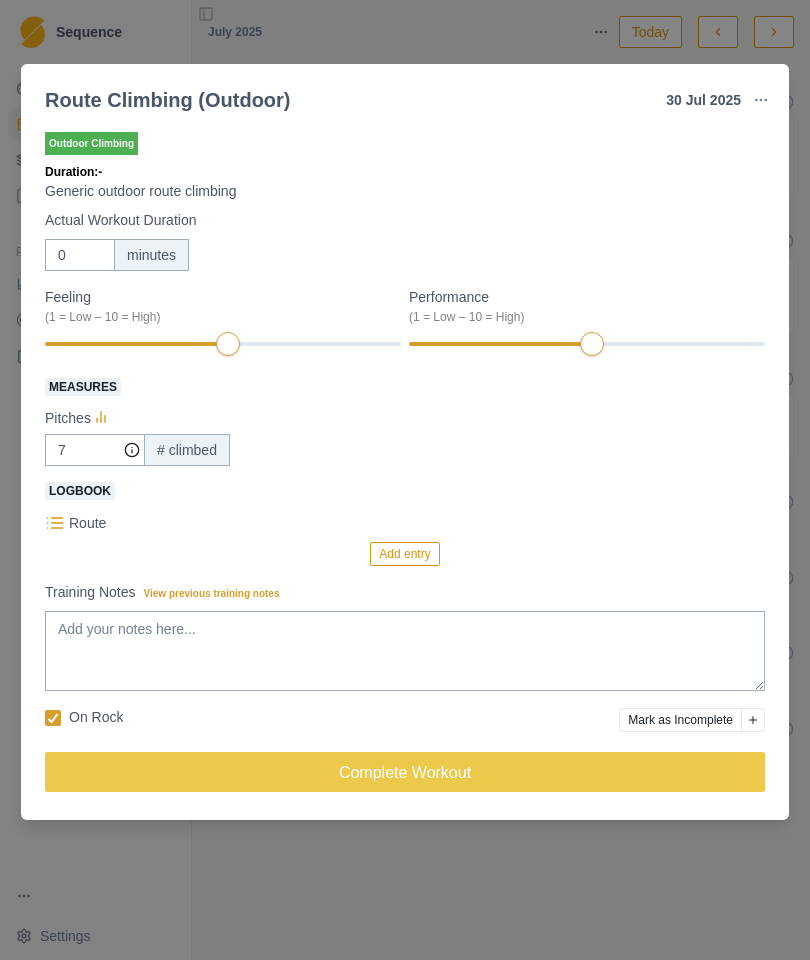 click on "Route" at bounding box center [87, 523] 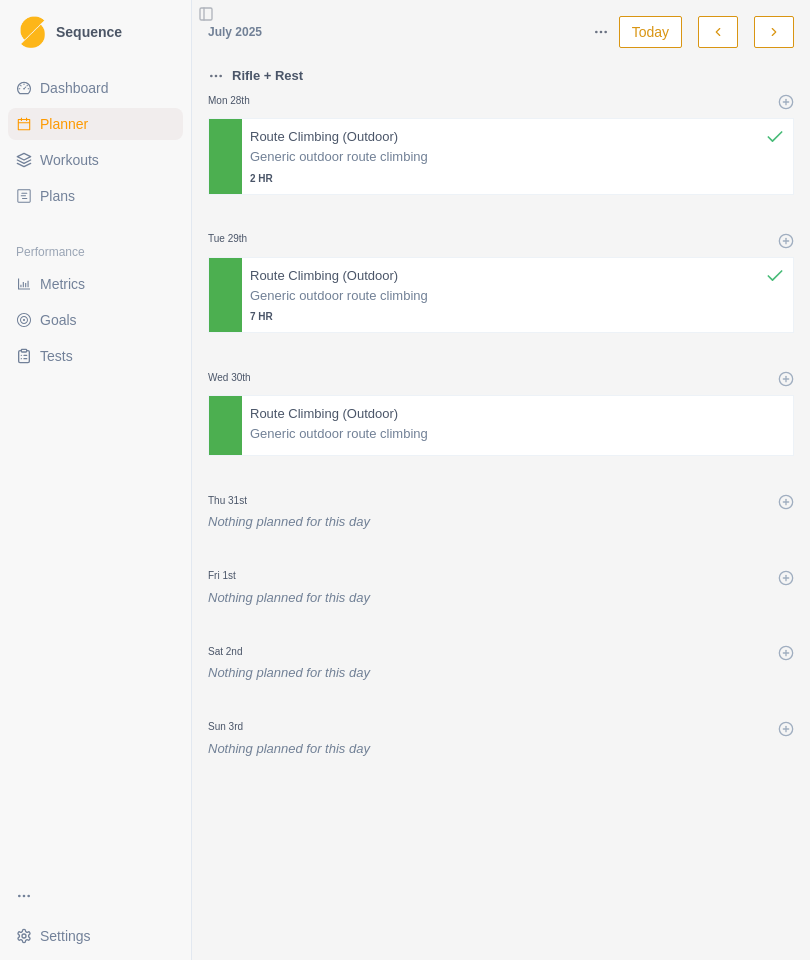 click on "Generic outdoor route climbing" at bounding box center [517, 296] 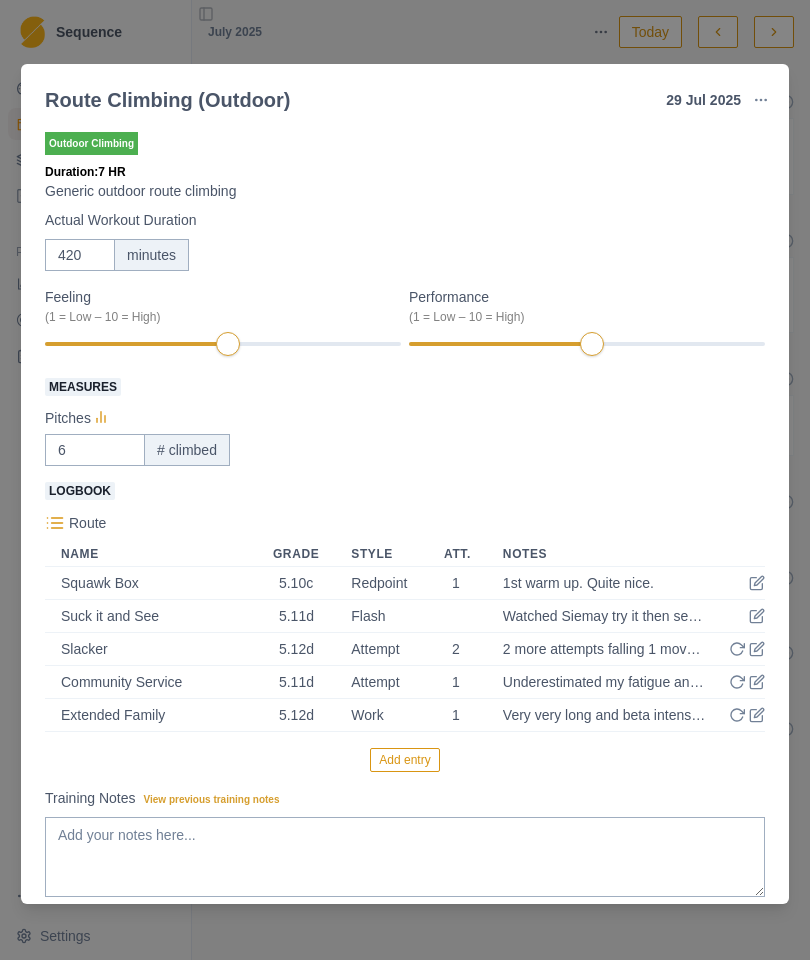click on "Add entry" at bounding box center (404, 760) 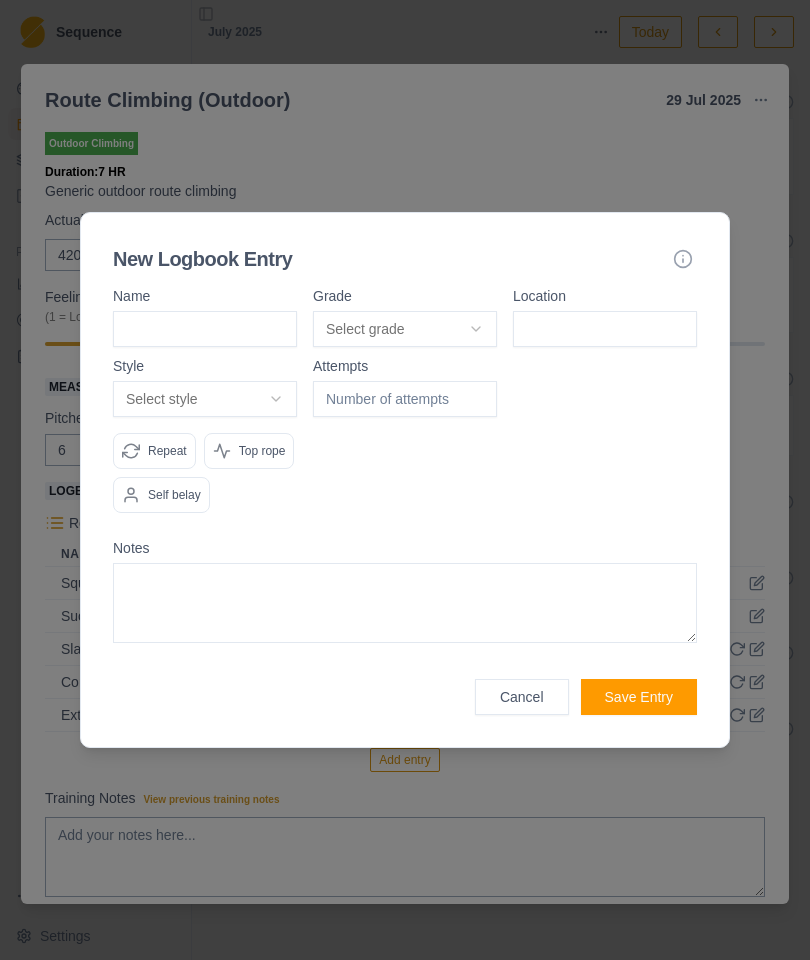 click at bounding box center [205, 329] 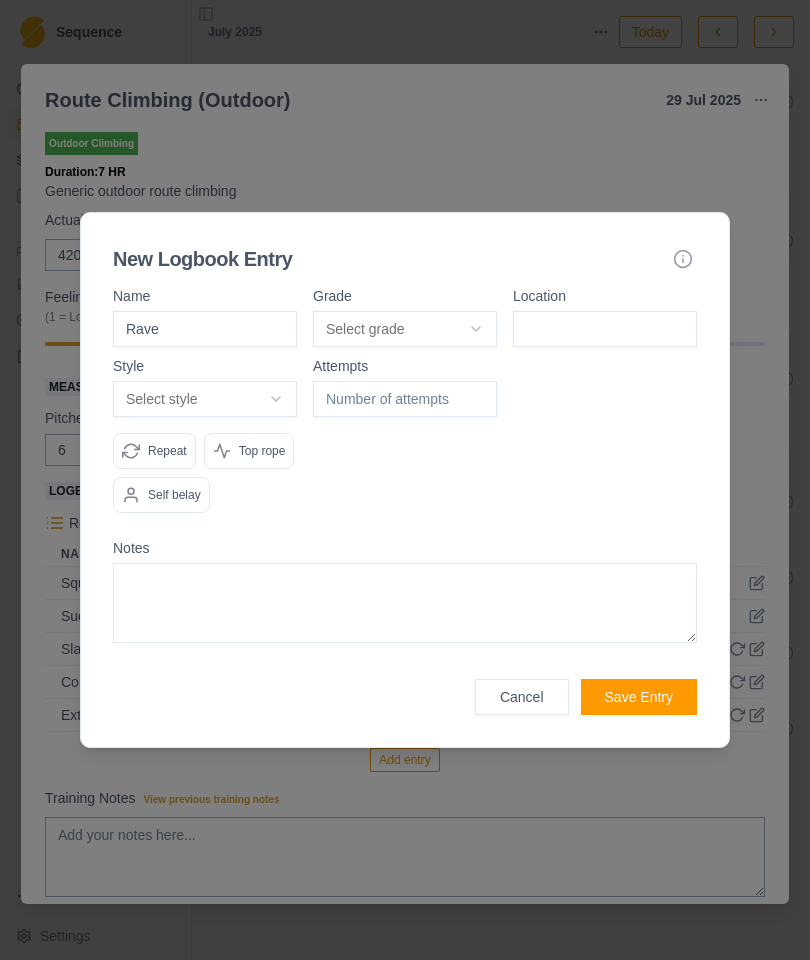 type on "Rave" 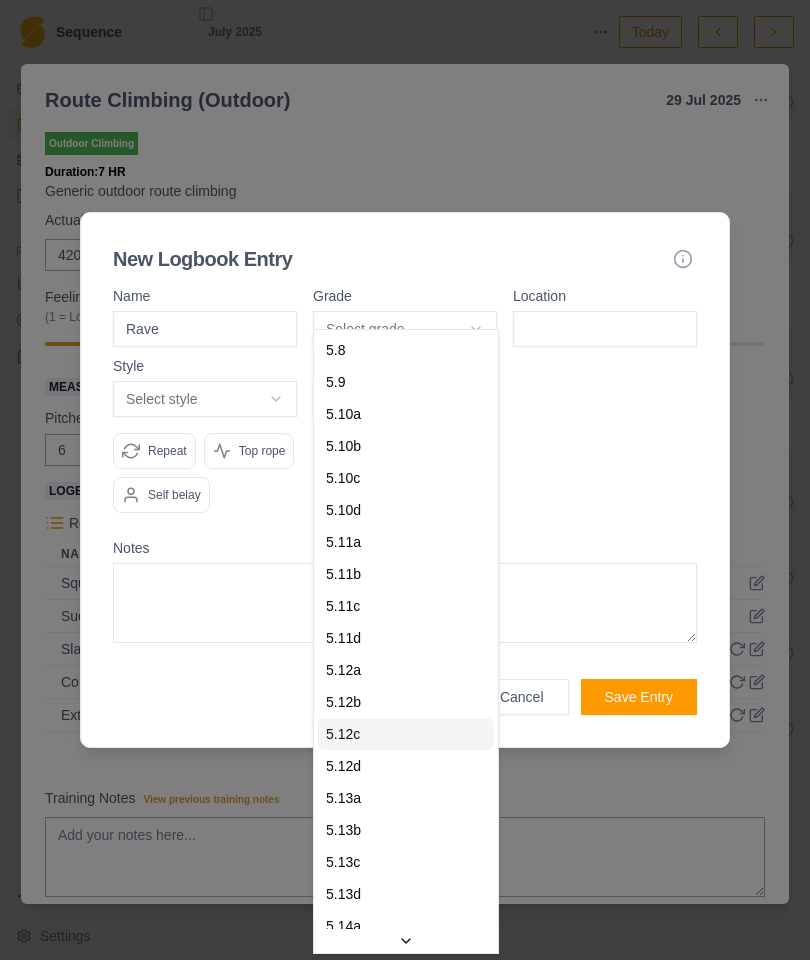 click on "5.12c" at bounding box center (406, 734) 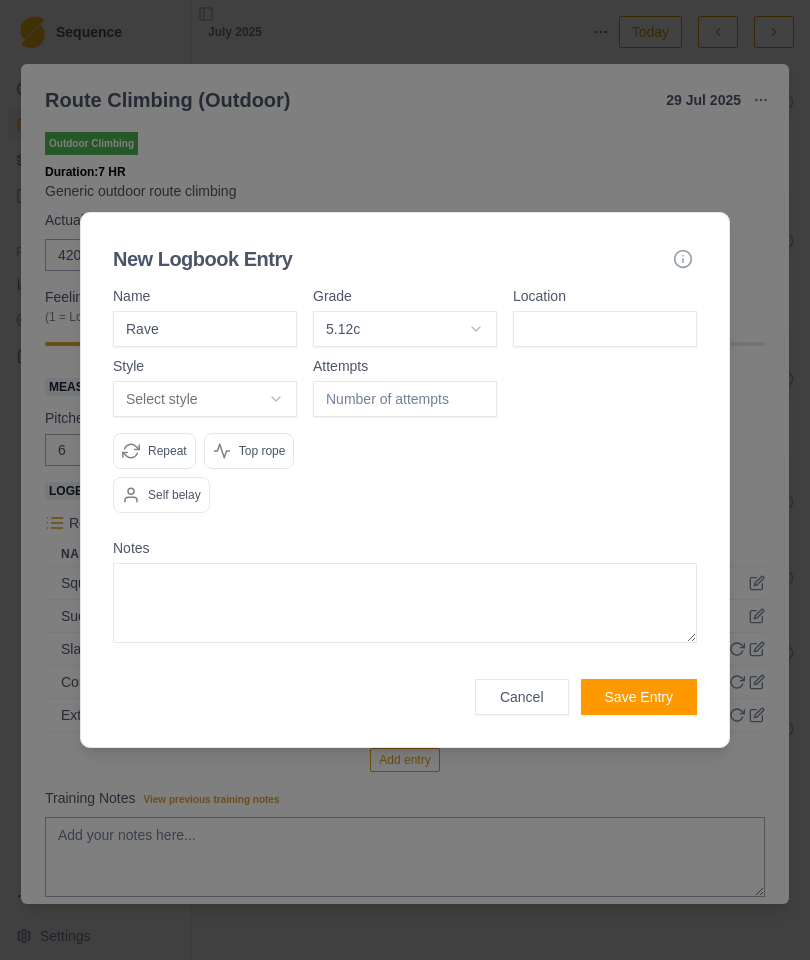 click at bounding box center (605, 329) 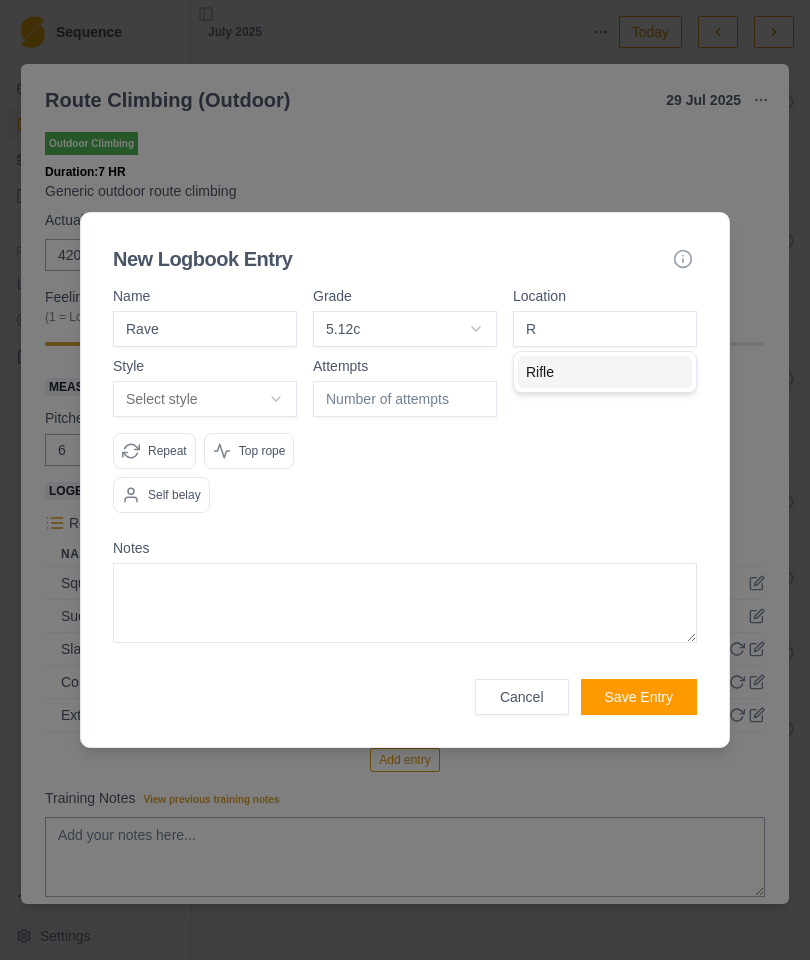 type on "Rifle" 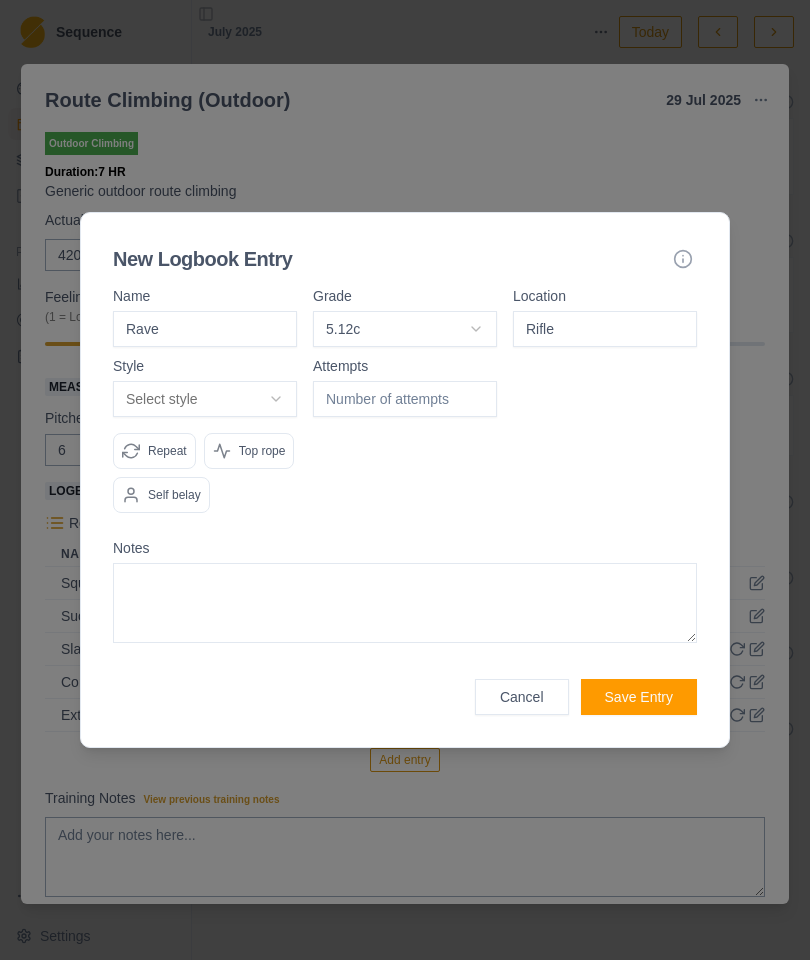 click on "Select style" at bounding box center (205, 399) 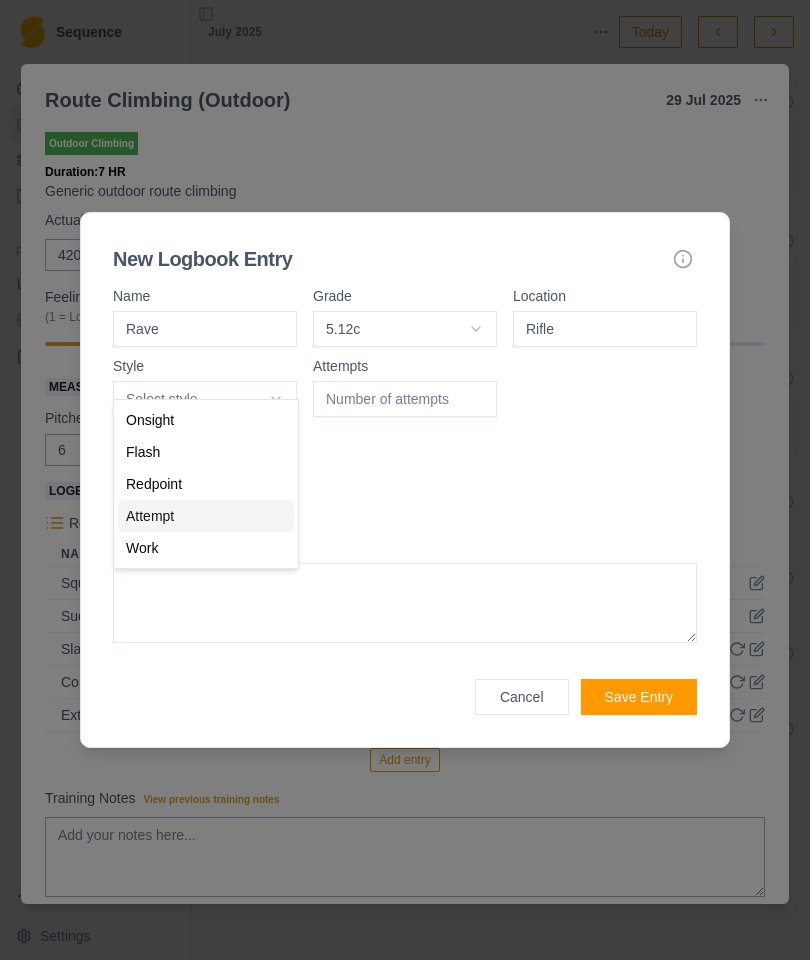 click on "Attempt" at bounding box center [150, 516] 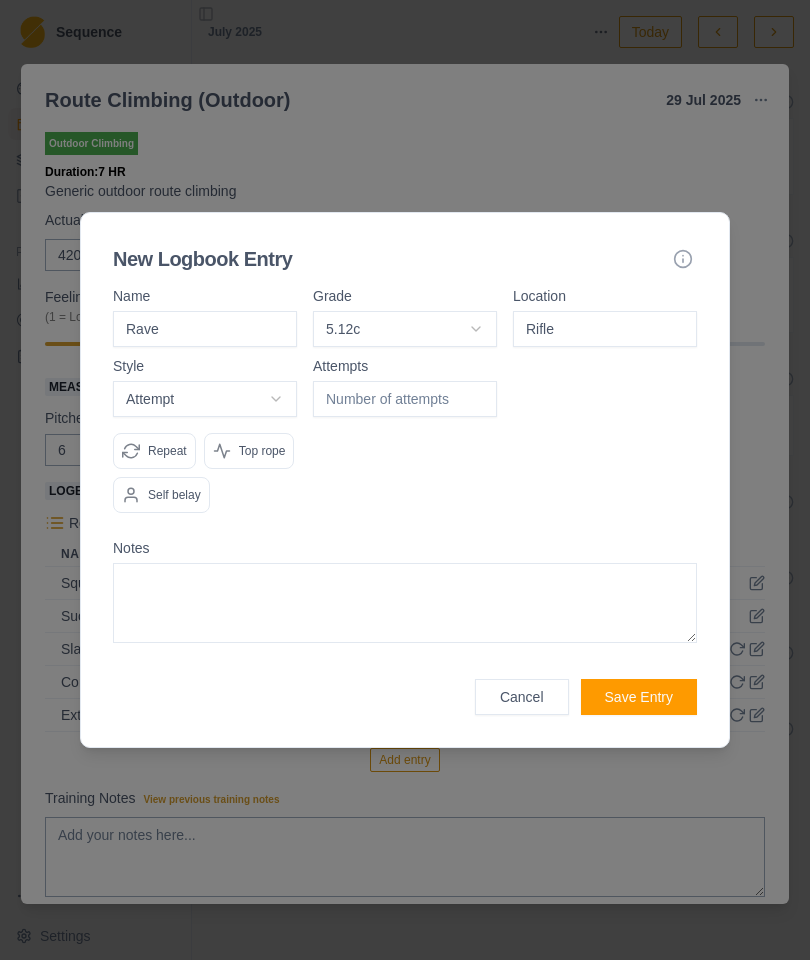 click at bounding box center (405, 399) 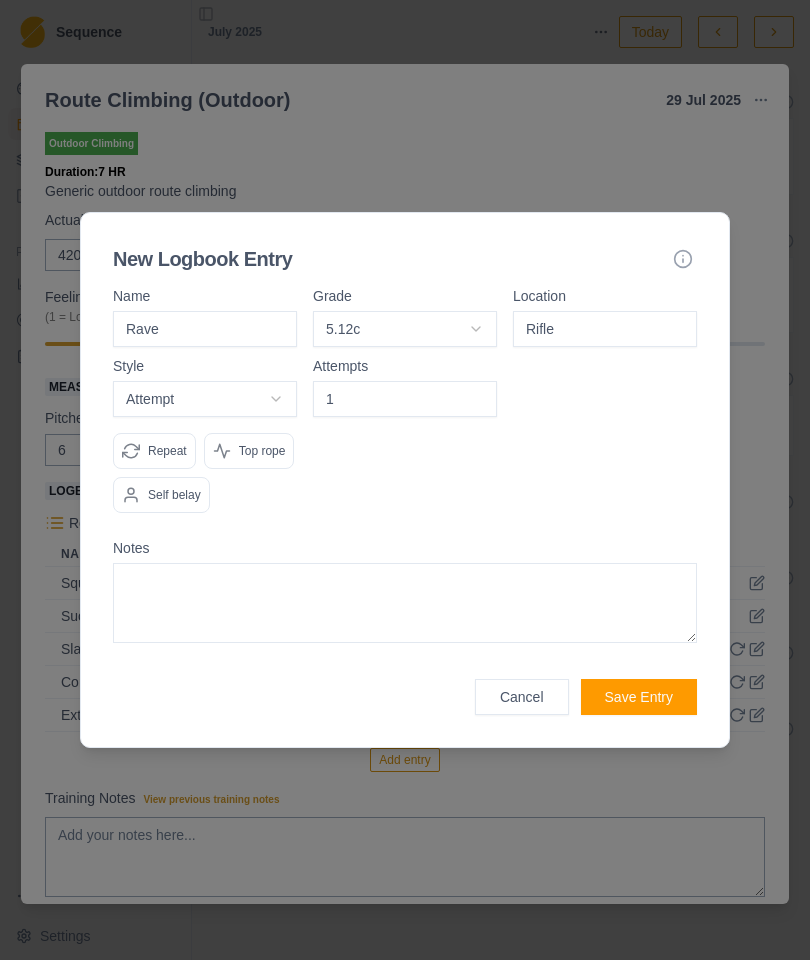 type on "1" 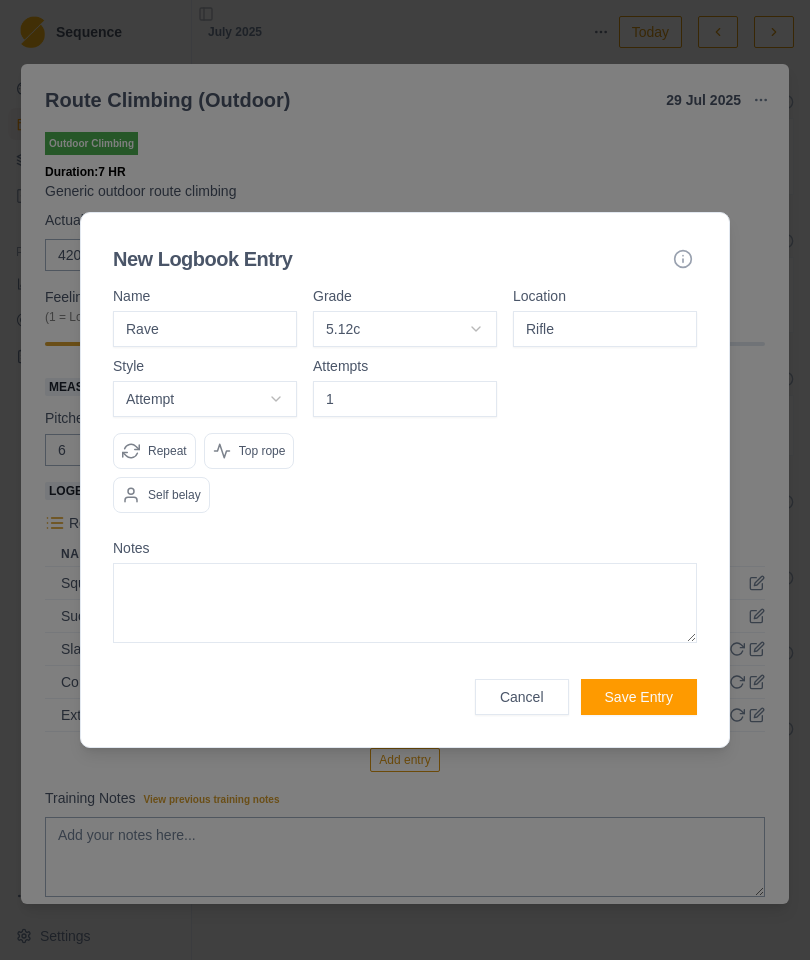 click at bounding box center [605, 444] 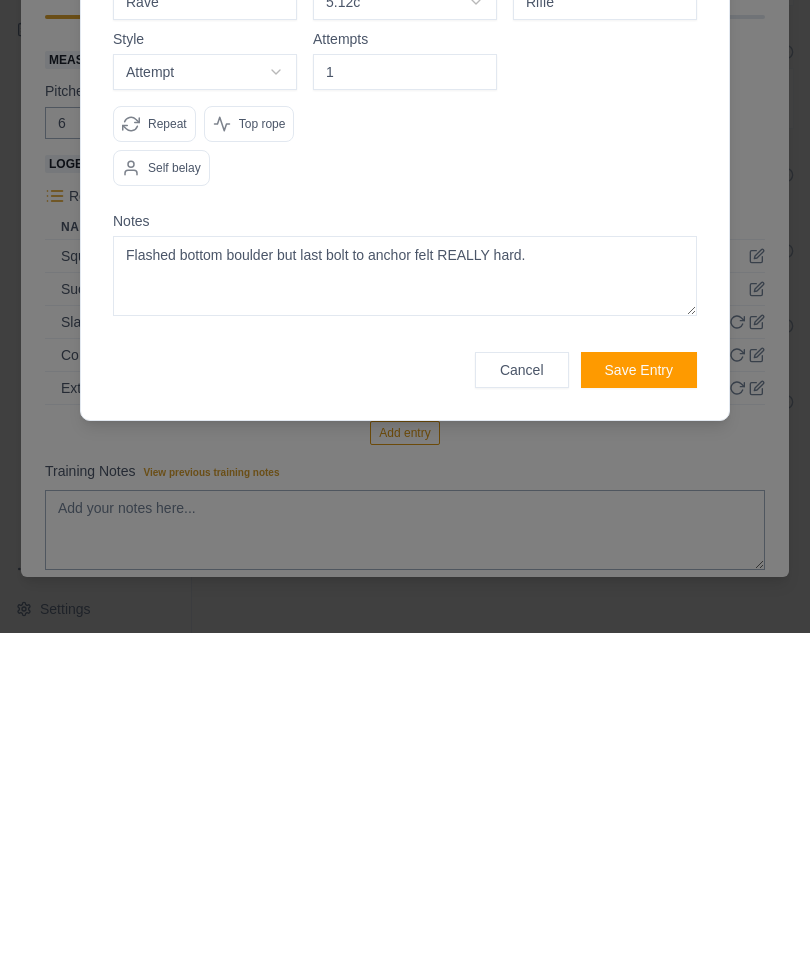type on "Flashed bottom boulder but last bolt to anchor felt REALLY hard." 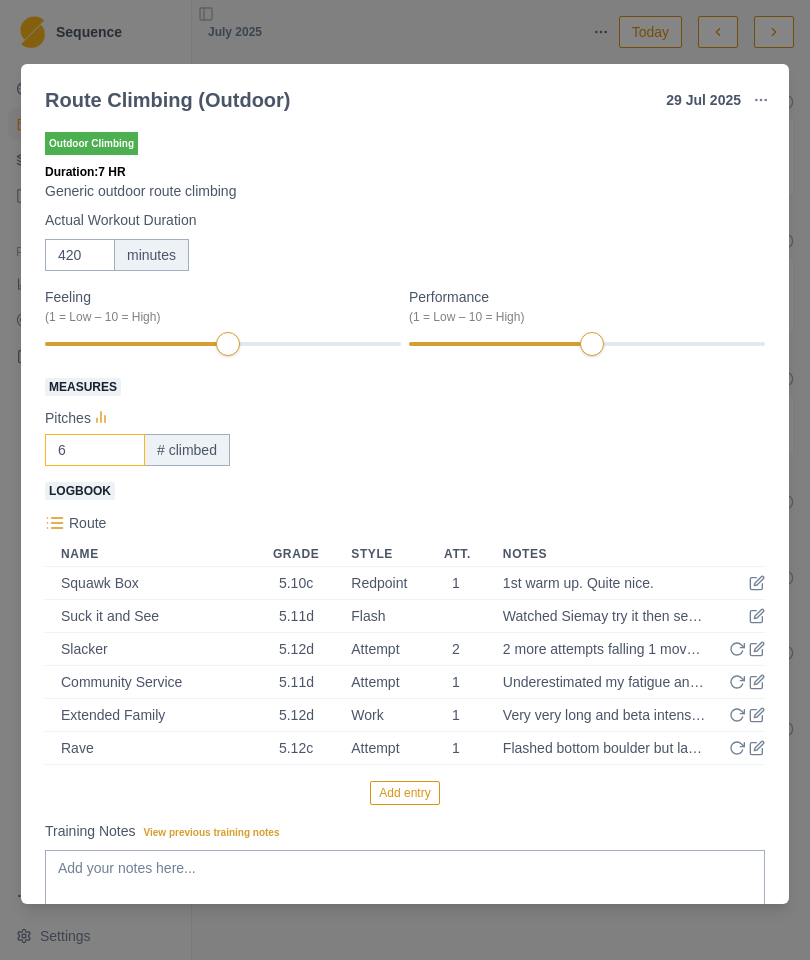 click on "6" at bounding box center (95, 450) 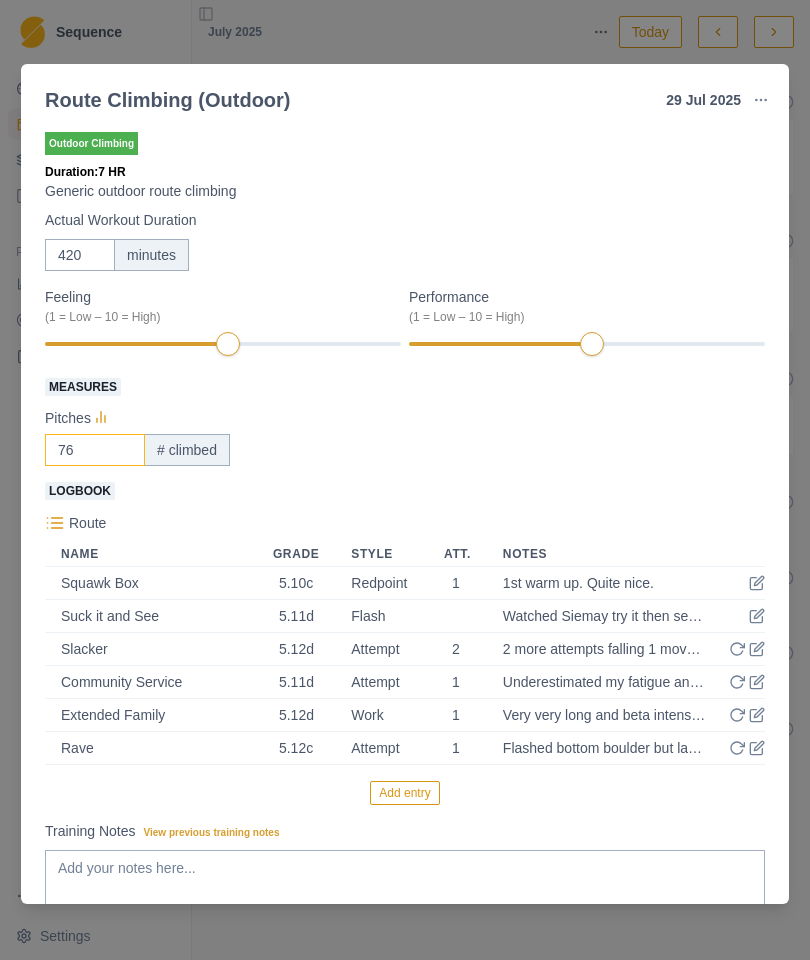 click on "76" at bounding box center [95, 450] 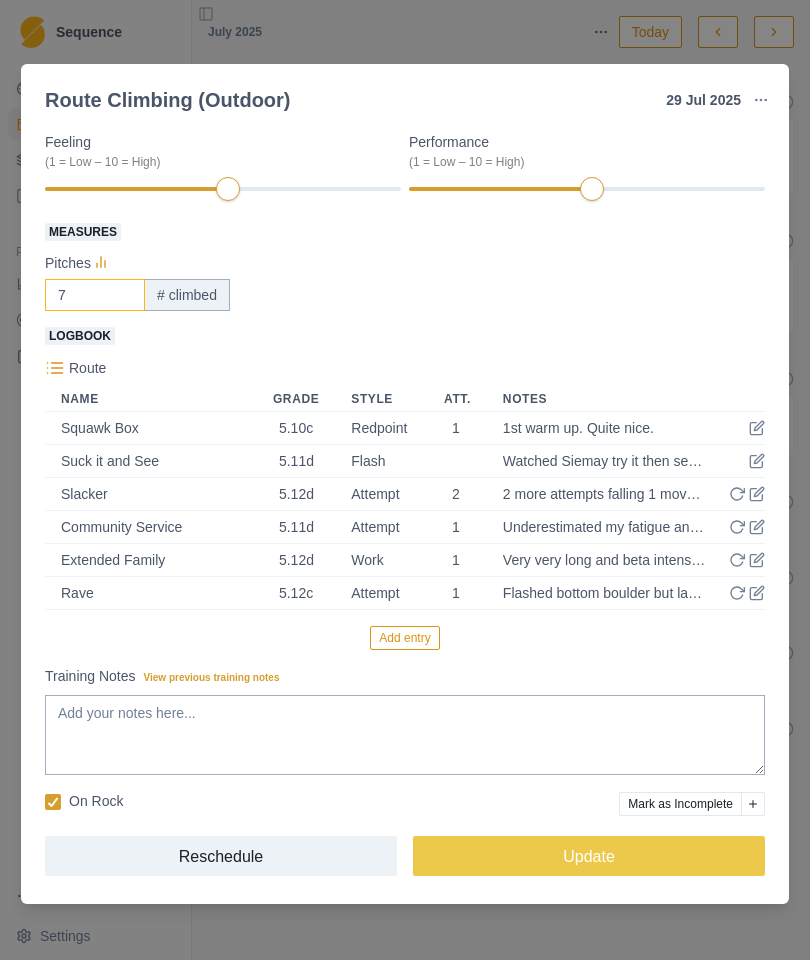 scroll, scrollTop: 156, scrollLeft: 0, axis: vertical 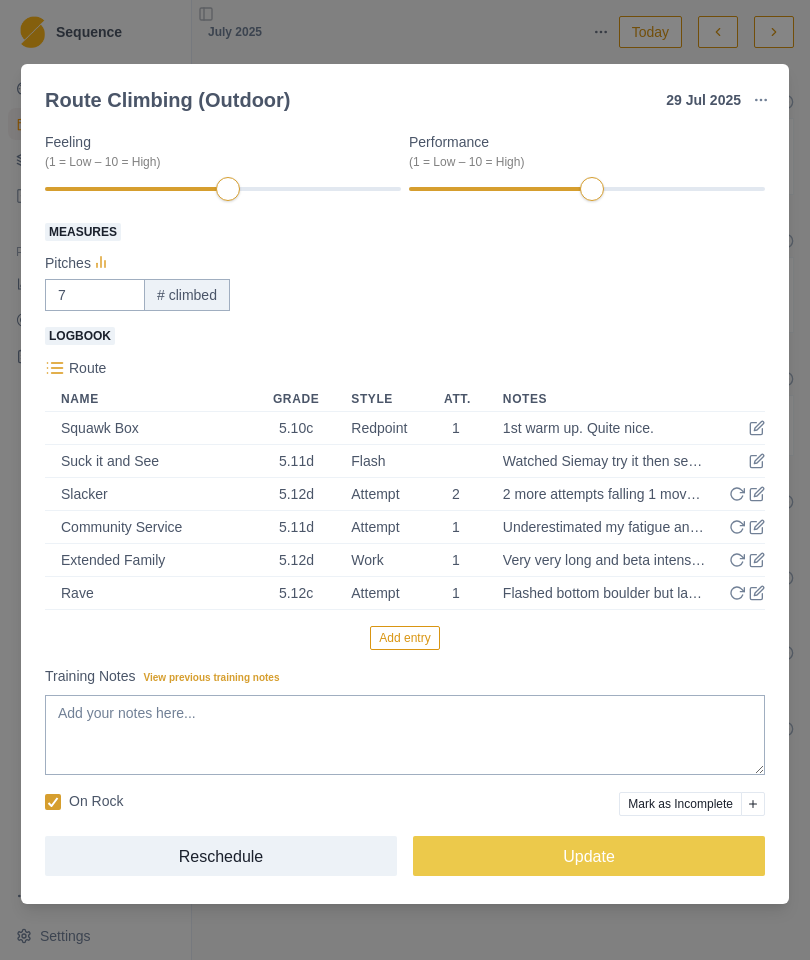 click on "7 # climbed" at bounding box center (405, 295) 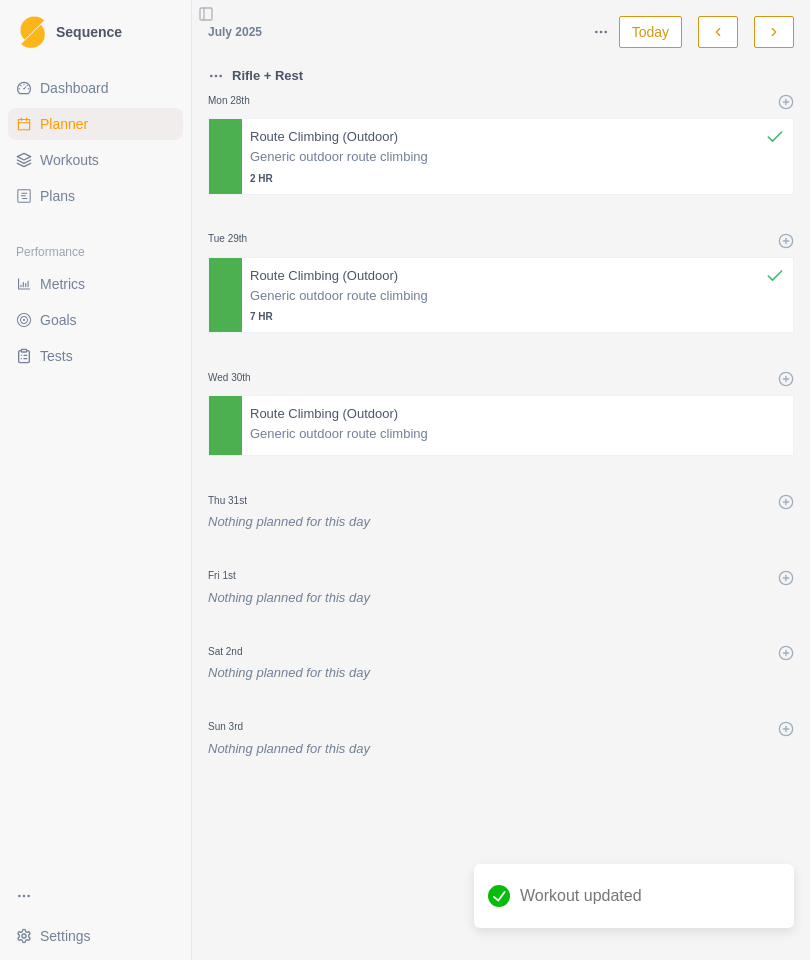 click on "Generic outdoor route climbing" at bounding box center [517, 434] 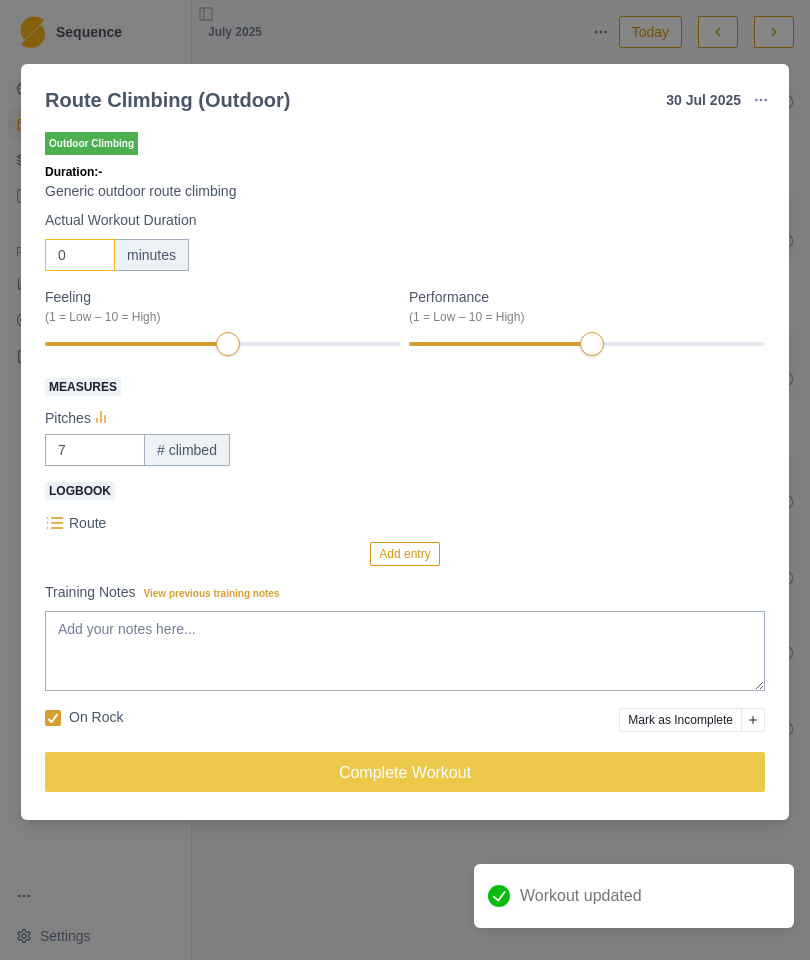 click on "0" at bounding box center [80, 255] 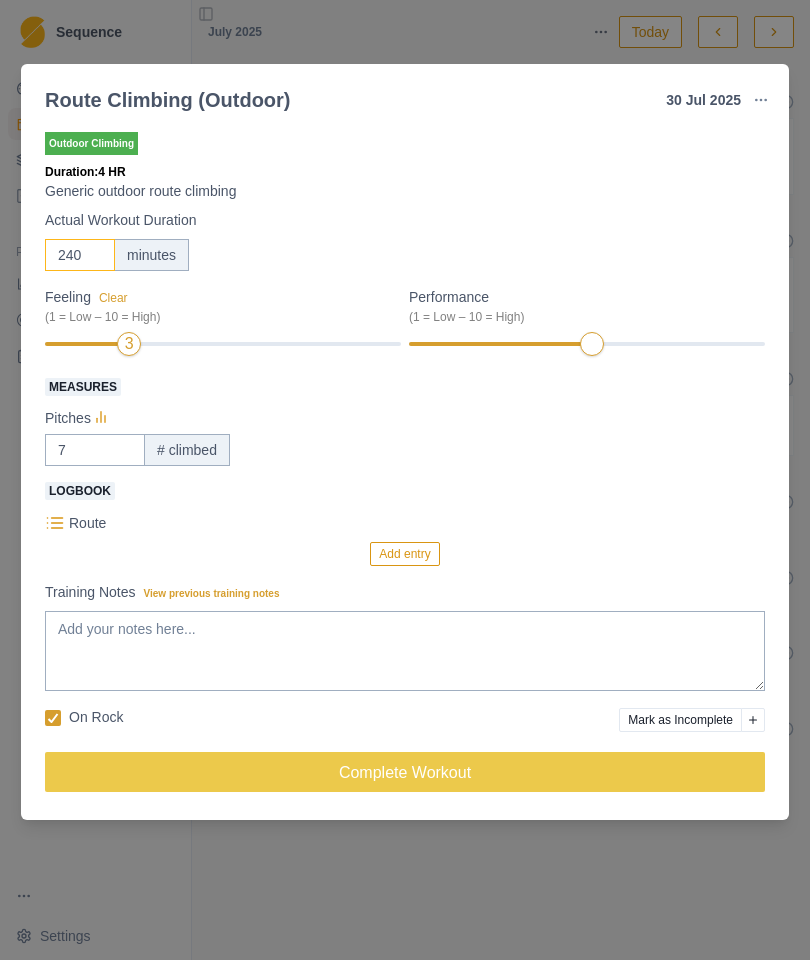 type on "240" 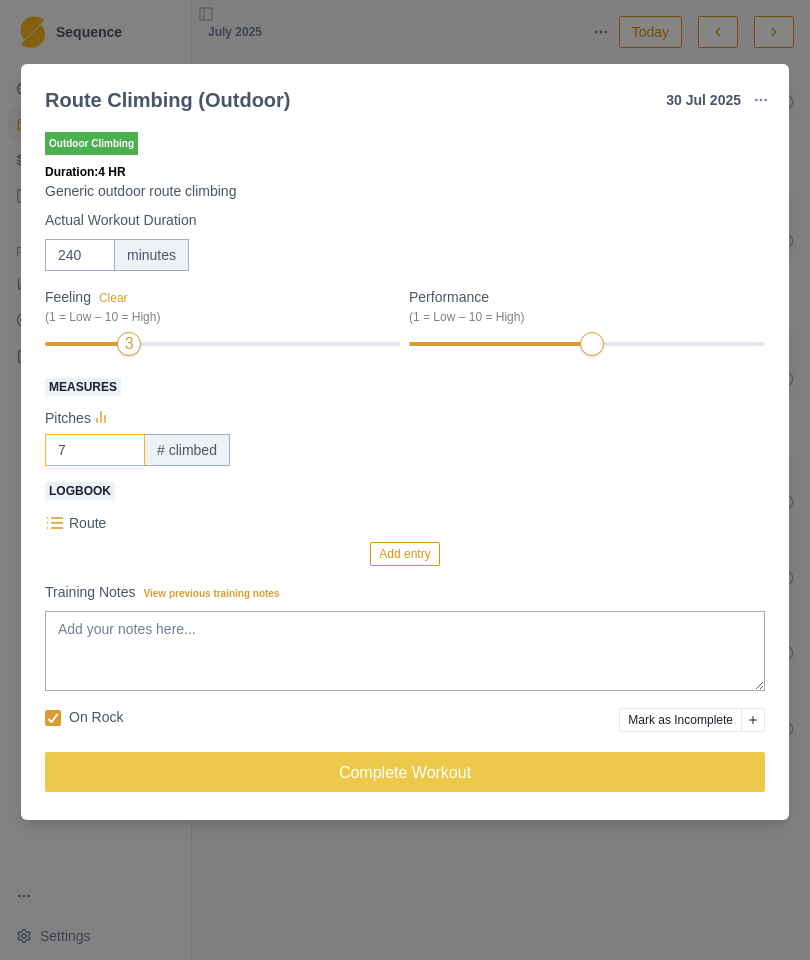 click on "7" at bounding box center [95, 450] 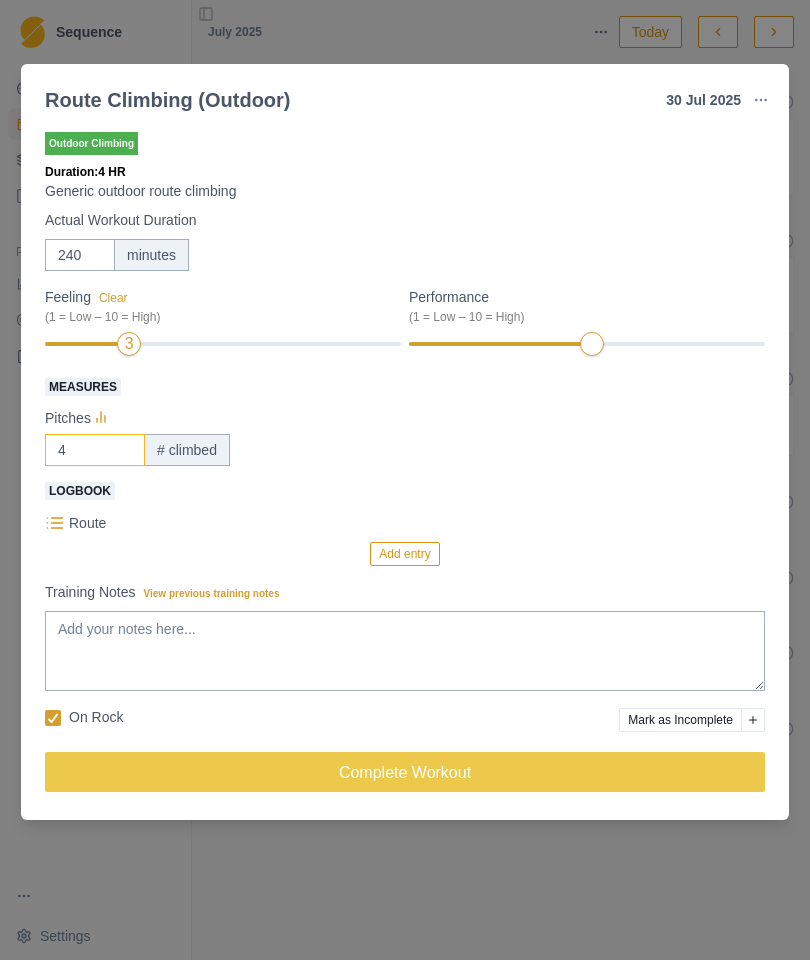 type on "4" 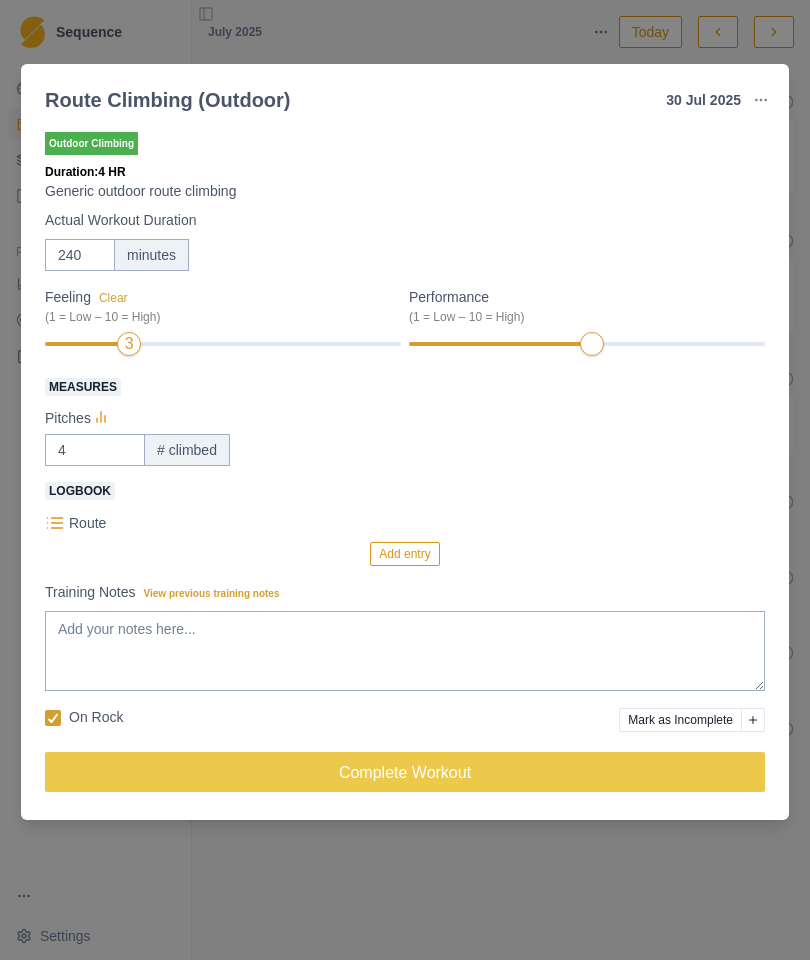 click on "Add entry" at bounding box center (404, 554) 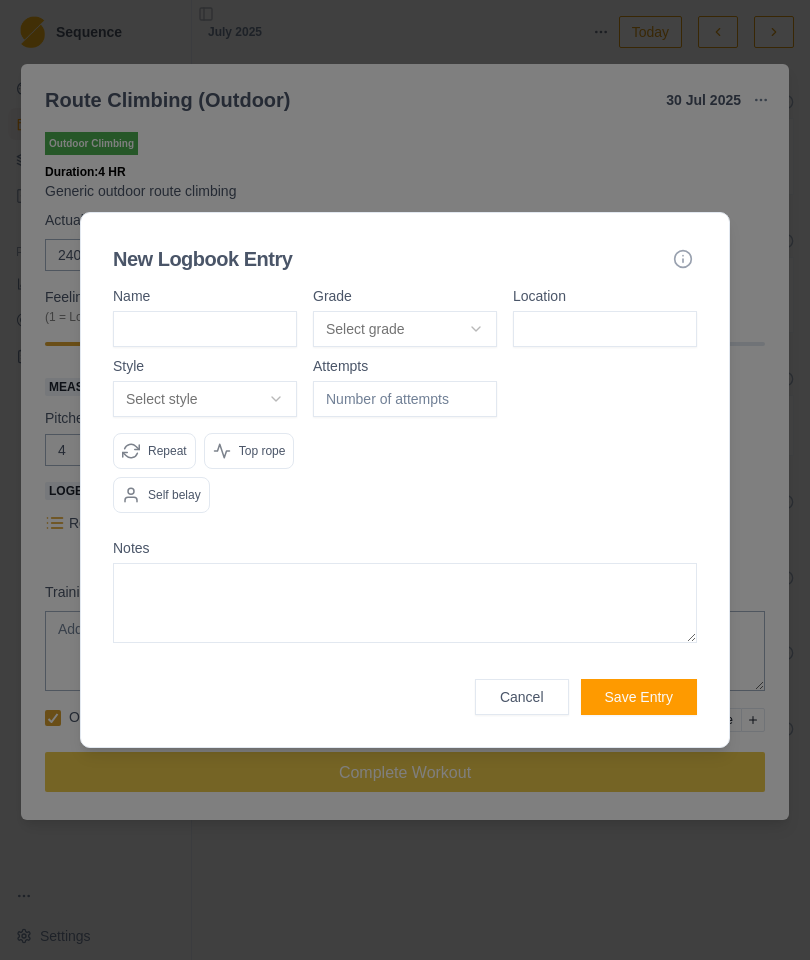 click at bounding box center [205, 329] 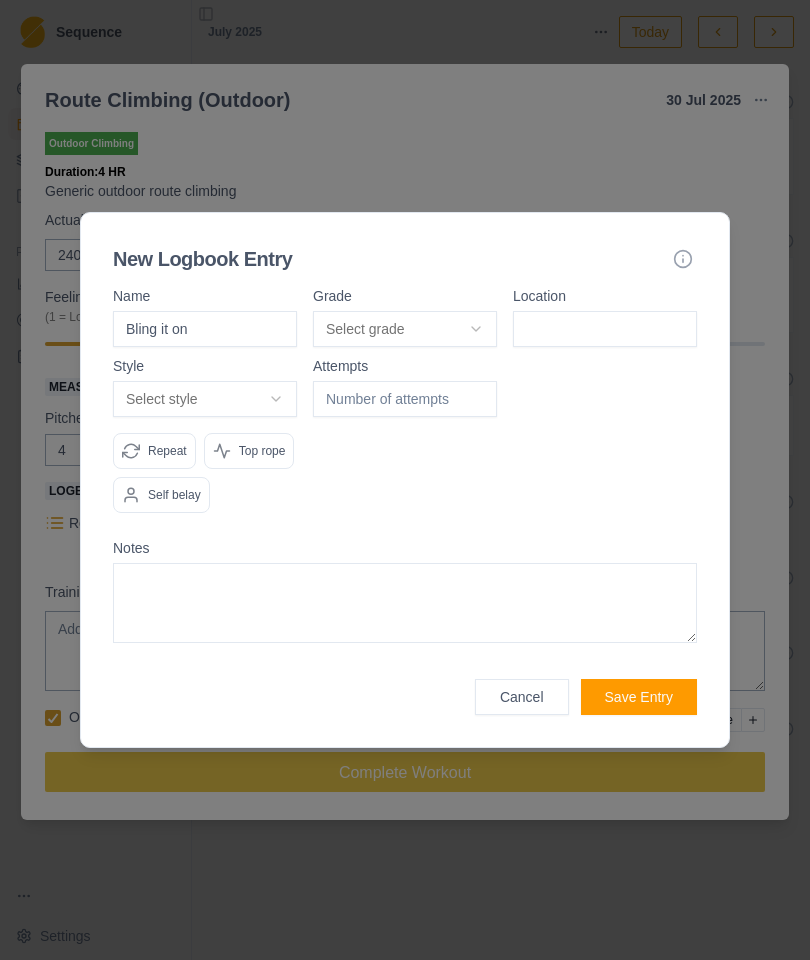 type on "Bling it on" 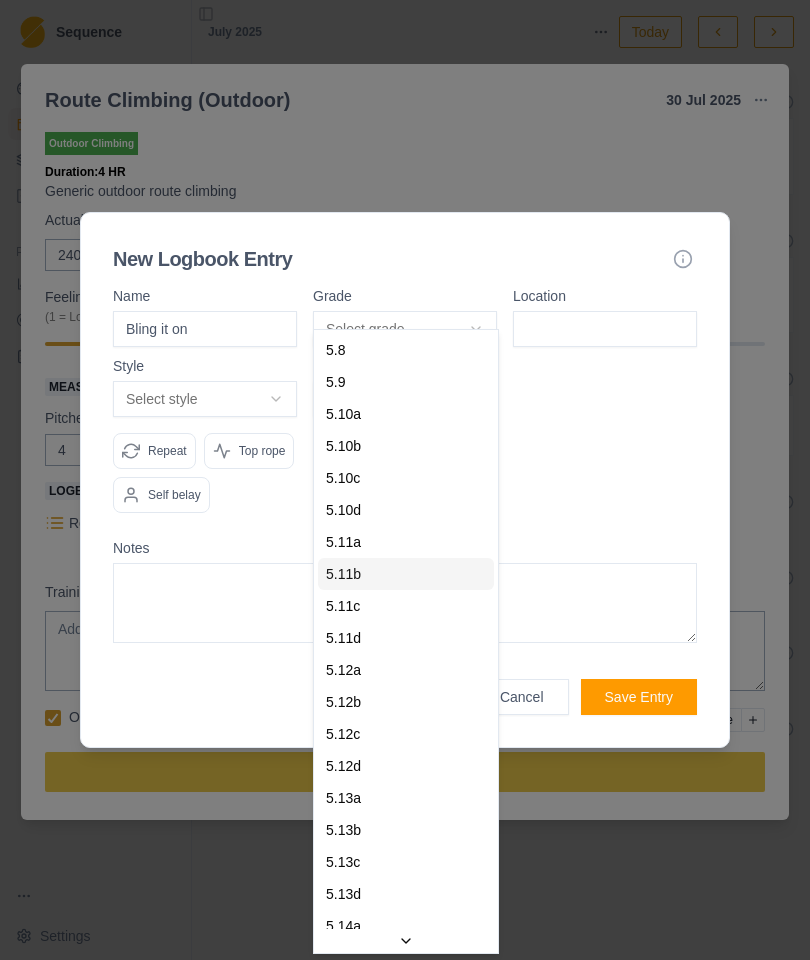 click on "5.11b" at bounding box center [406, 574] 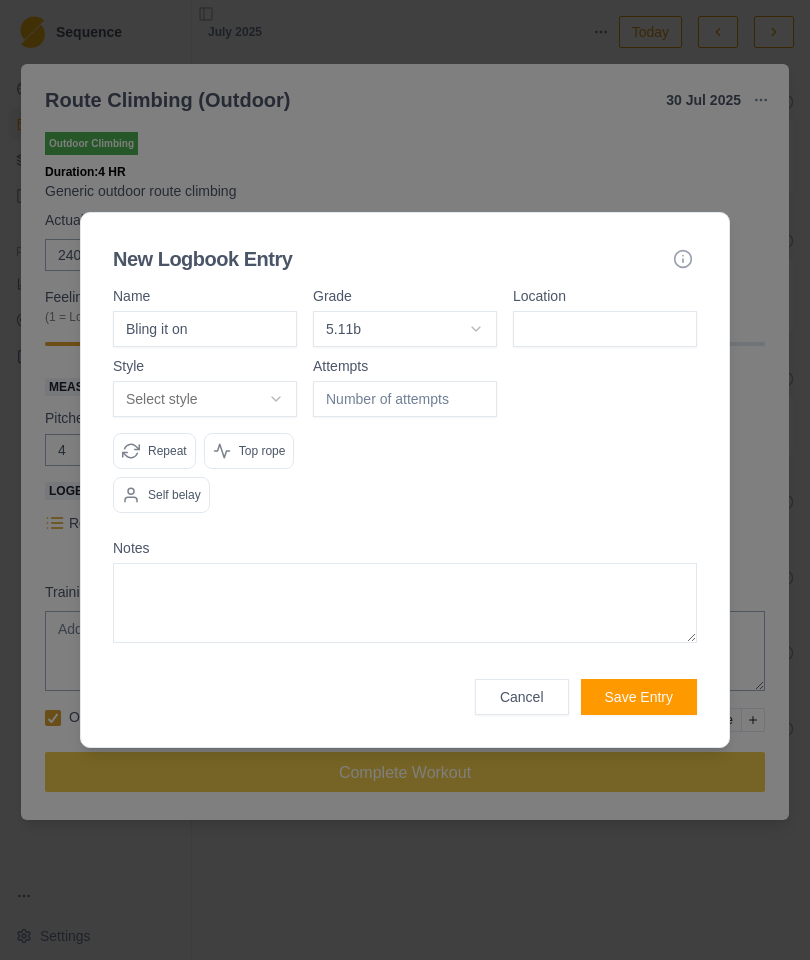 click at bounding box center (605, 329) 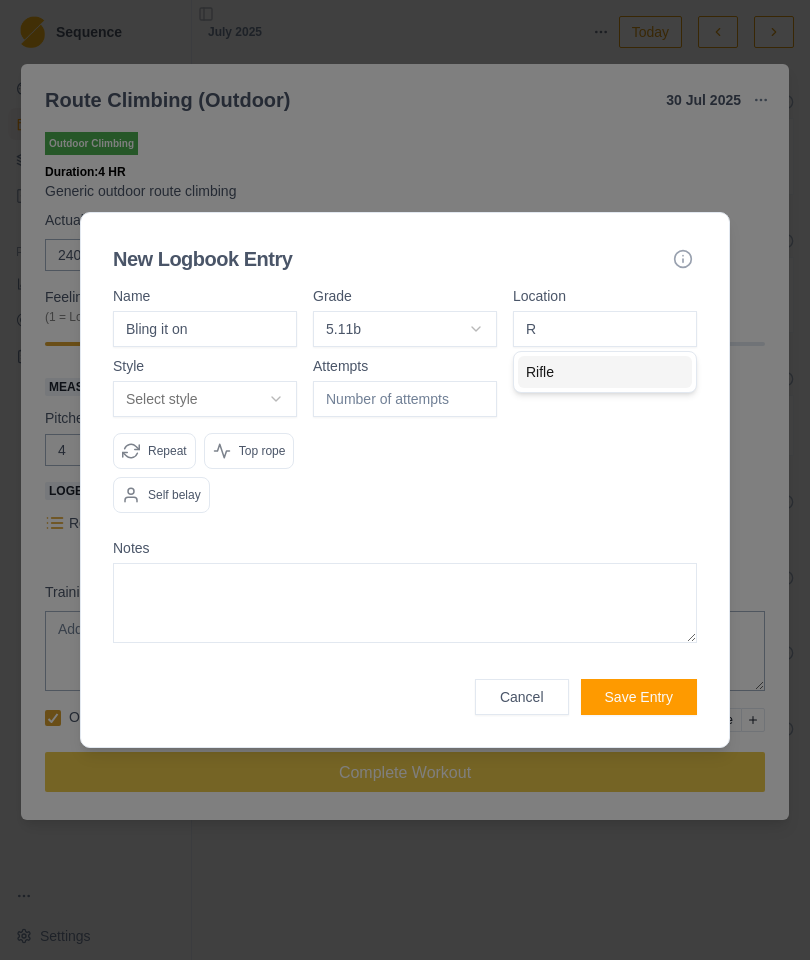 type on "Rifle" 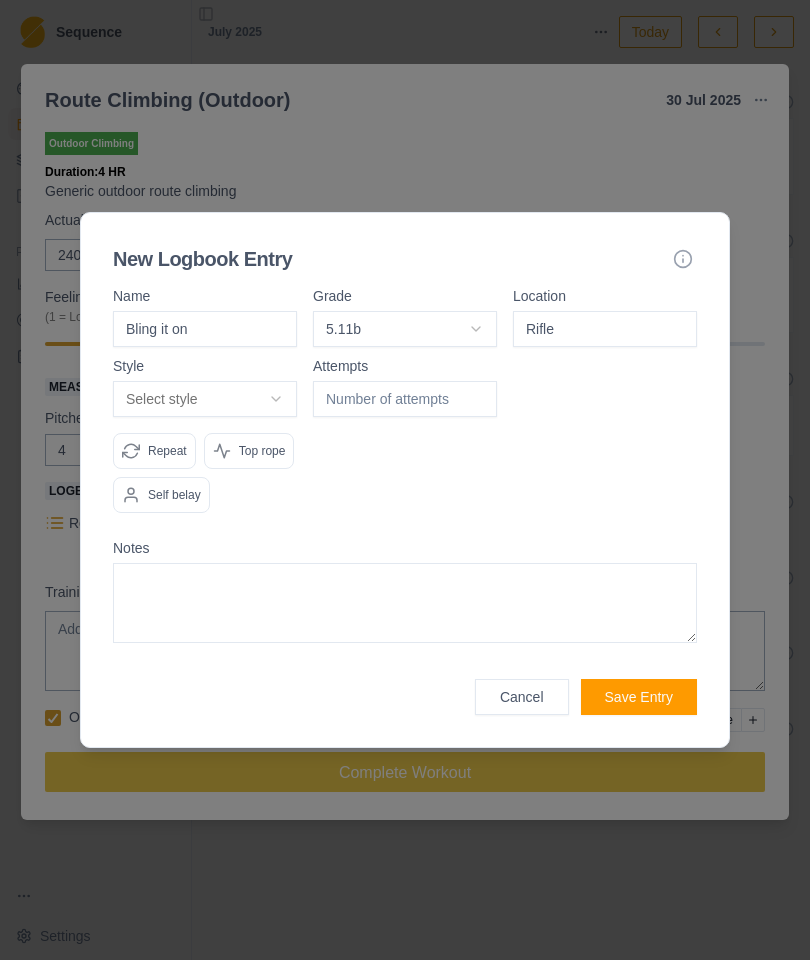 click on "Select style" at bounding box center (205, 399) 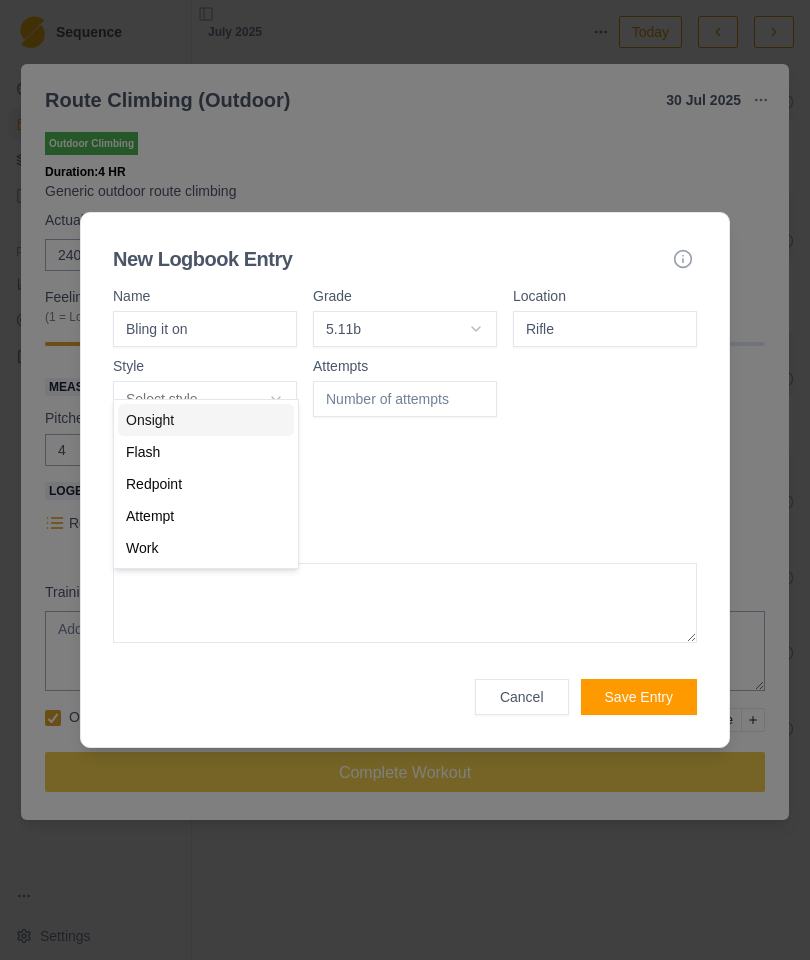 click on "Onsight" at bounding box center (150, 420) 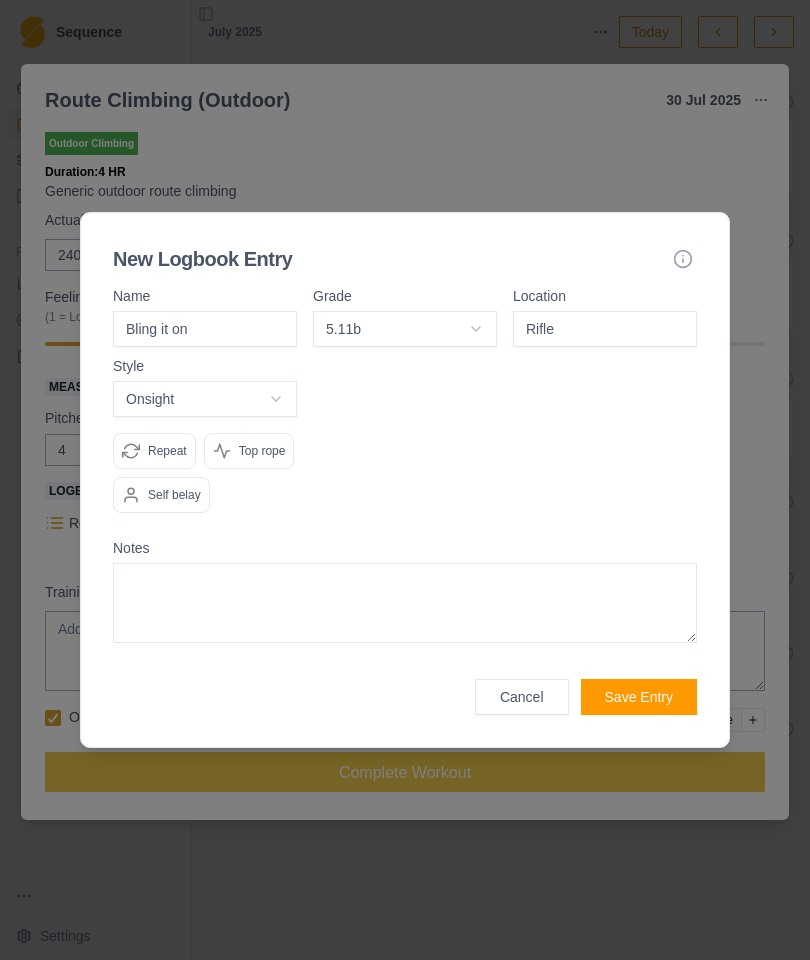 click at bounding box center [405, 603] 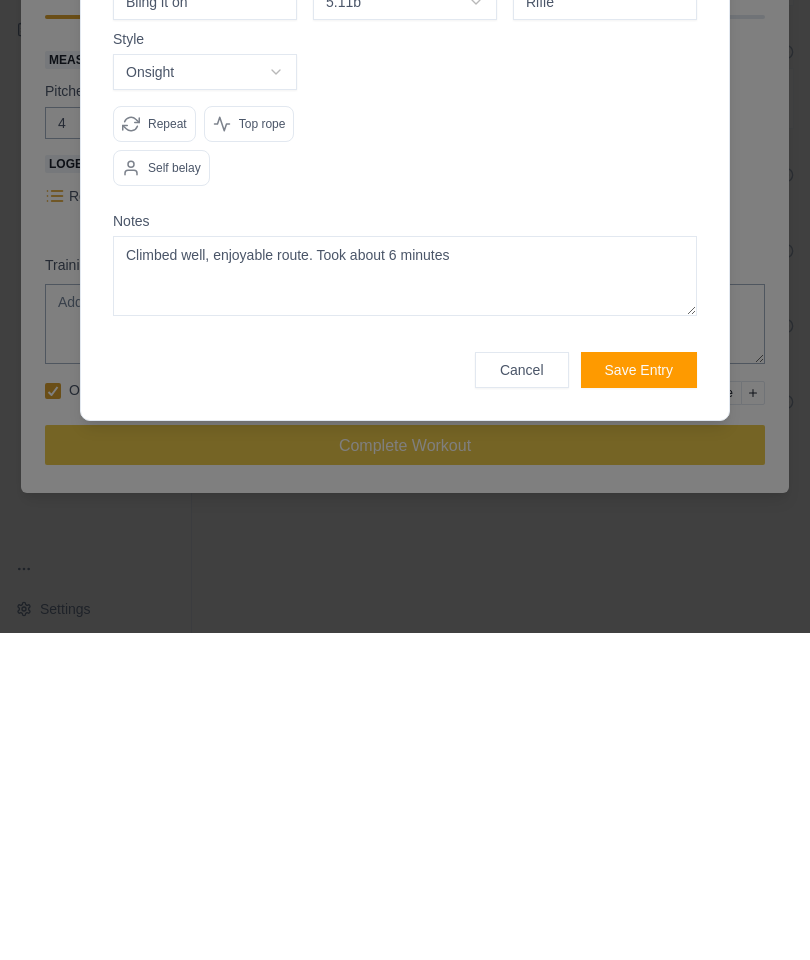 type on "Climbed well, enjoyable route. Took about 6 minutes" 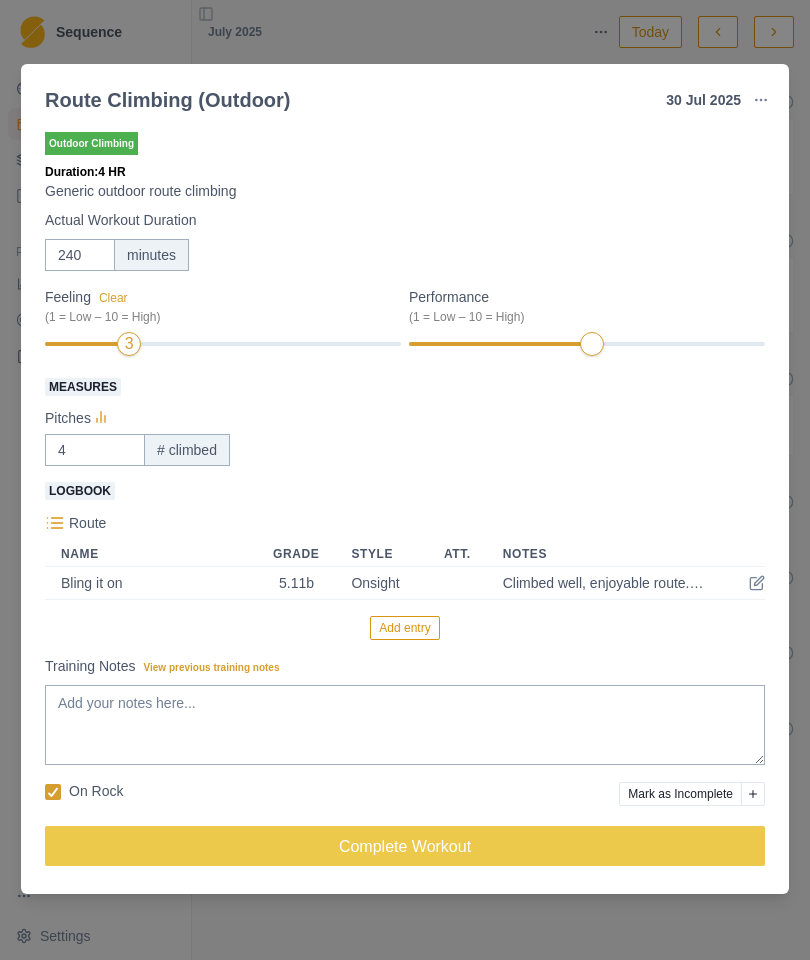 click on "Add entry" at bounding box center (404, 628) 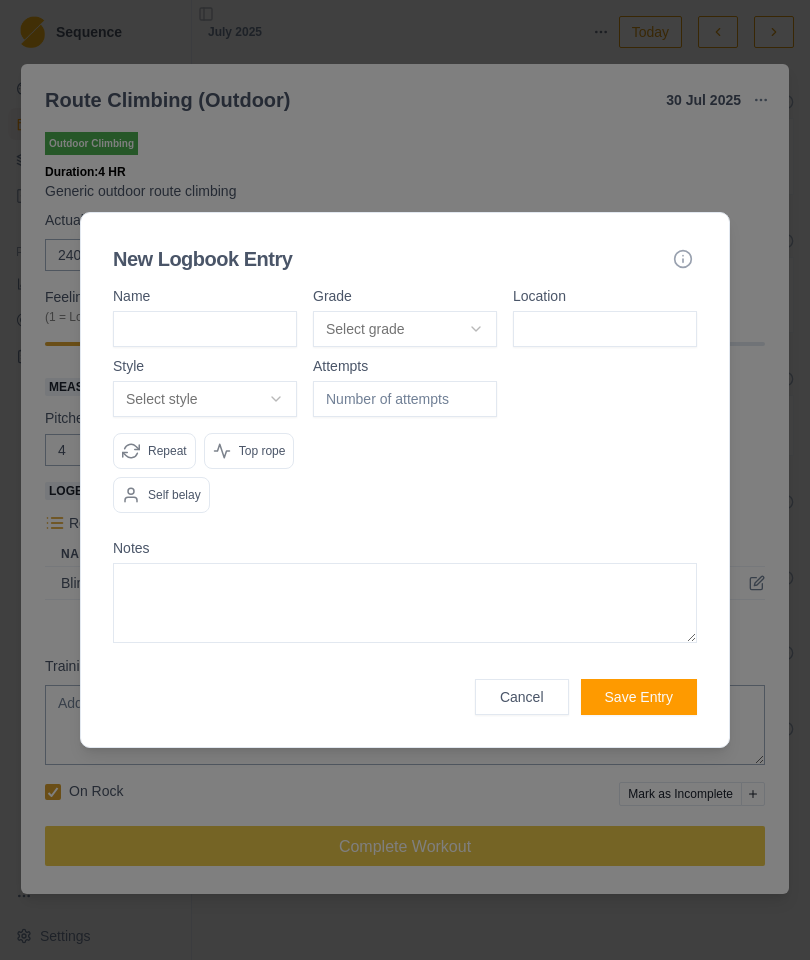 click at bounding box center [205, 329] 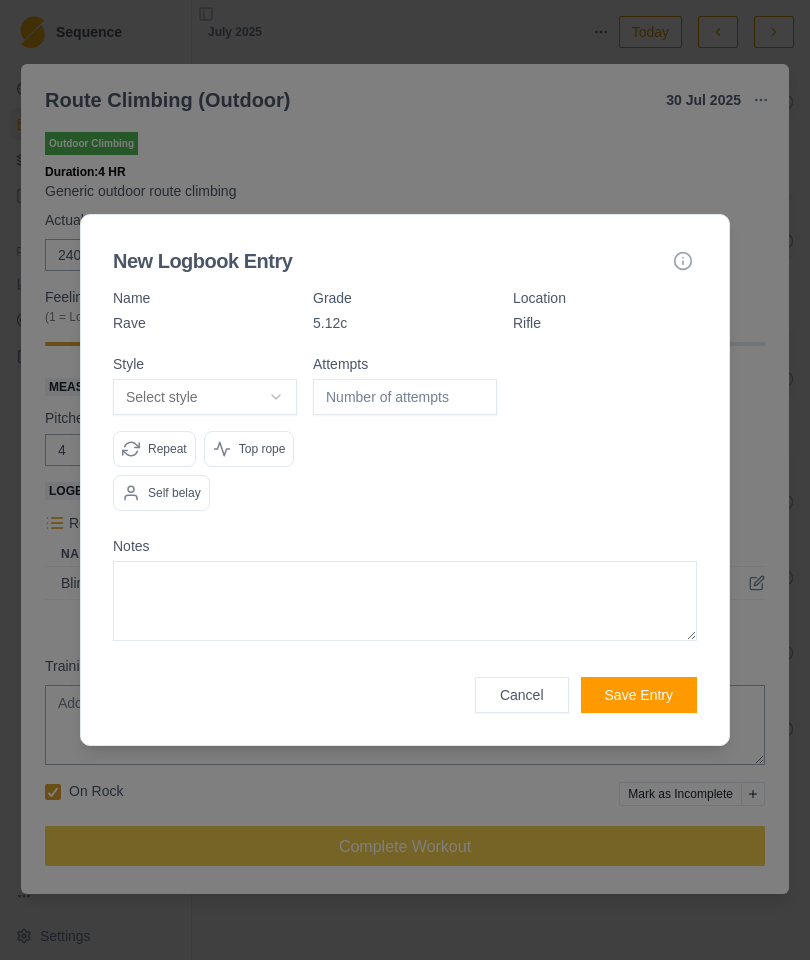click on "Select style" at bounding box center (205, 397) 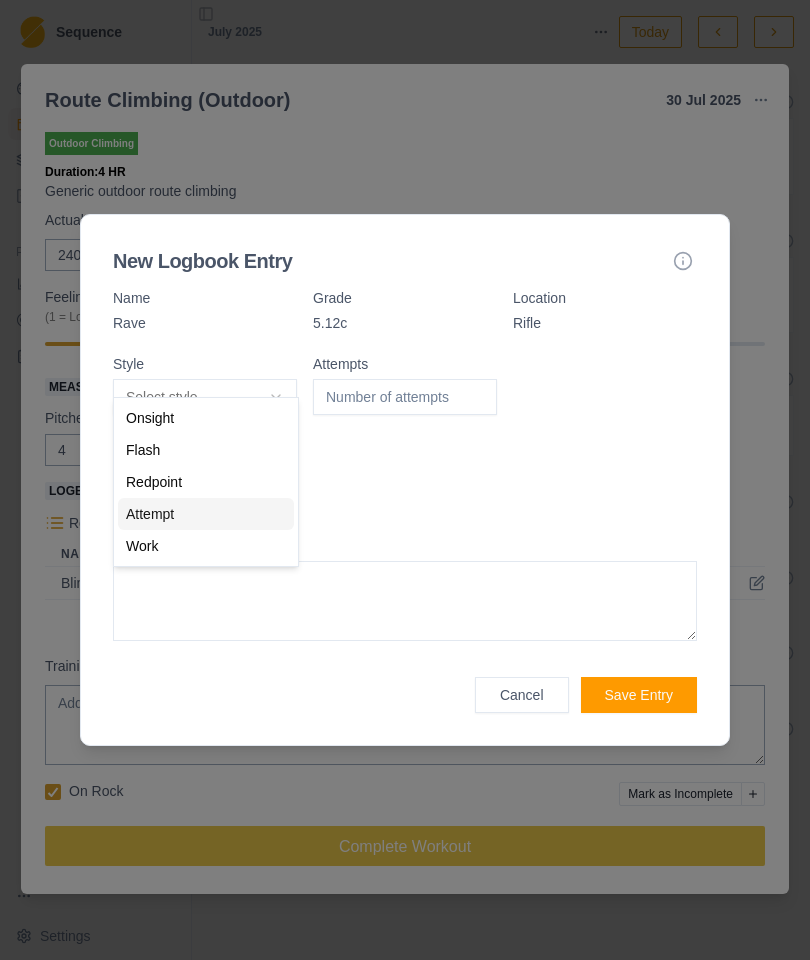 click on "Attempt" at bounding box center (150, 514) 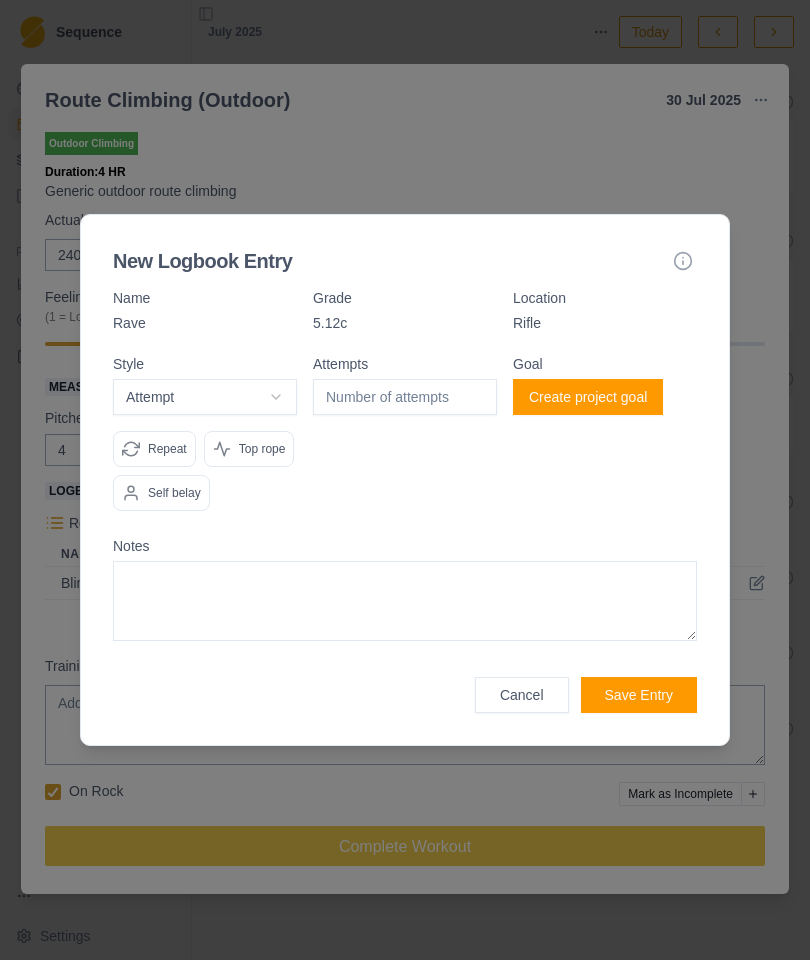 click at bounding box center (405, 397) 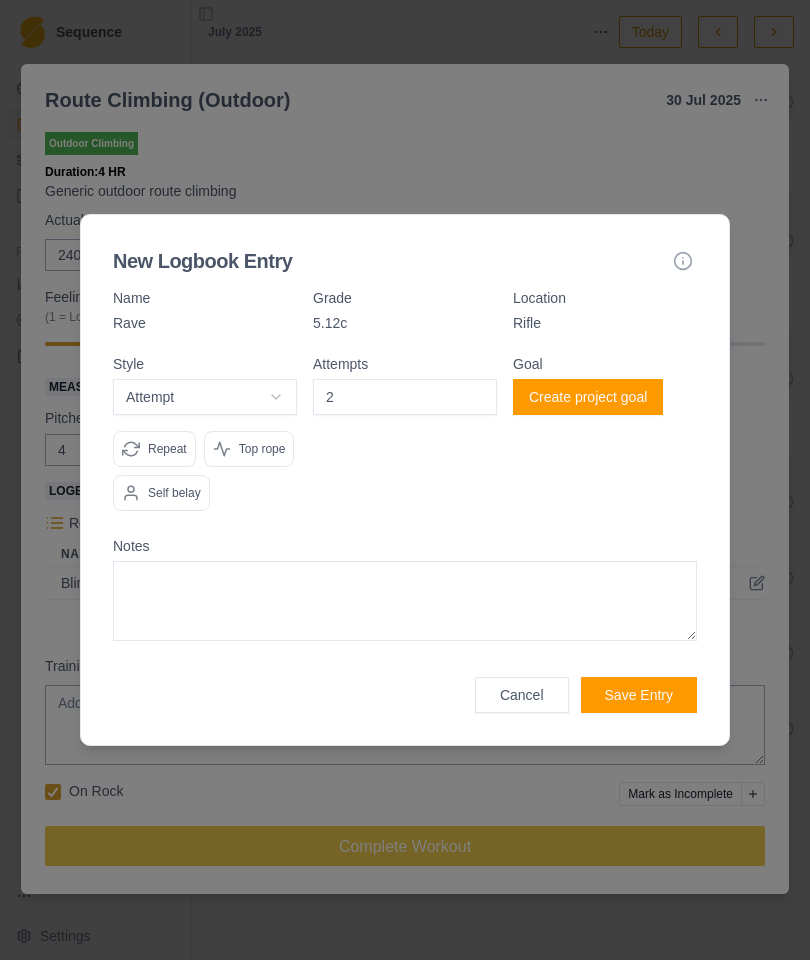 type on "2" 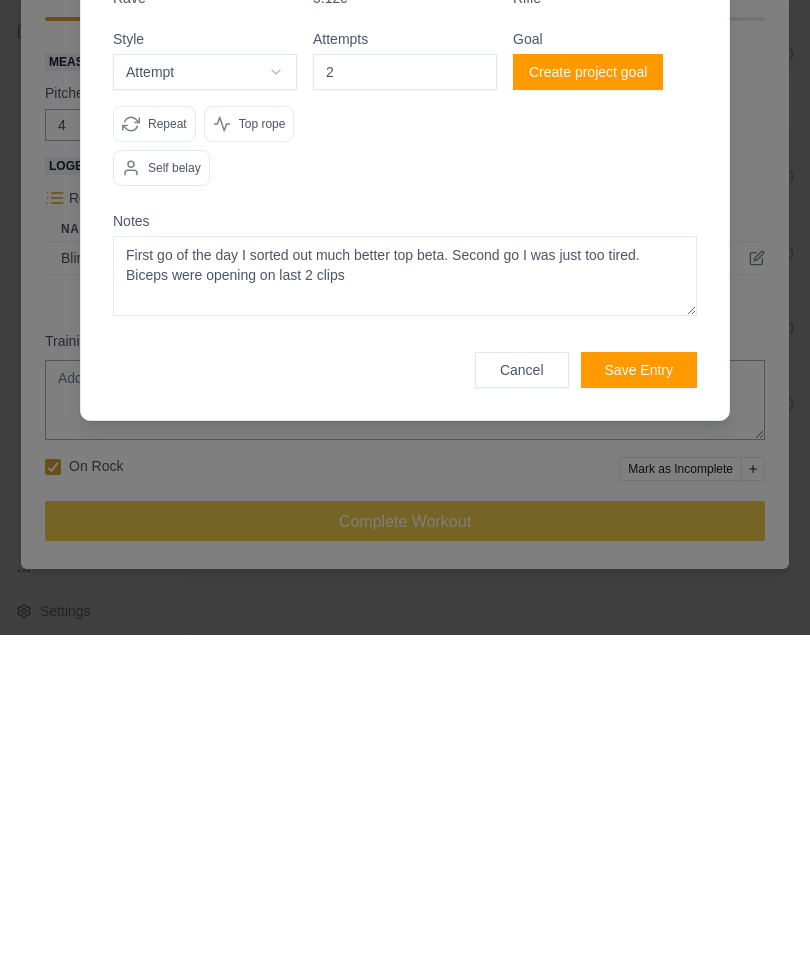 type on "First go of the day I sorted out much better top beta. Second go I was just too tired. Biceps were opening on last 2 clips" 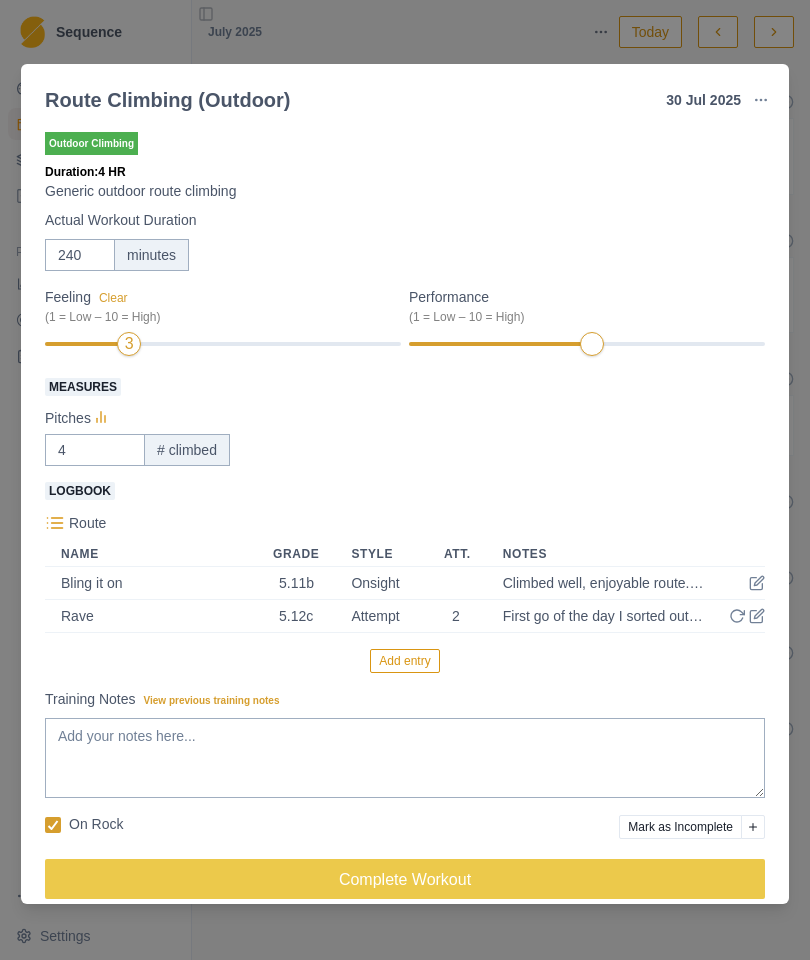click on "Add entry" at bounding box center [404, 661] 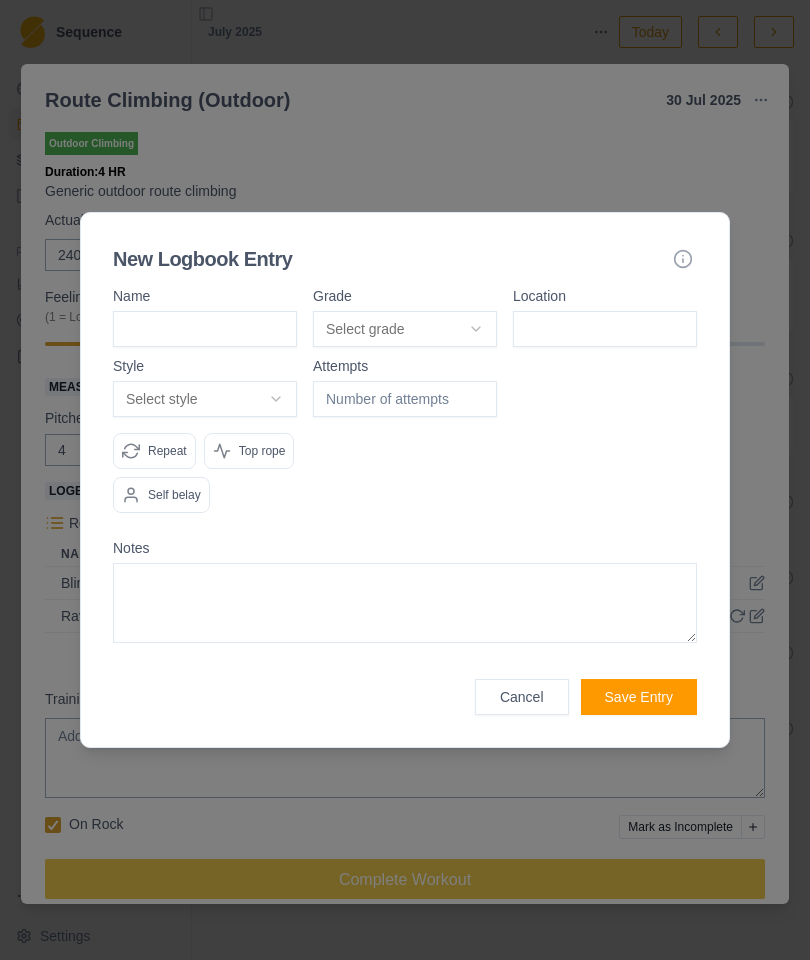 click at bounding box center (205, 329) 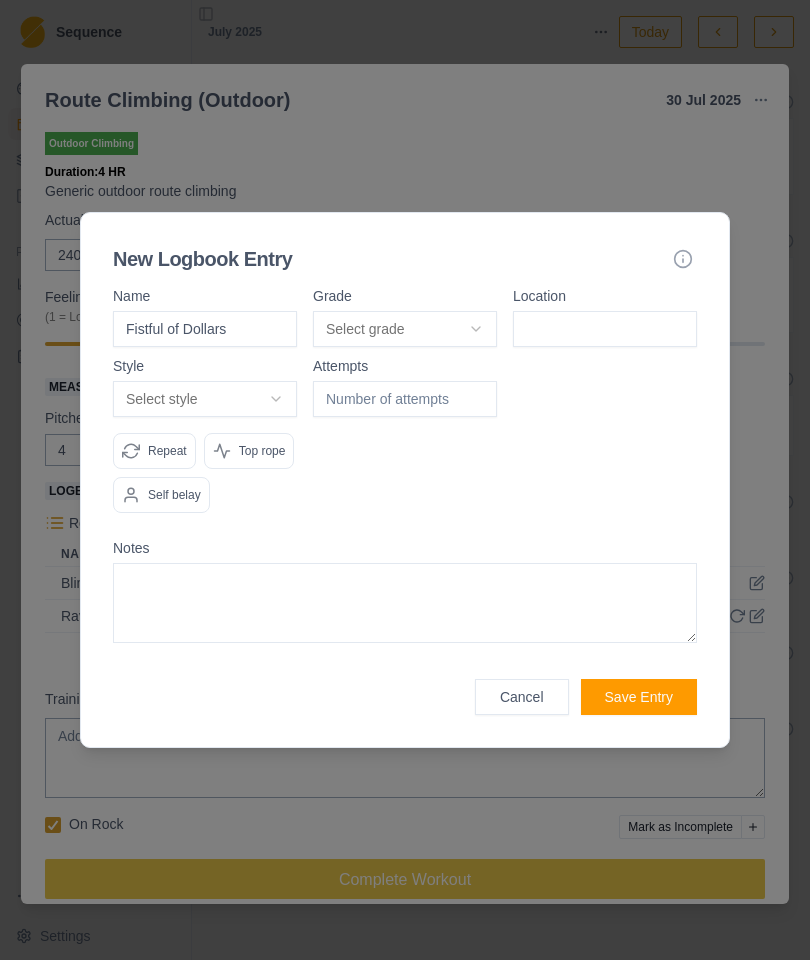 type on "Fistful of Dollars" 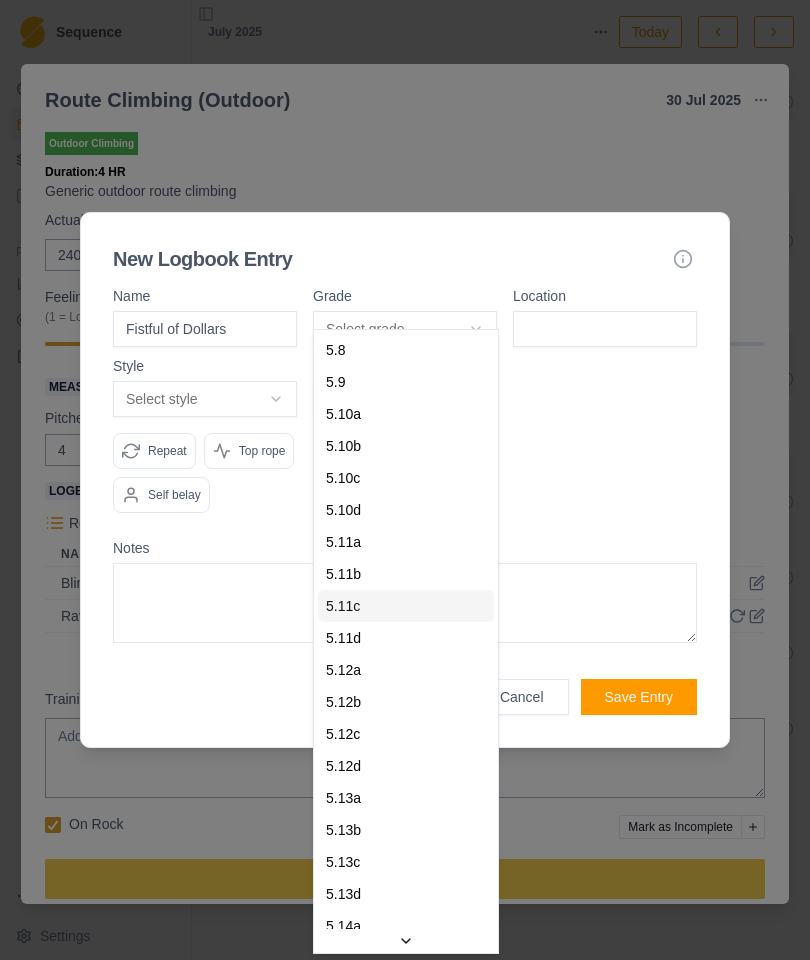 click on "5.11c" at bounding box center [343, 606] 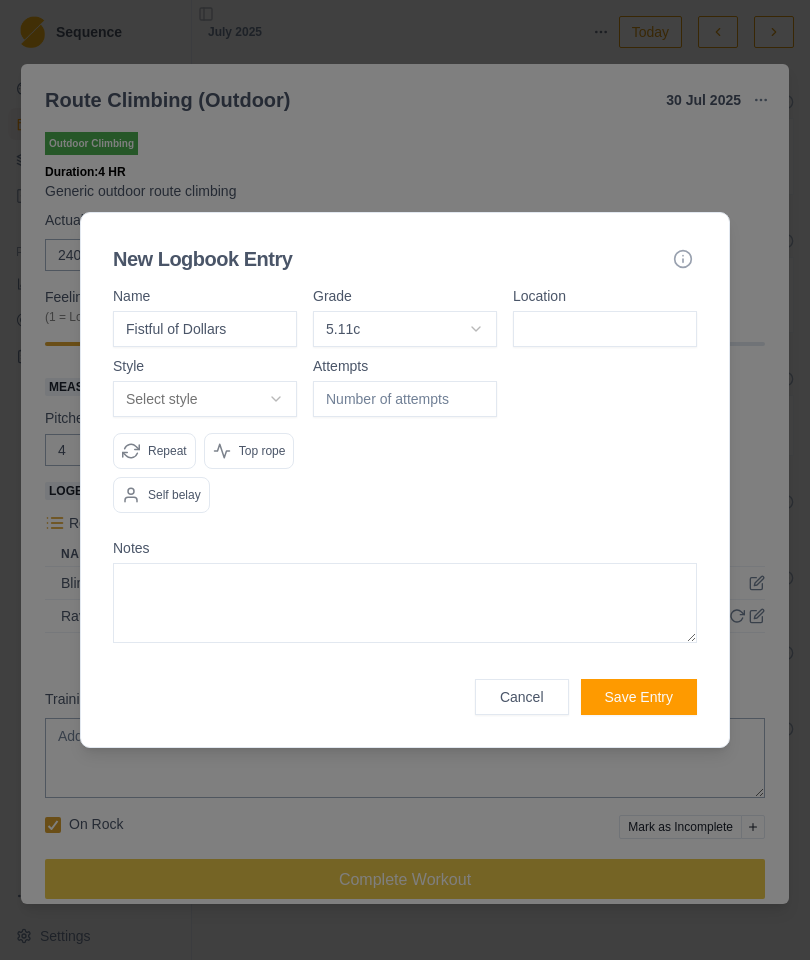 click at bounding box center (605, 329) 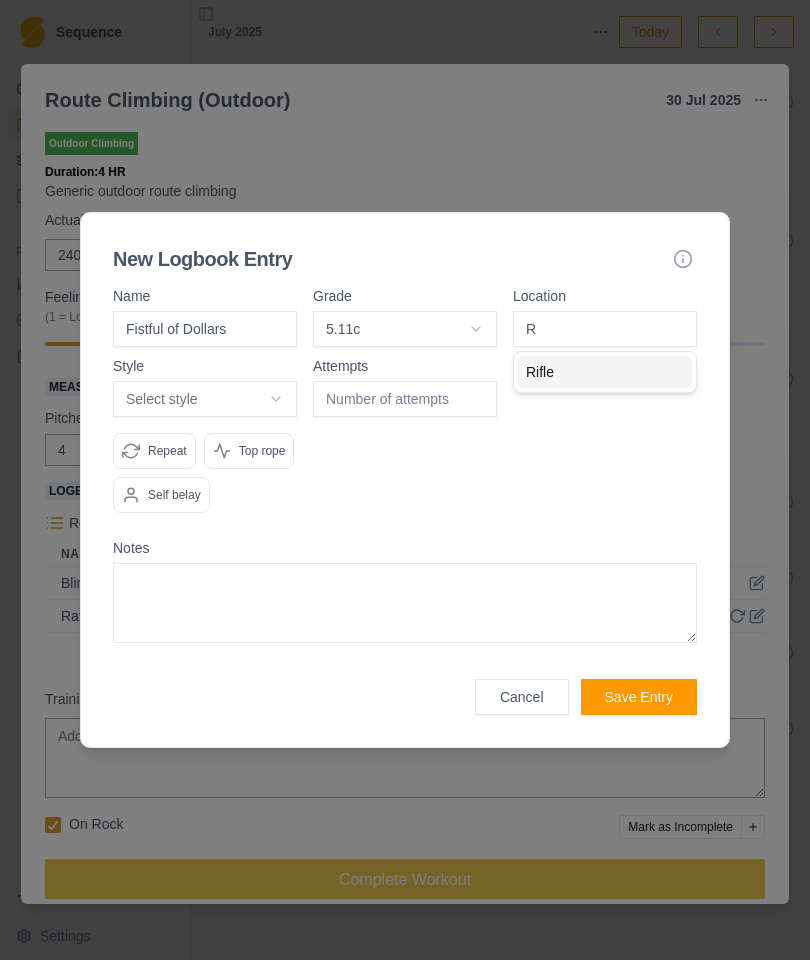 type on "Rifle" 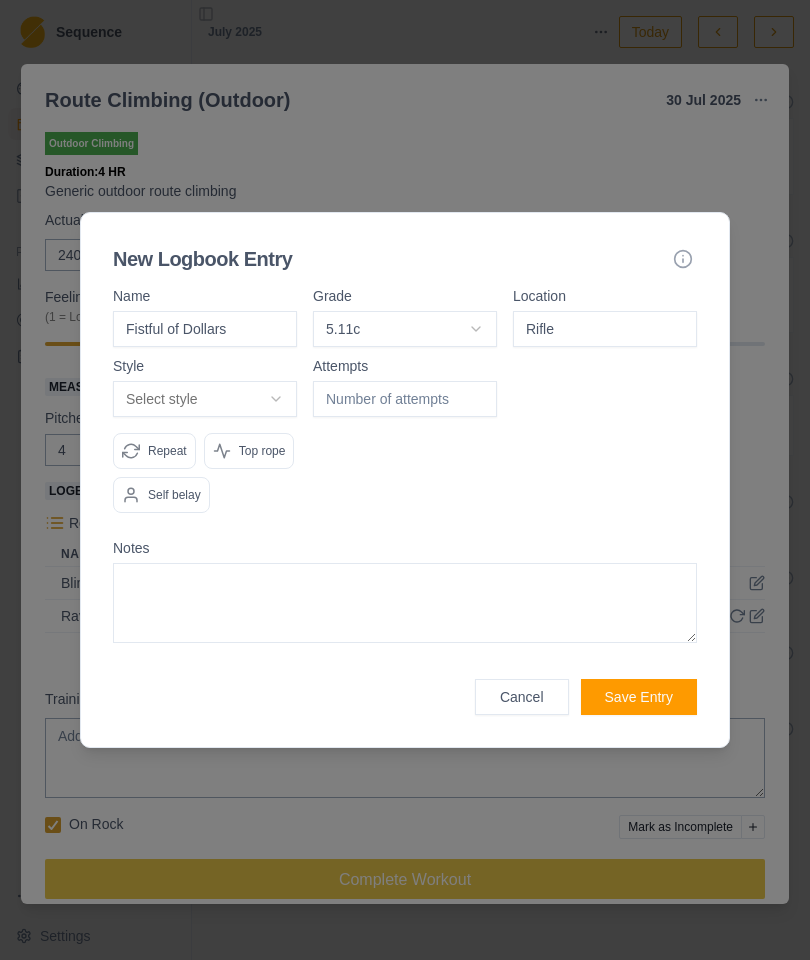 click on "Select style" at bounding box center (205, 399) 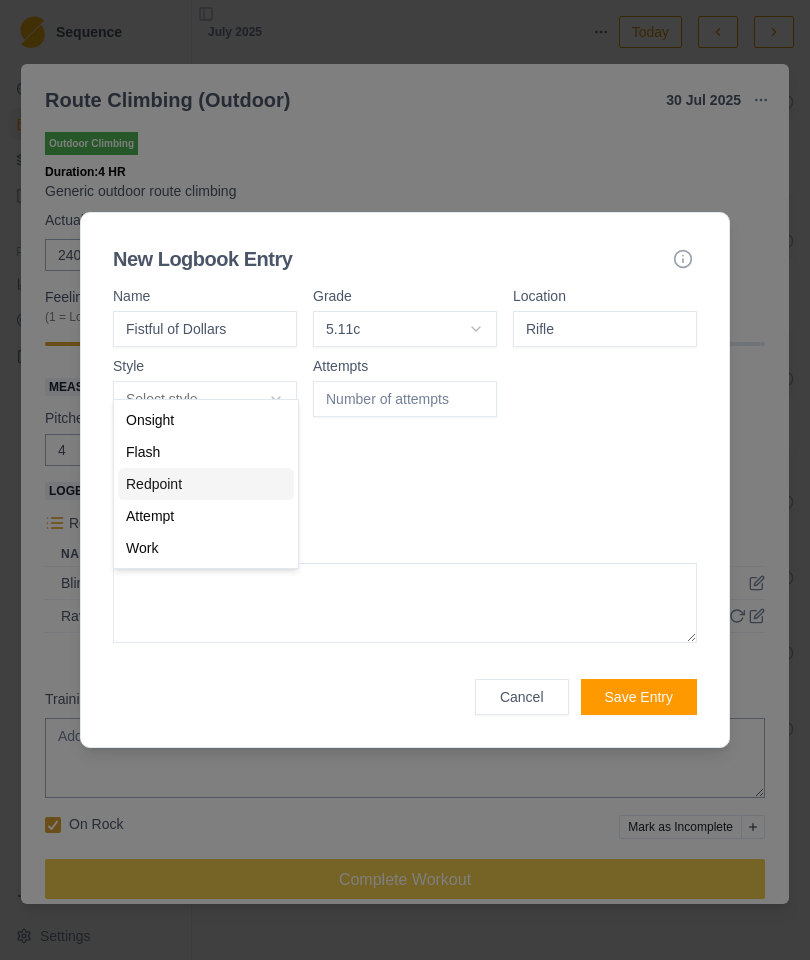 click on "Redpoint" at bounding box center [154, 484] 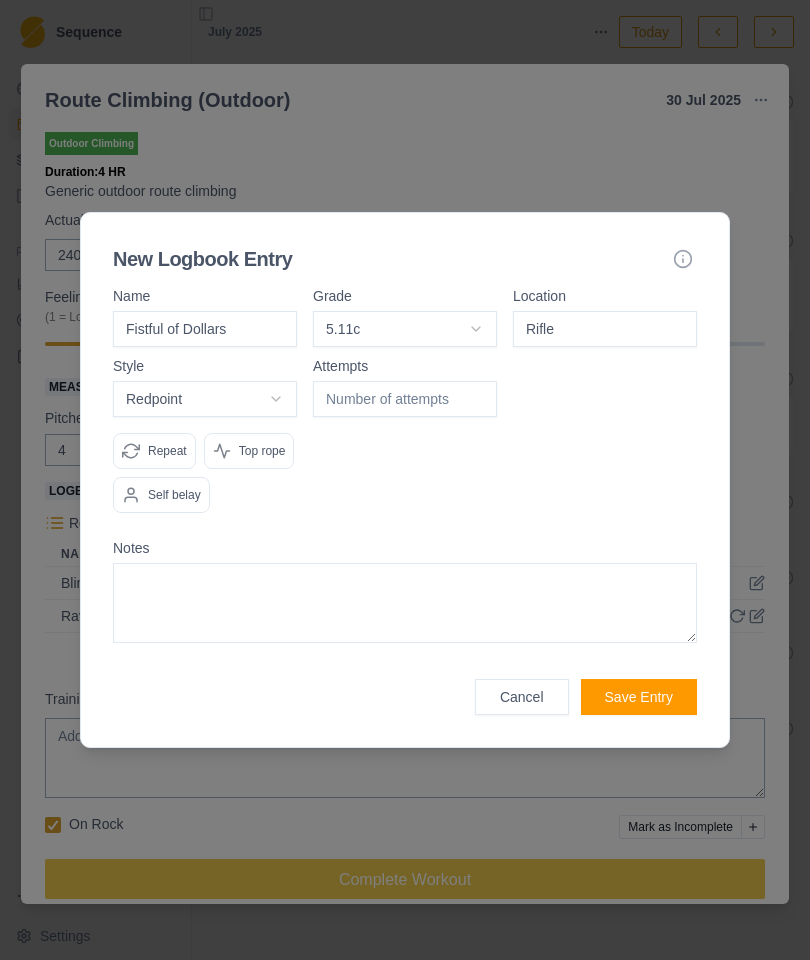 click on "Repeat" at bounding box center (167, 451) 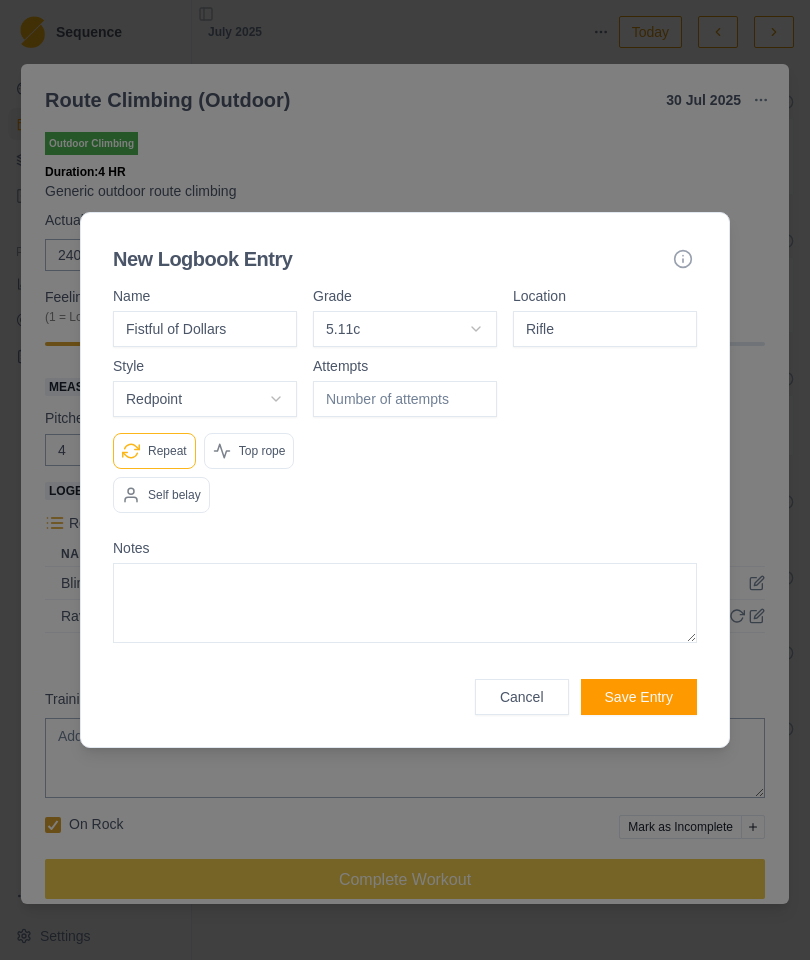 click at bounding box center (405, 399) 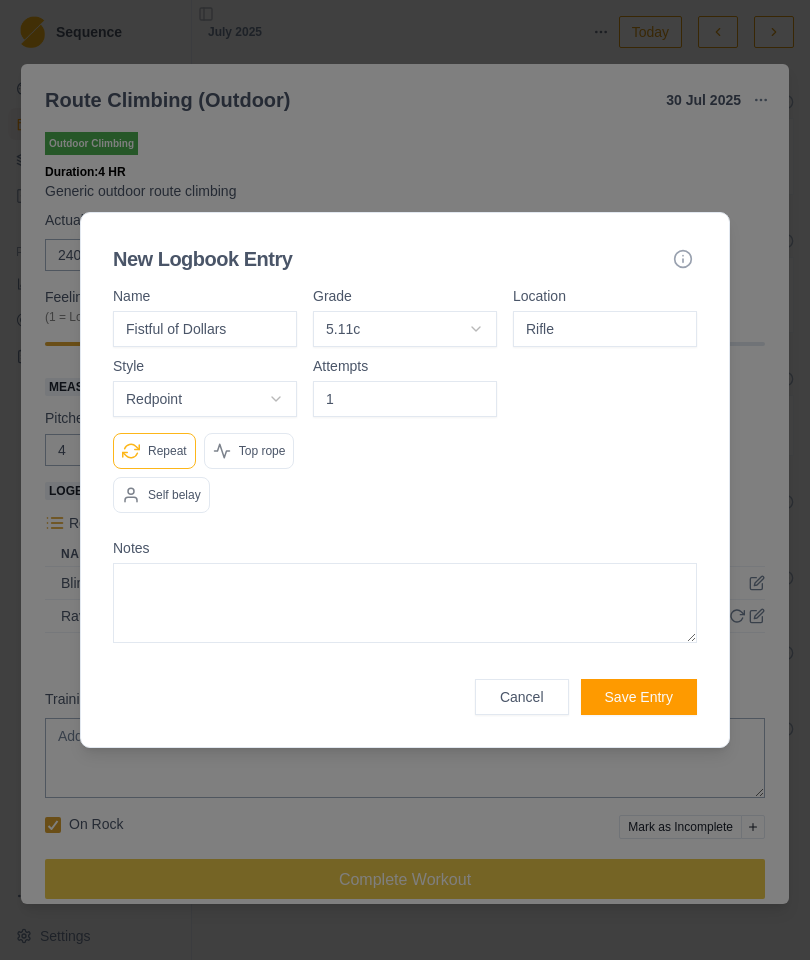 type on "1" 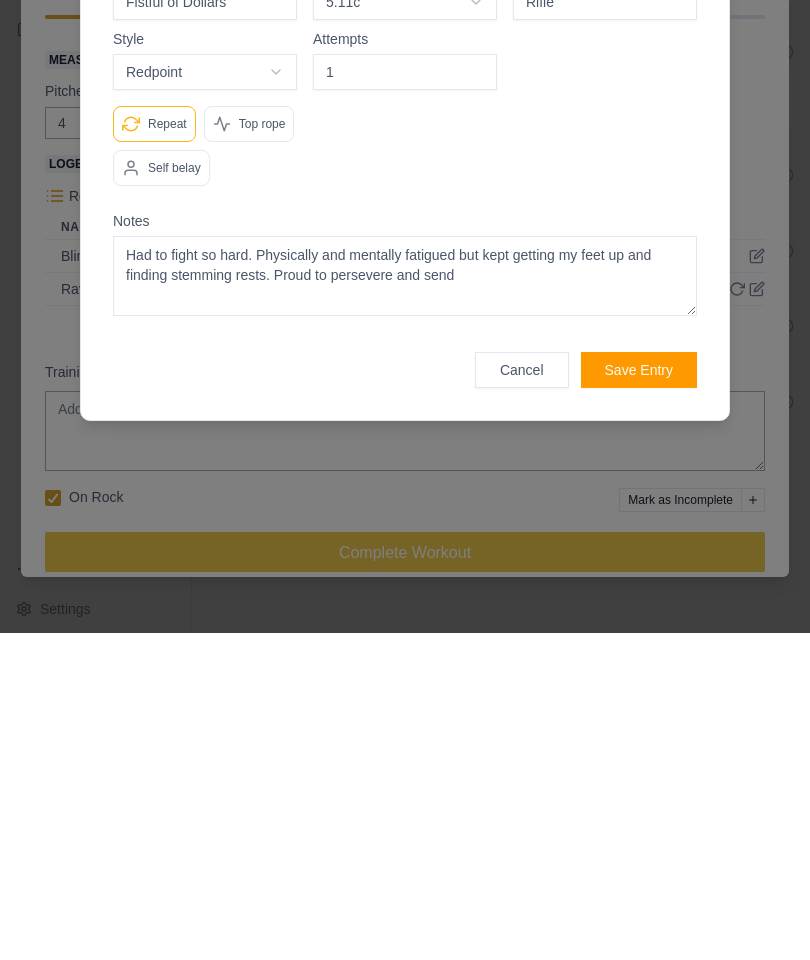type on "Had to fight so hard. Physically and mentally fatigued but kept getting my feet up and finding stemming rests. Proud to persevere and send" 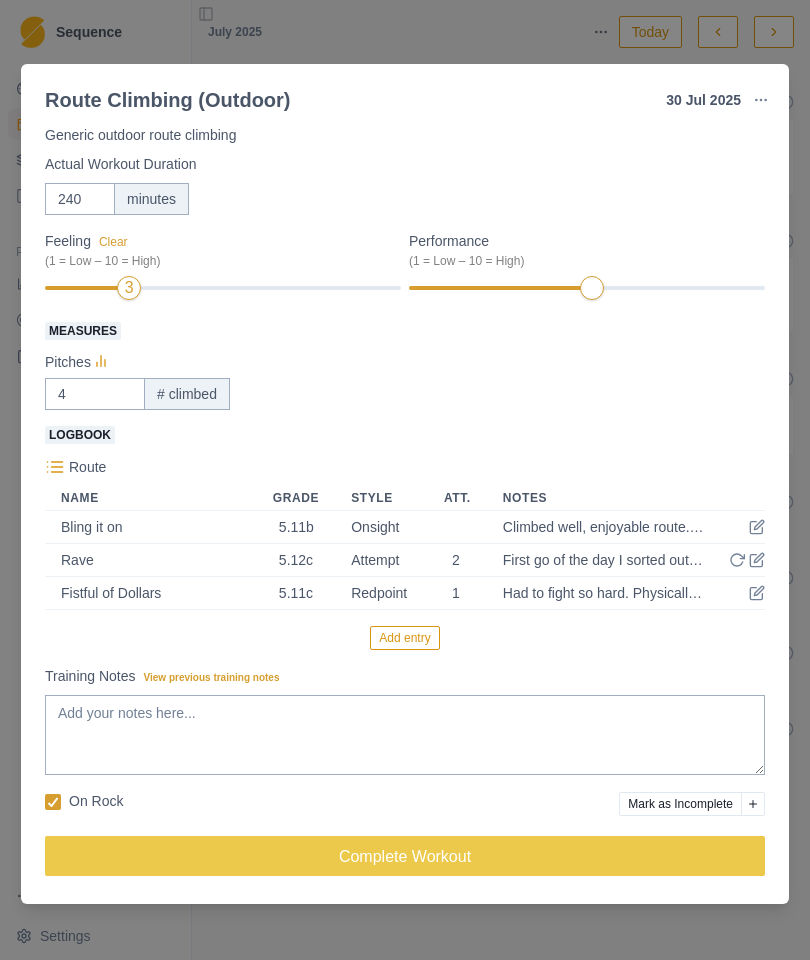scroll, scrollTop: 57, scrollLeft: 0, axis: vertical 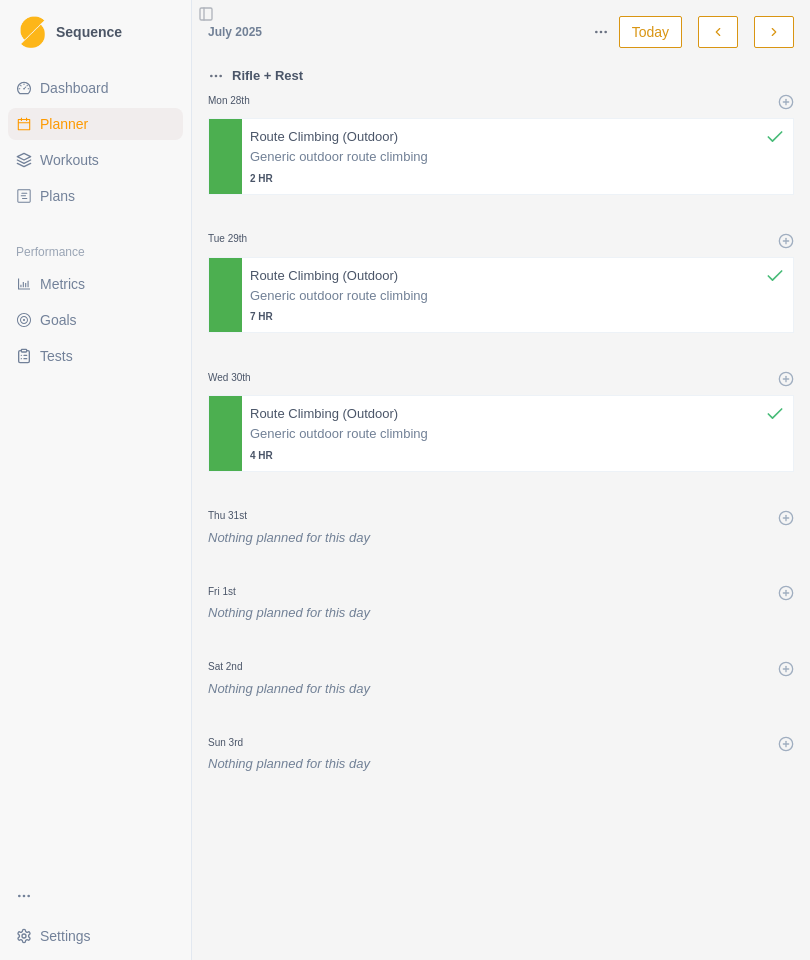 click at bounding box center [774, 32] 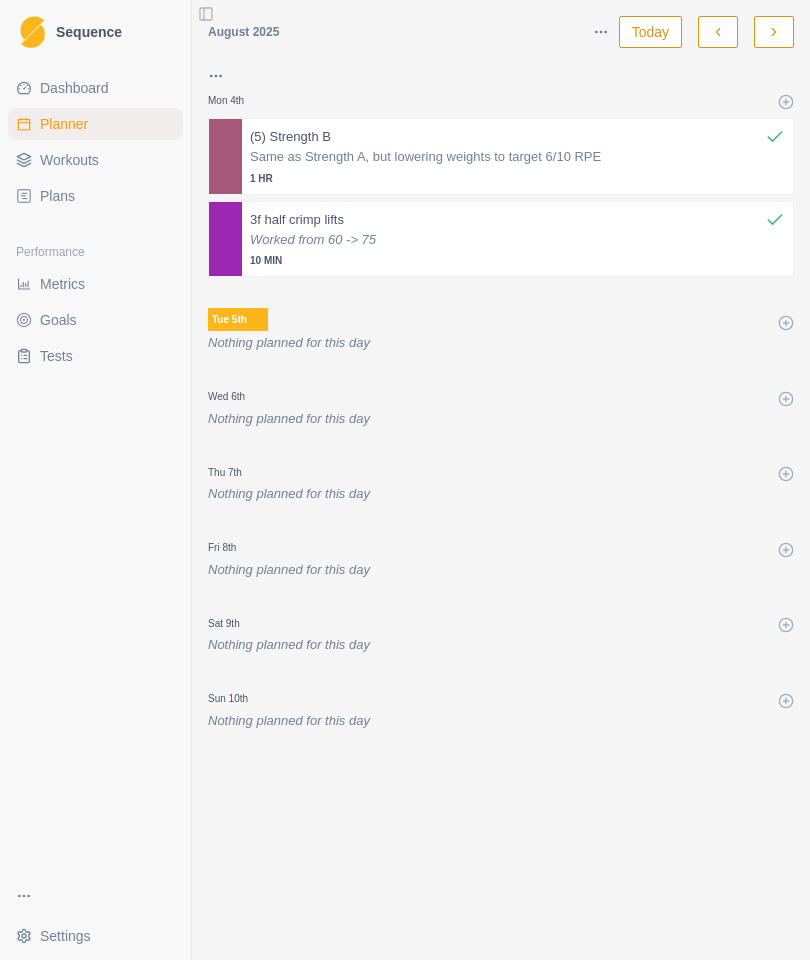 click at bounding box center [774, 32] 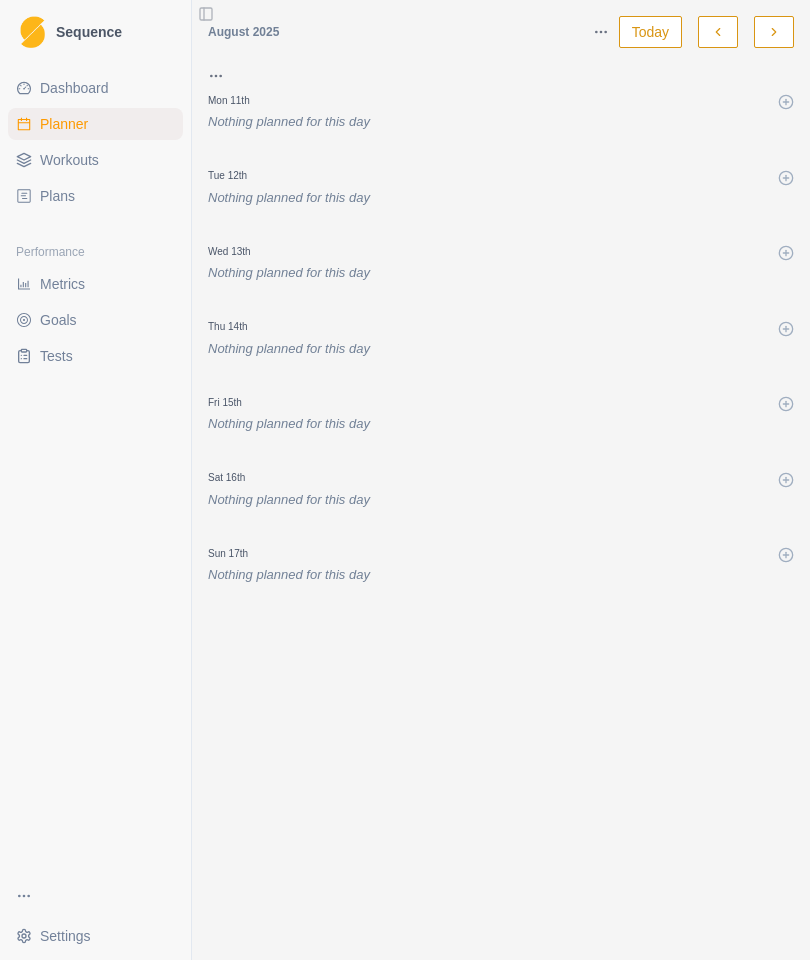 click on "Dashboard" at bounding box center (74, 88) 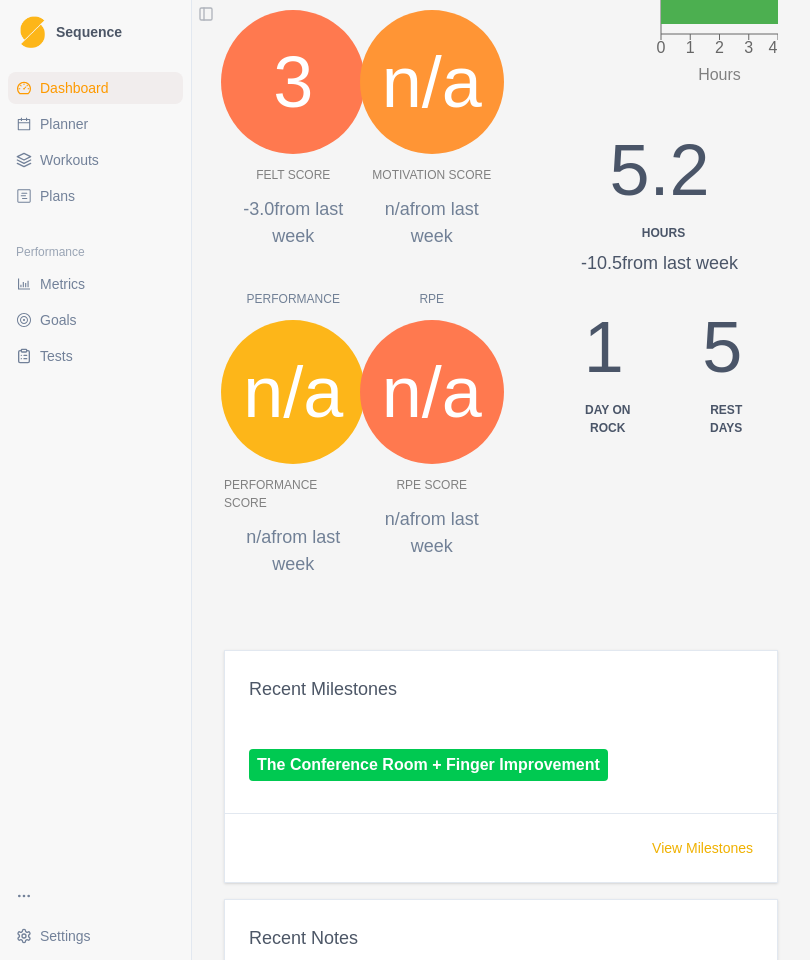 scroll, scrollTop: 611, scrollLeft: 0, axis: vertical 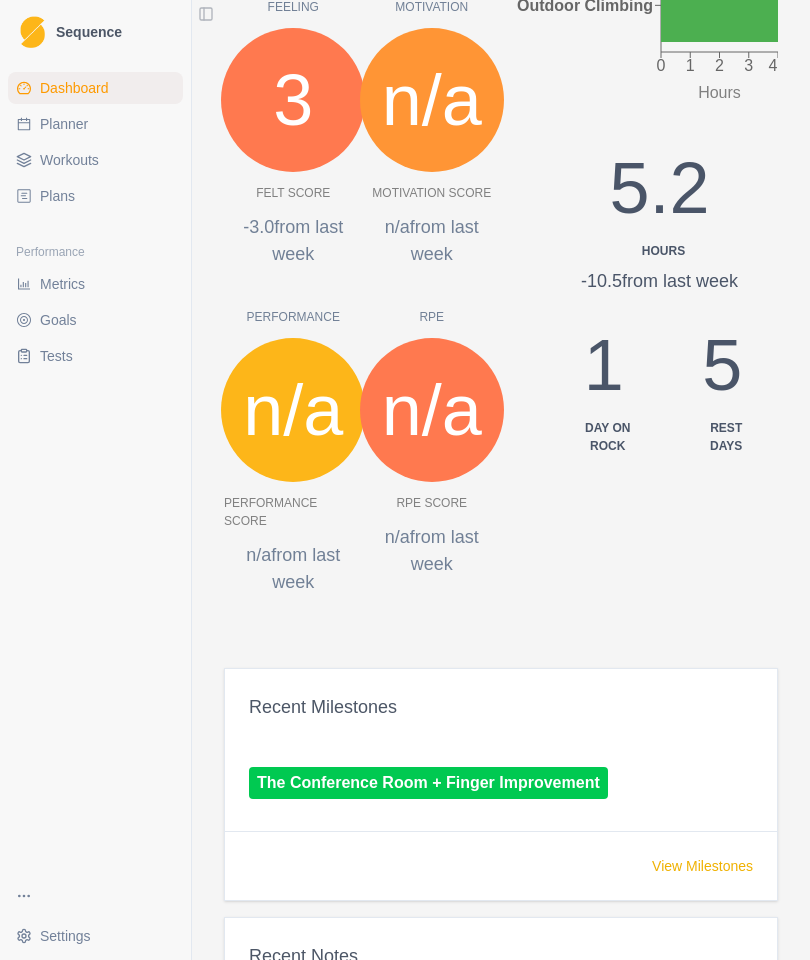 click on "Workouts" at bounding box center (69, 160) 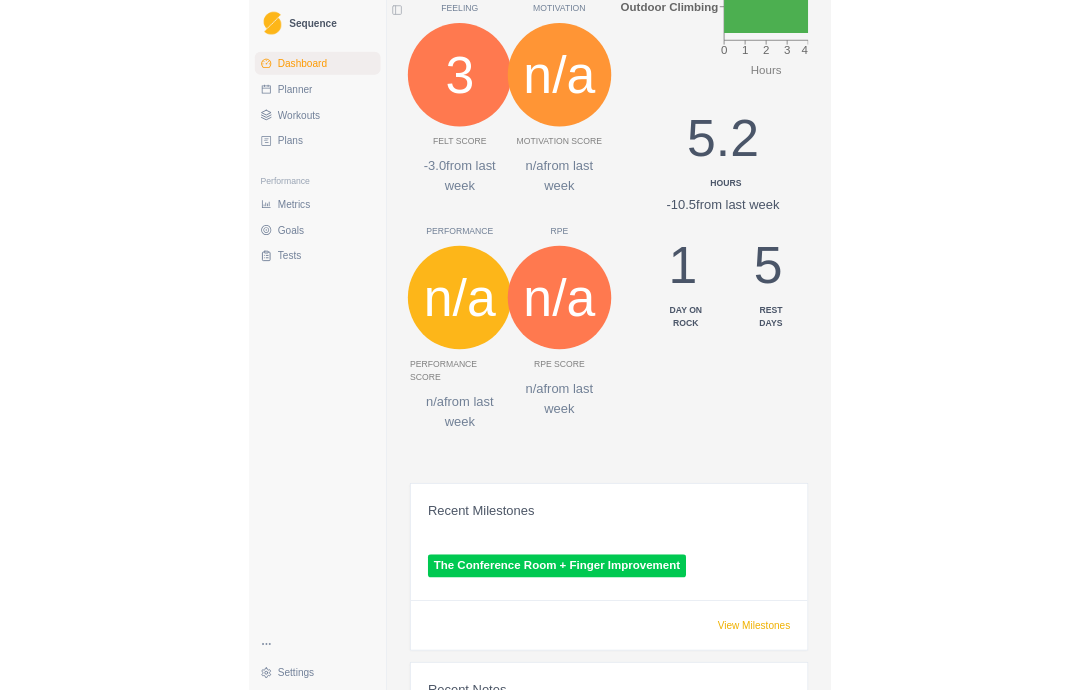 scroll, scrollTop: 0, scrollLeft: 0, axis: both 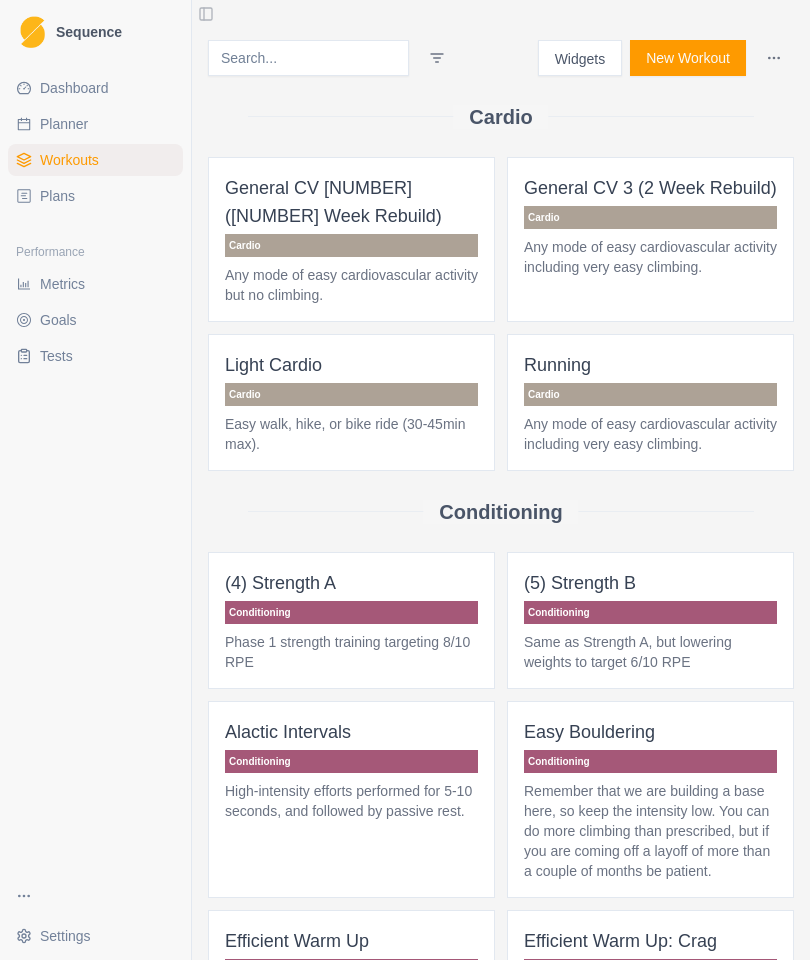 click on "Planner" at bounding box center (64, 124) 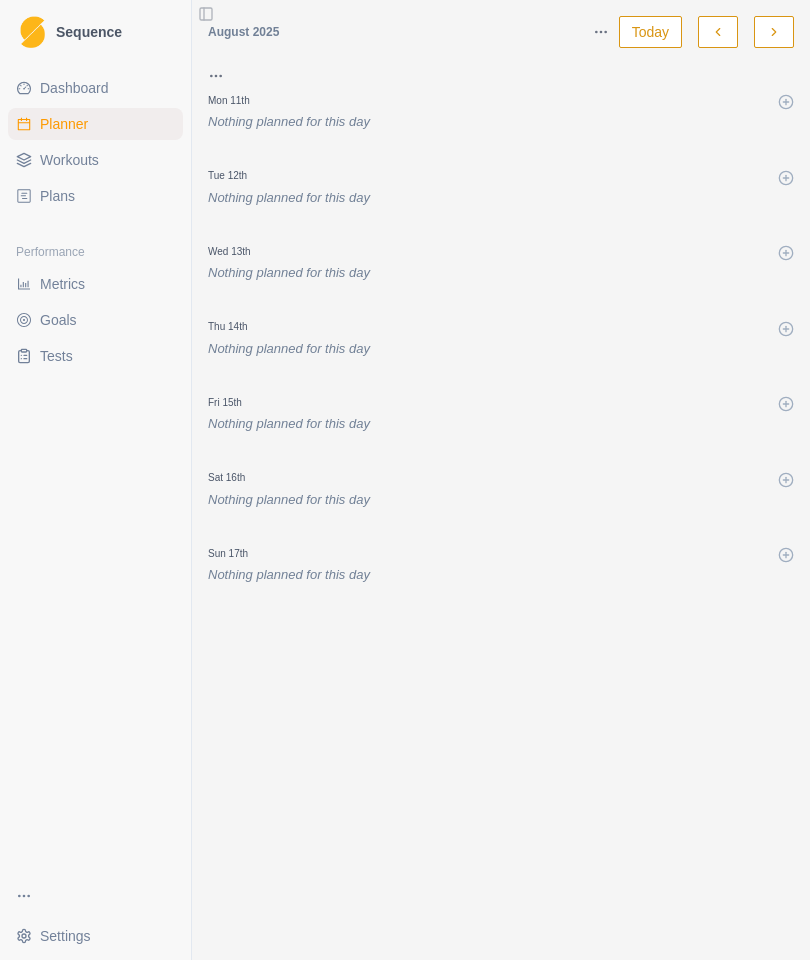click at bounding box center [774, 32] 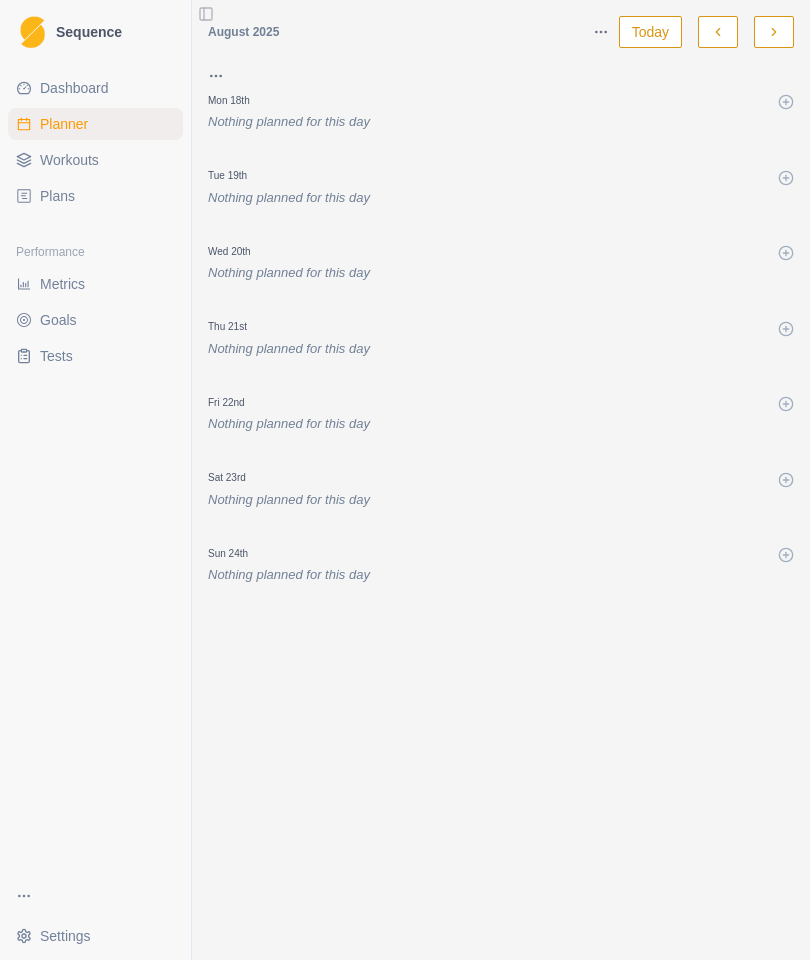 click at bounding box center [774, 32] 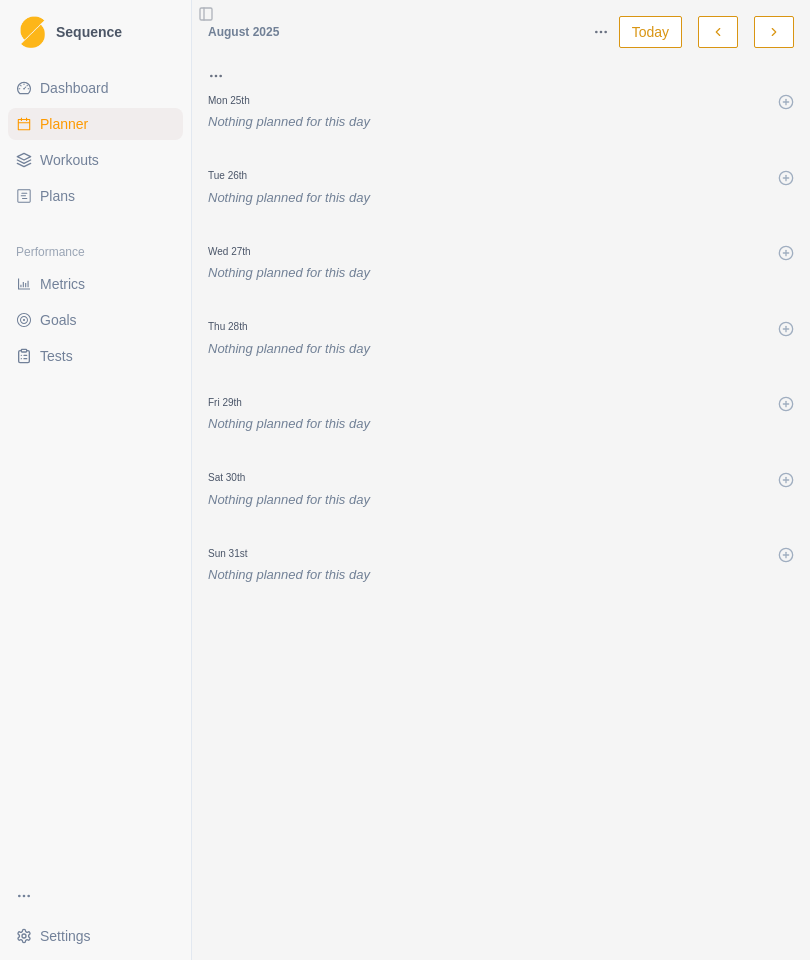 click at bounding box center [774, 32] 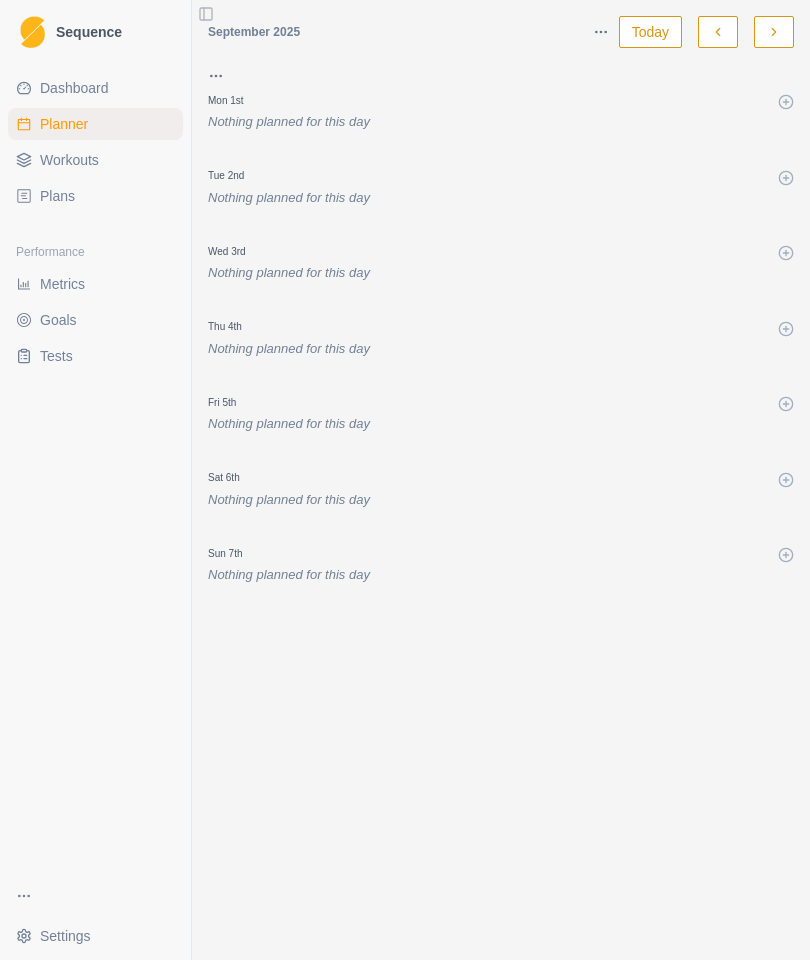click at bounding box center [718, 32] 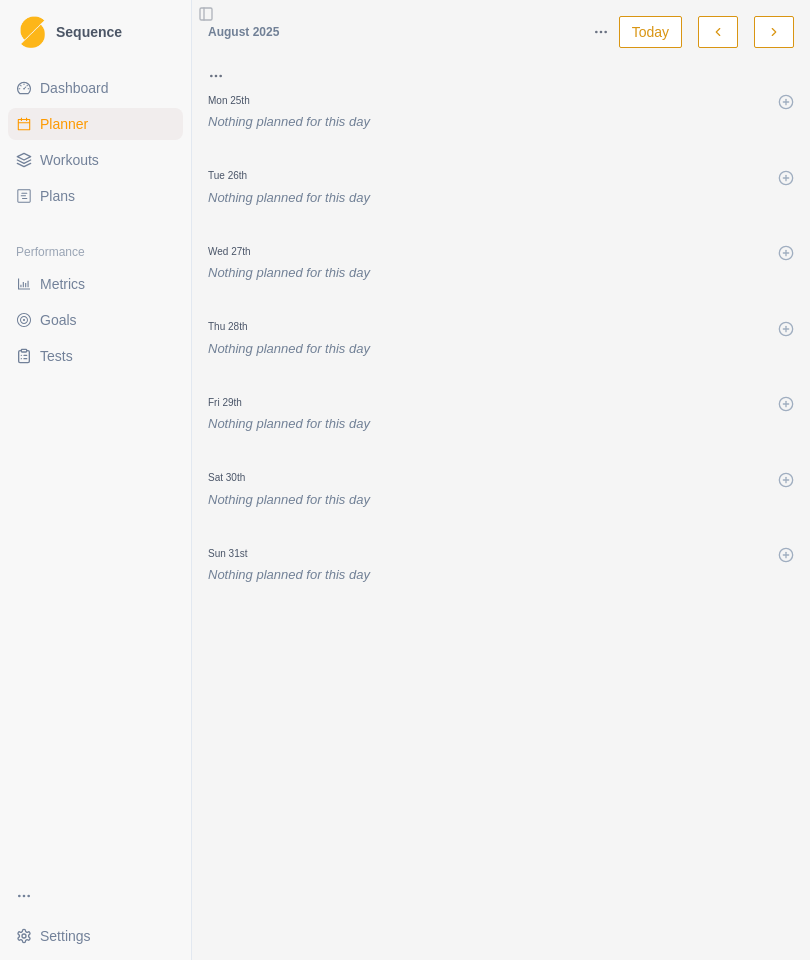 click at bounding box center (718, 32) 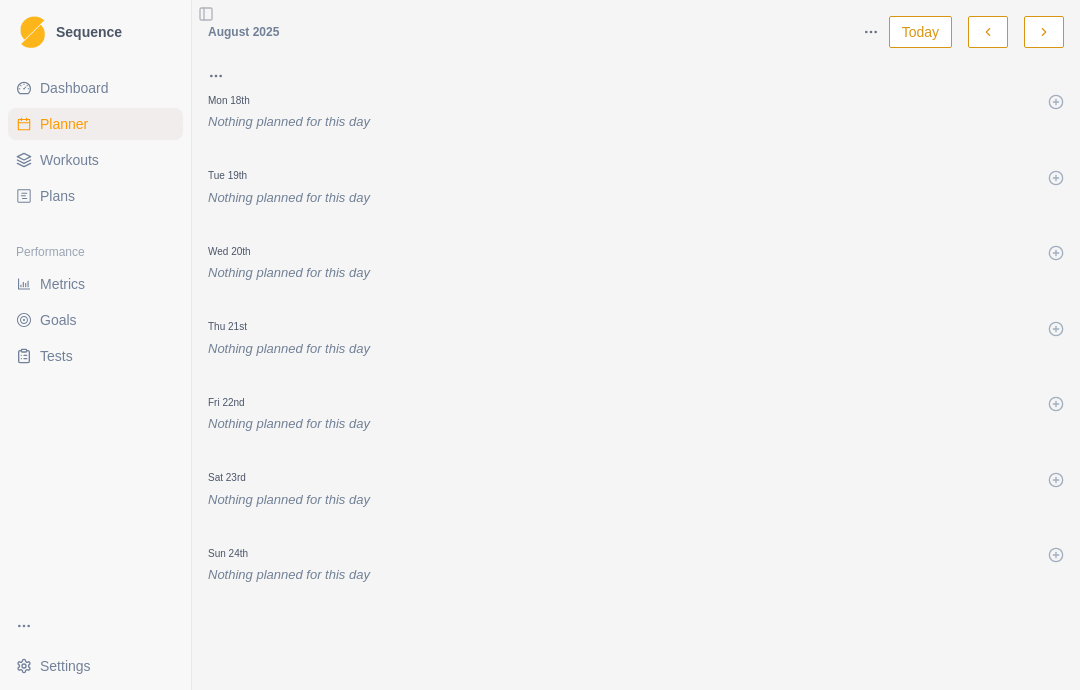 select on "month" 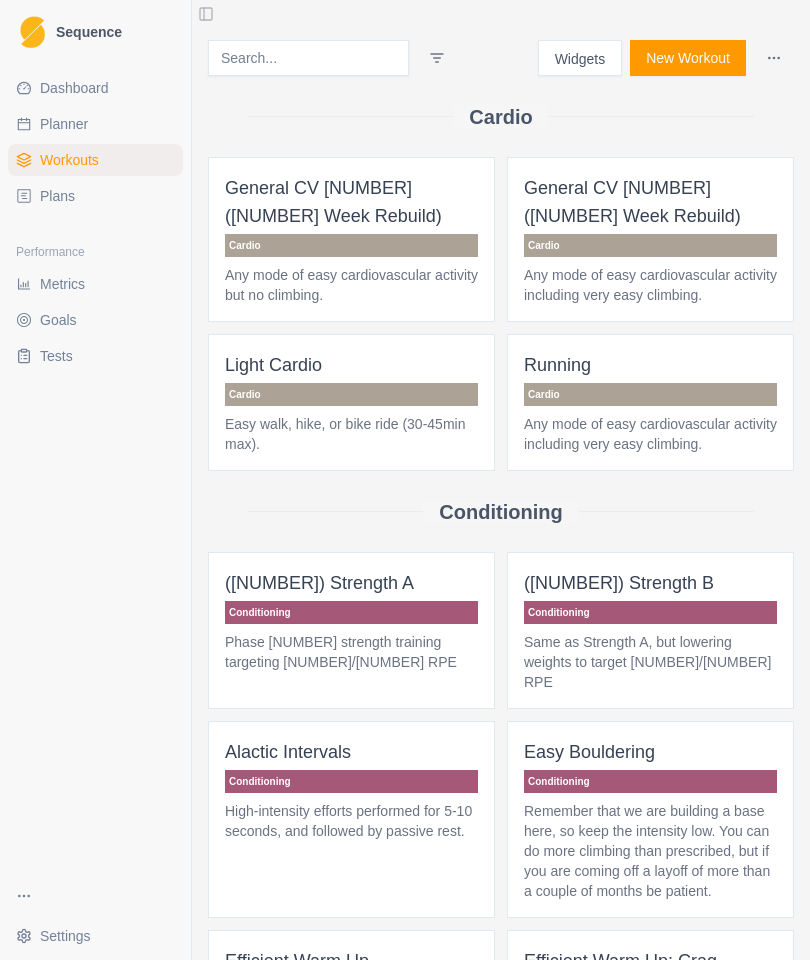 scroll, scrollTop: 0, scrollLeft: 0, axis: both 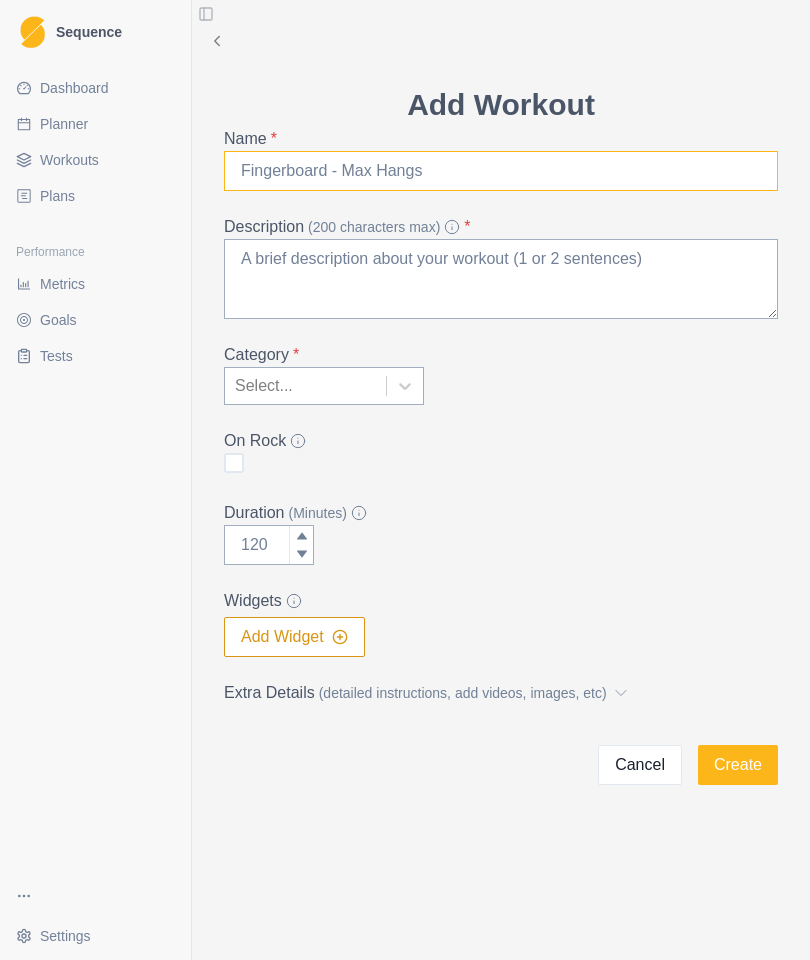 click on "Name *" at bounding box center (501, 171) 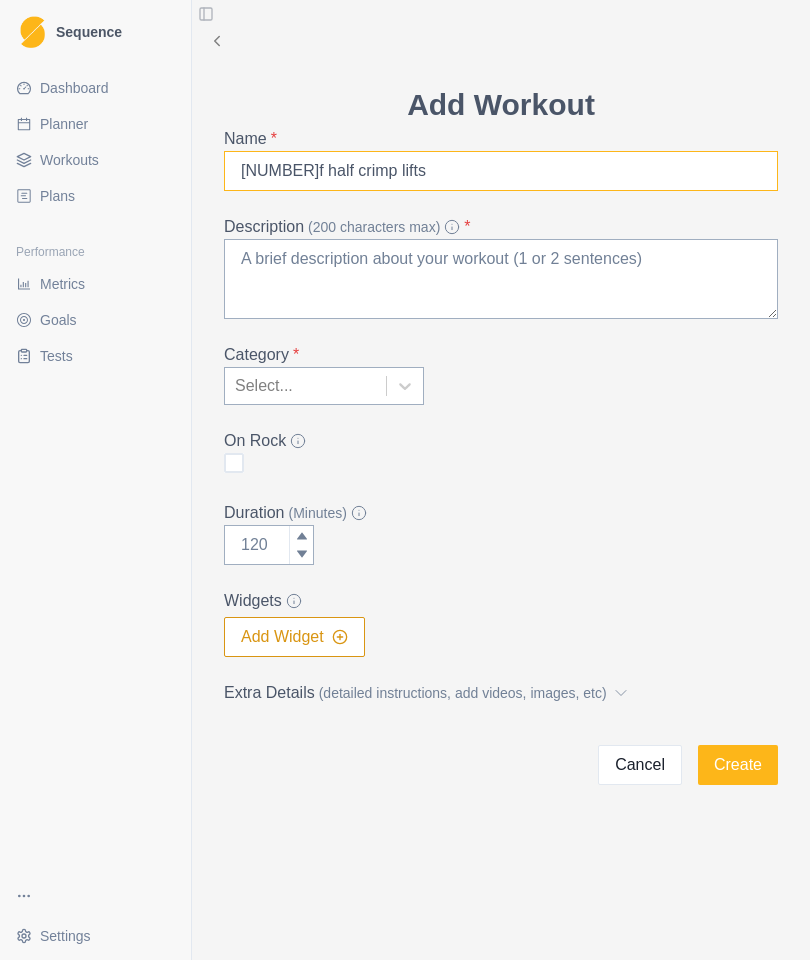 type on "[NUMBER]f half crimp lifts" 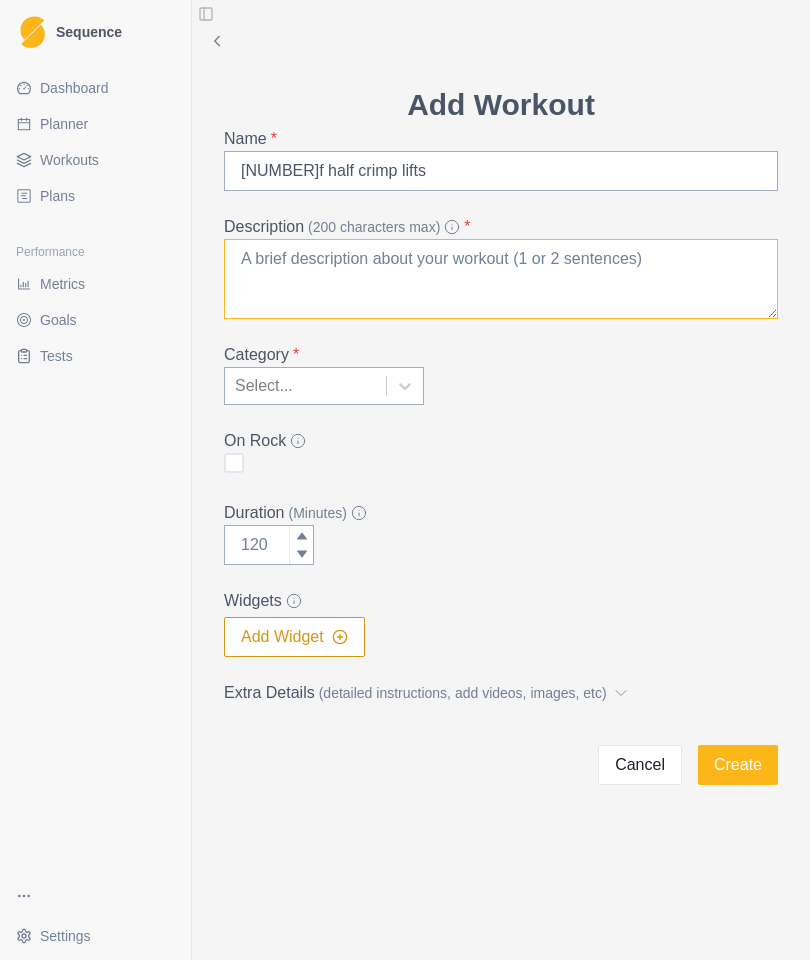 click on "Description   (200 characters max) *" at bounding box center (501, 279) 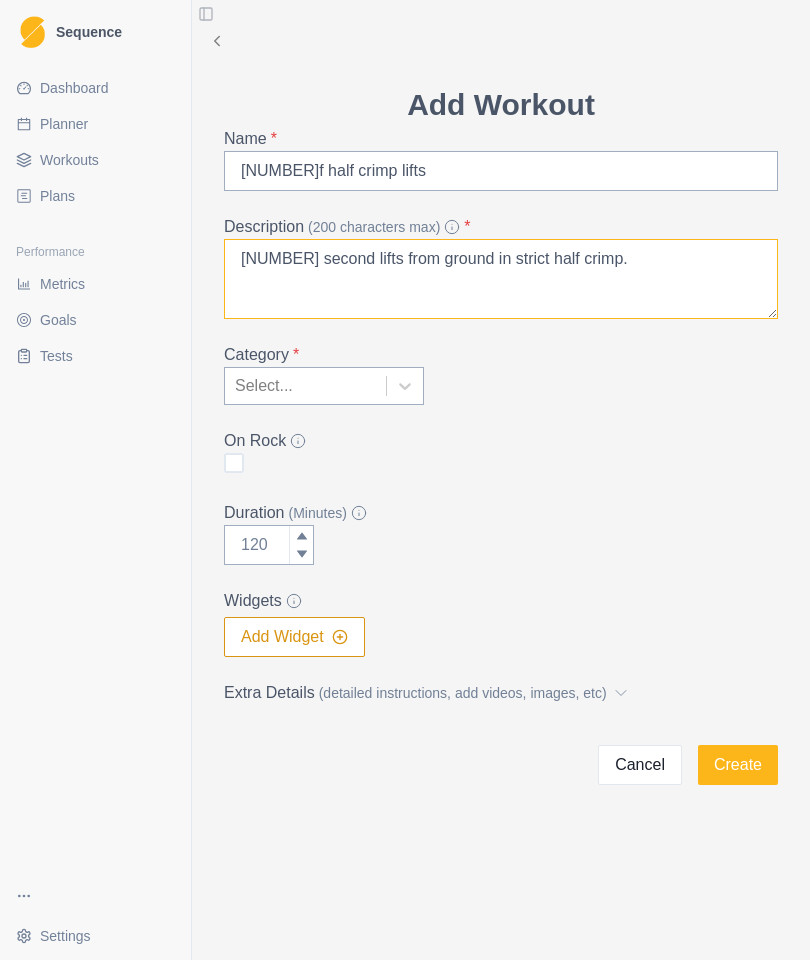 click on "[NUMBER] second lifts from ground in strict half crimp." at bounding box center (501, 279) 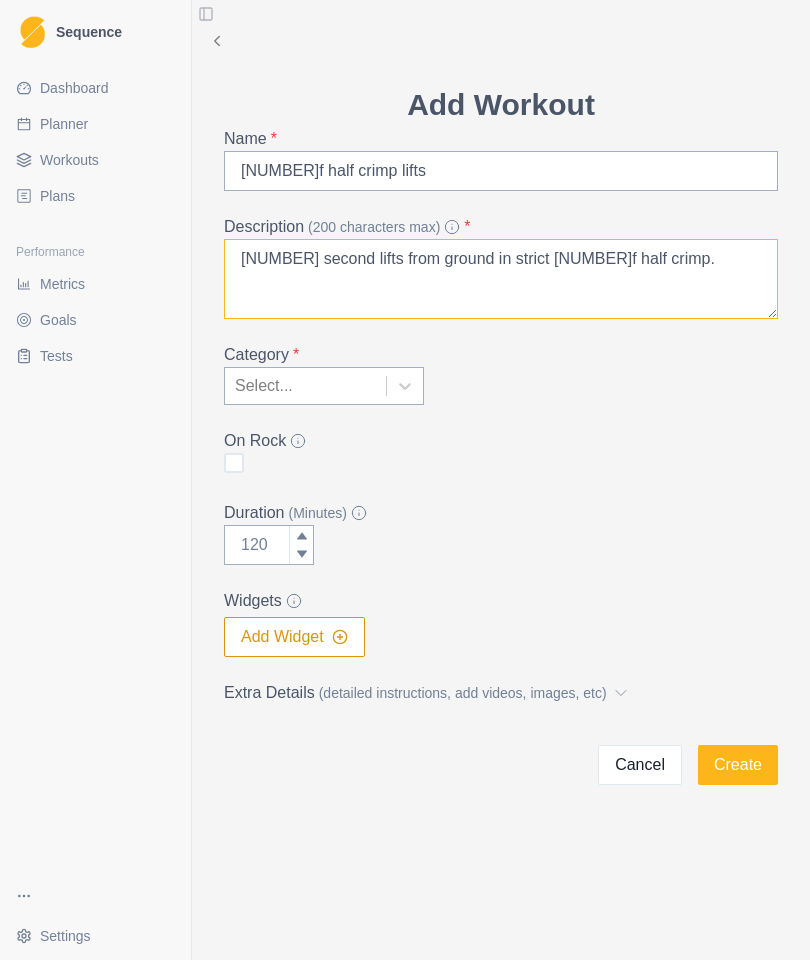 click on "[NUMBER] second lifts from ground in strict [NUMBER]f half crimp." at bounding box center (501, 279) 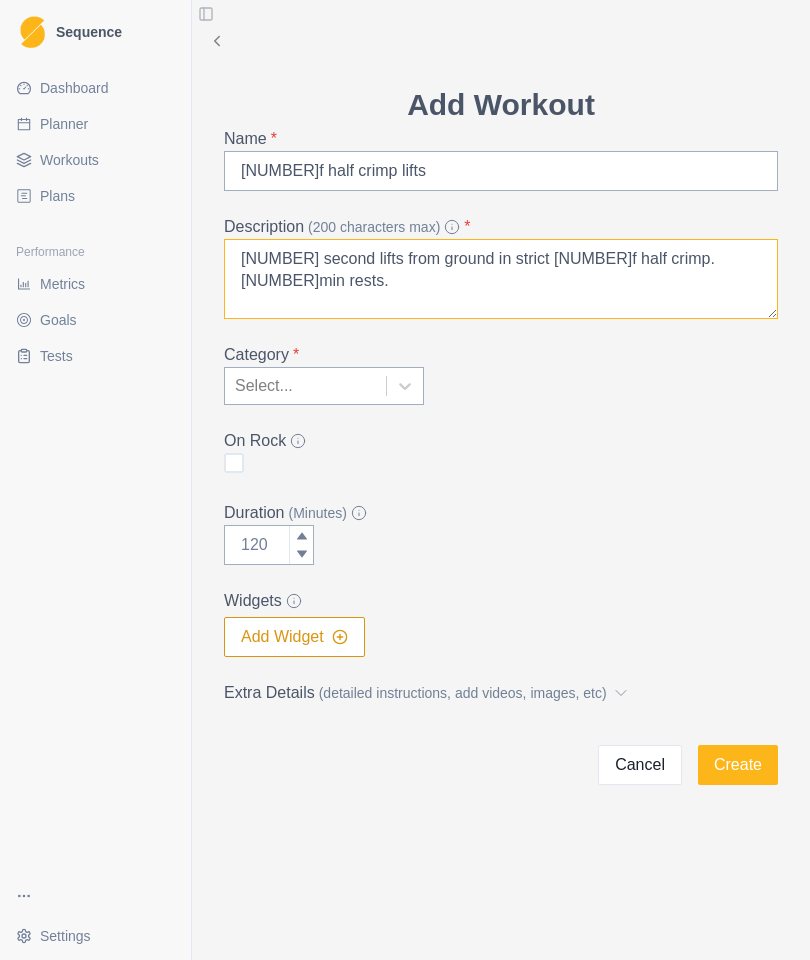 type on "[NUMBER] second lifts from ground in strict [NUMBER]f half crimp. [NUMBER]min rests." 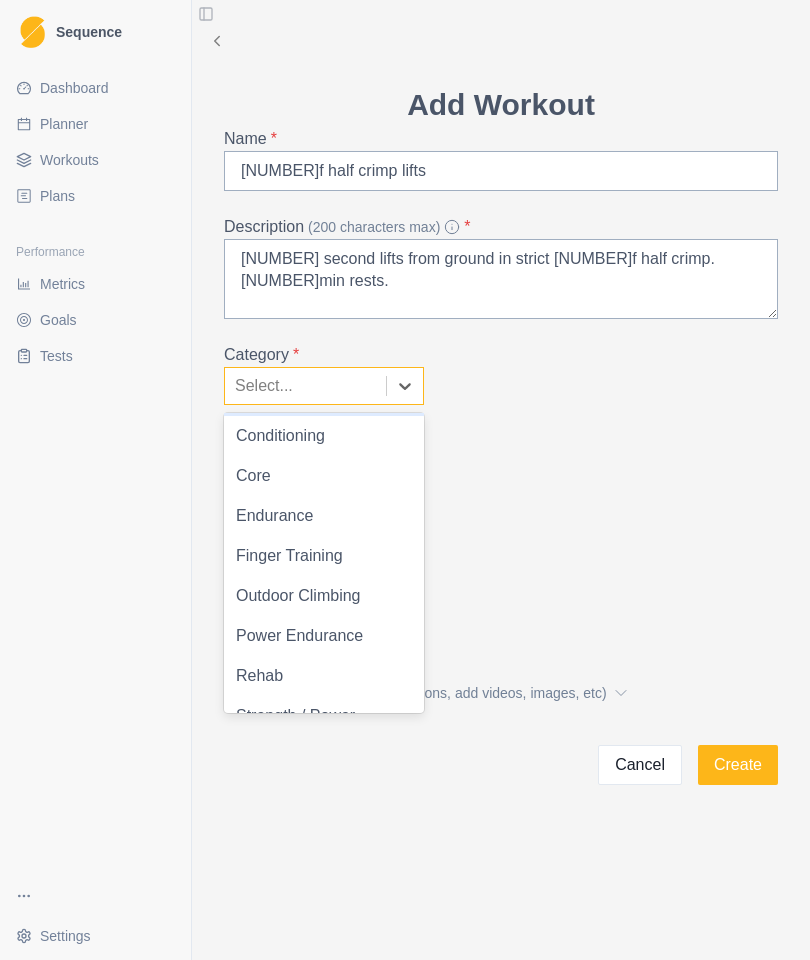 scroll, scrollTop: 42, scrollLeft: 0, axis: vertical 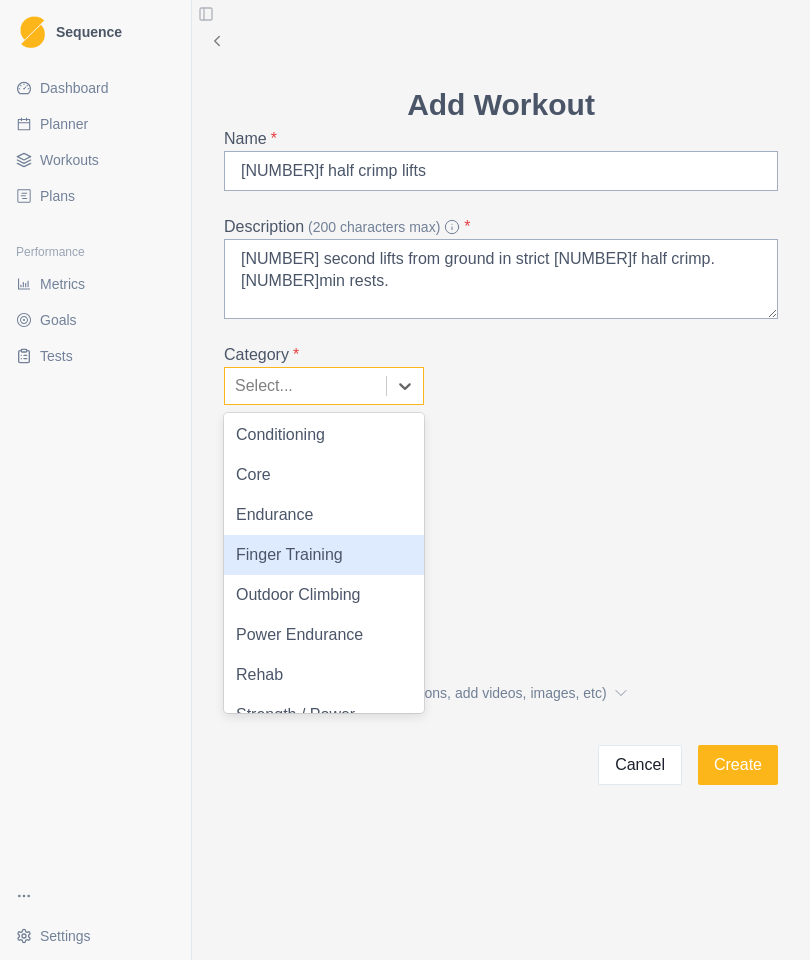 click on "Finger Training" at bounding box center [324, 555] 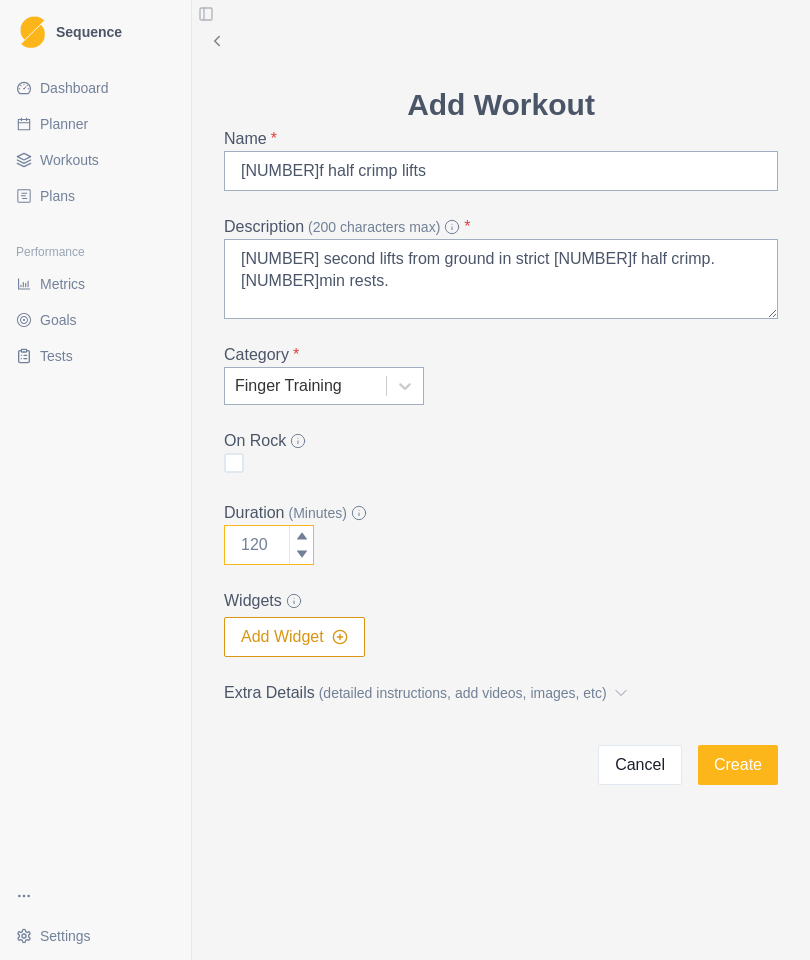 click on "Duration   (Minutes)" at bounding box center (269, 545) 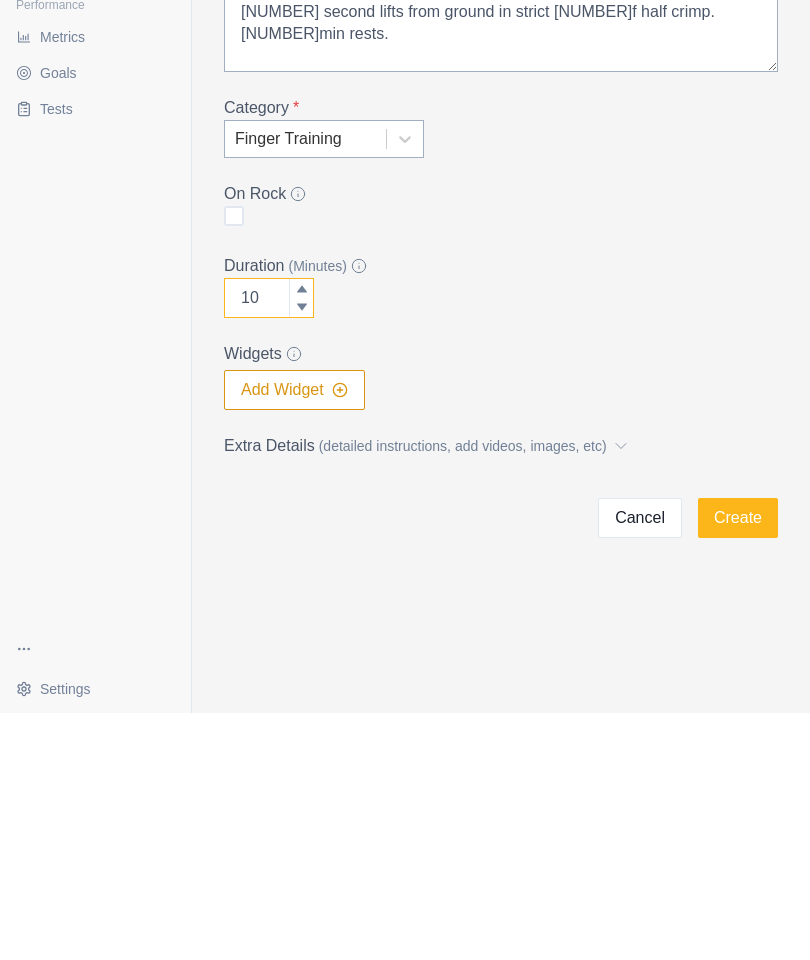 type on "10" 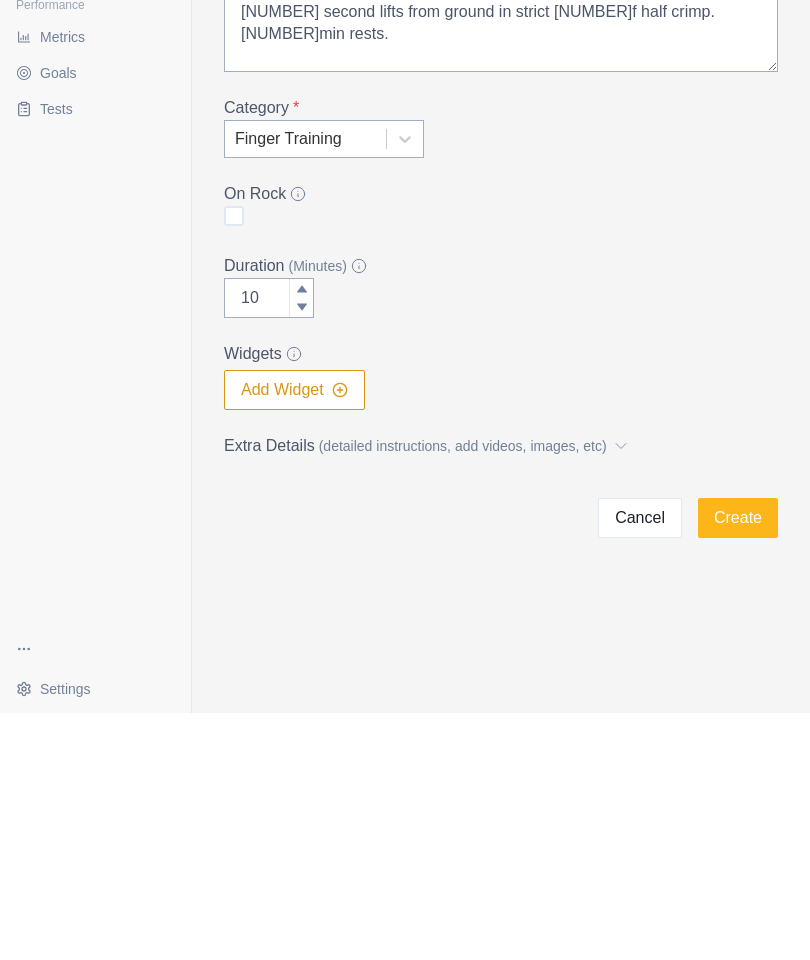 click on "Add Widget" at bounding box center (294, 637) 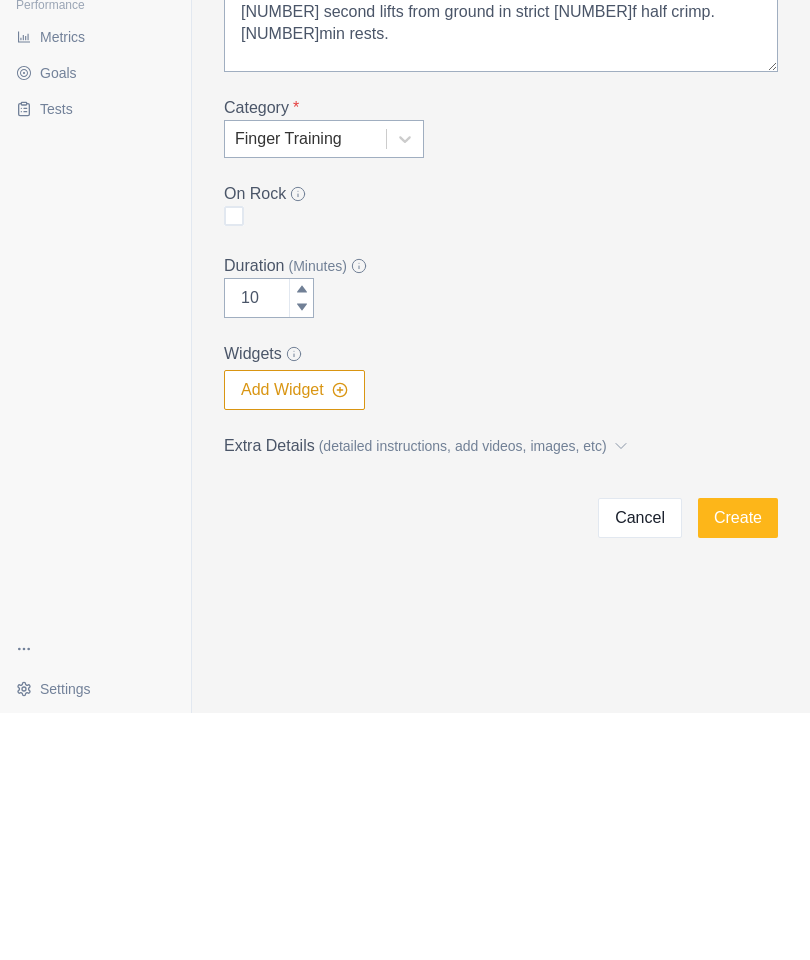 scroll, scrollTop: 80, scrollLeft: 0, axis: vertical 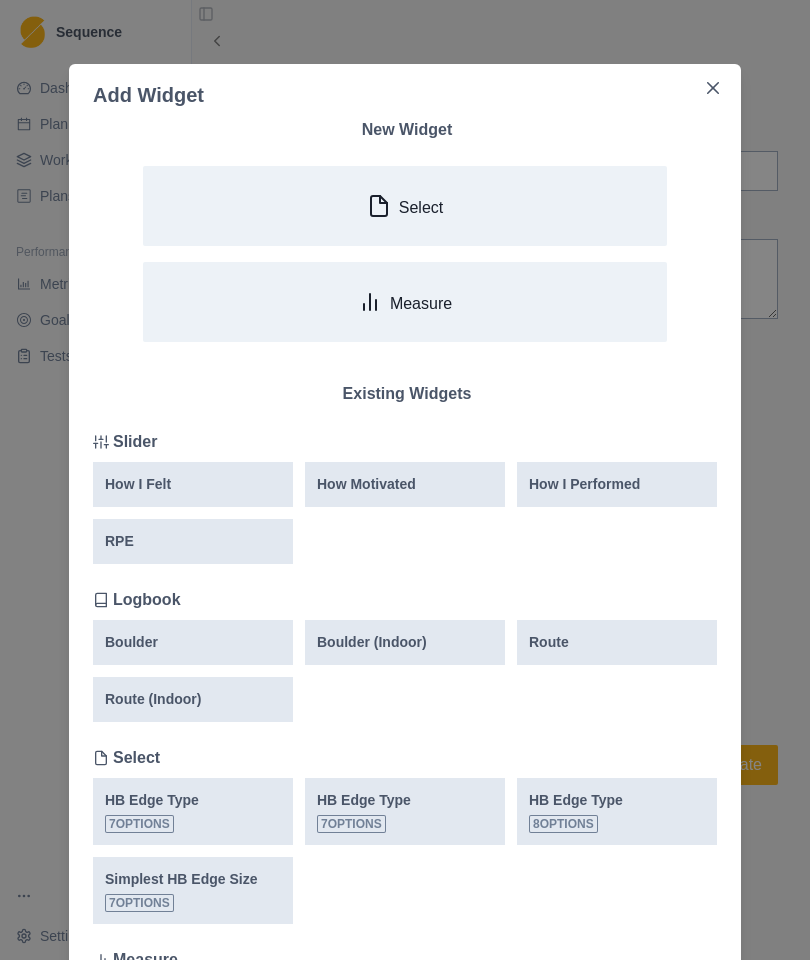 click on "Measure" at bounding box center [405, 302] 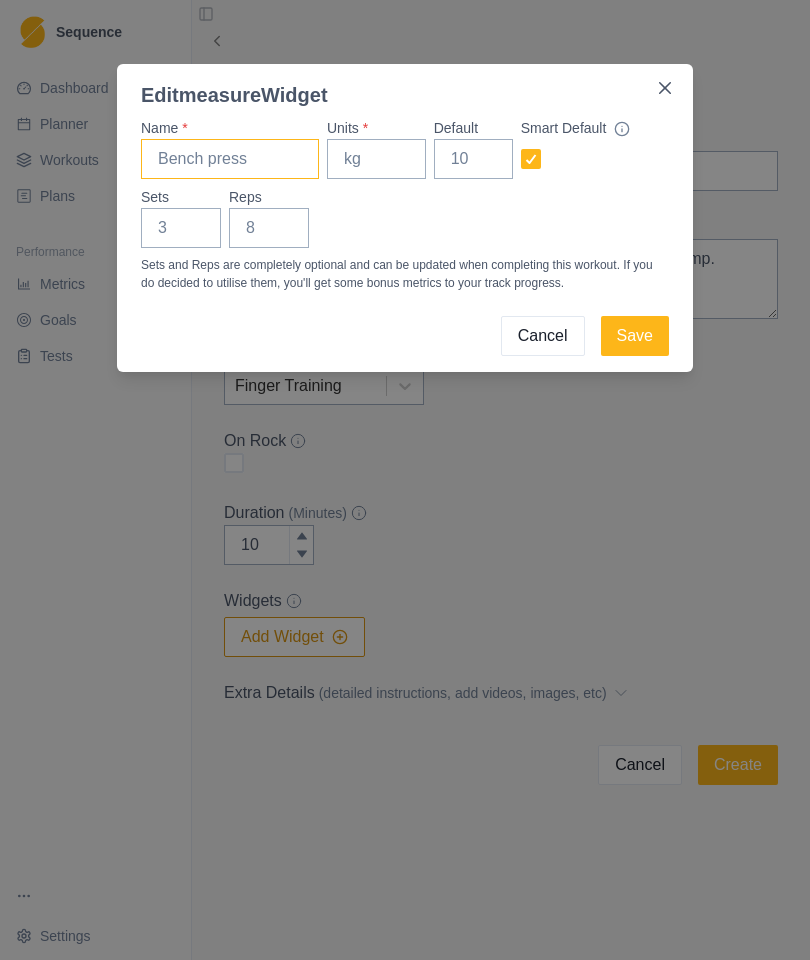 click on "Name *" at bounding box center (230, 159) 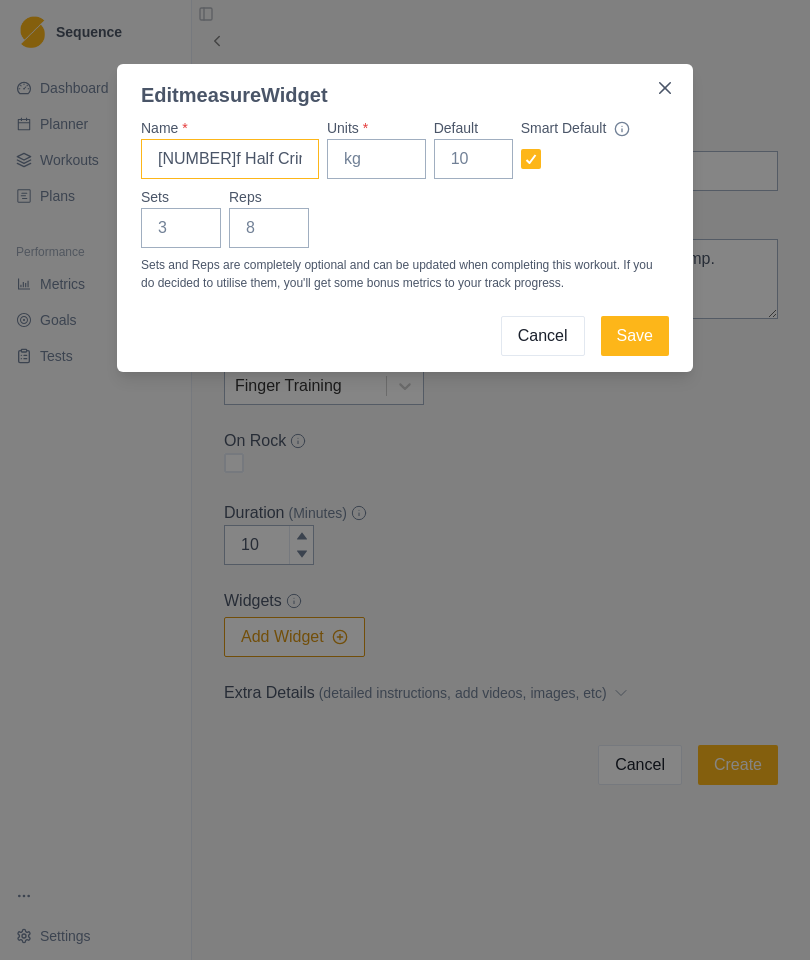 type on "[NUMBER]f Half Crimp Lift" 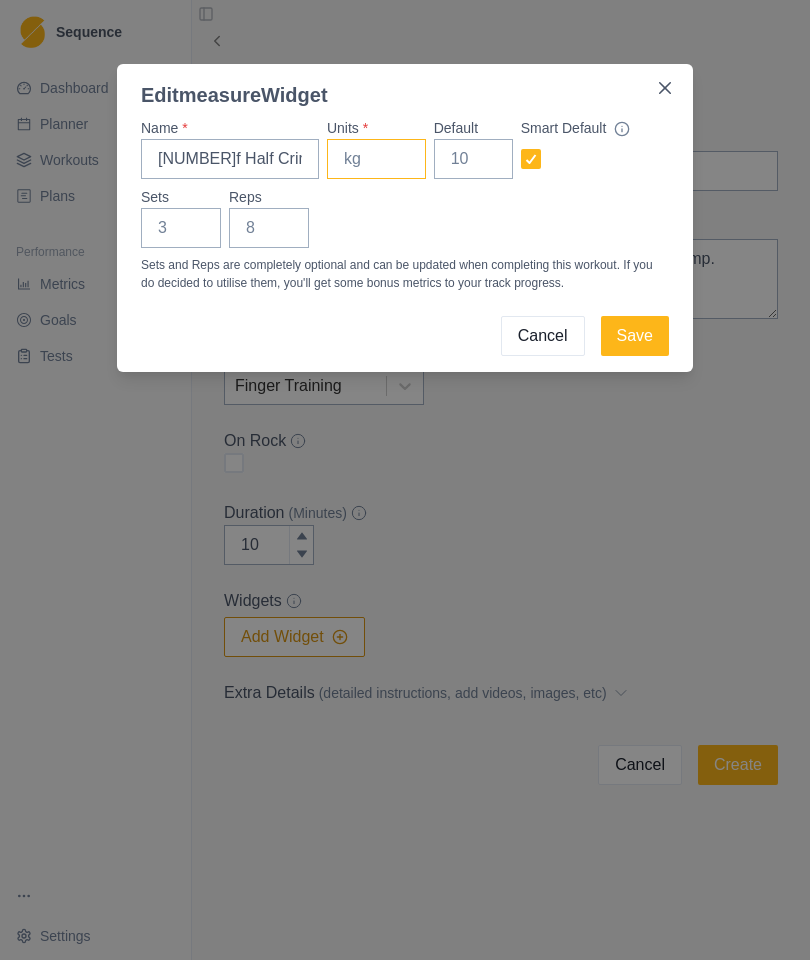 click on "Units *" at bounding box center (376, 159) 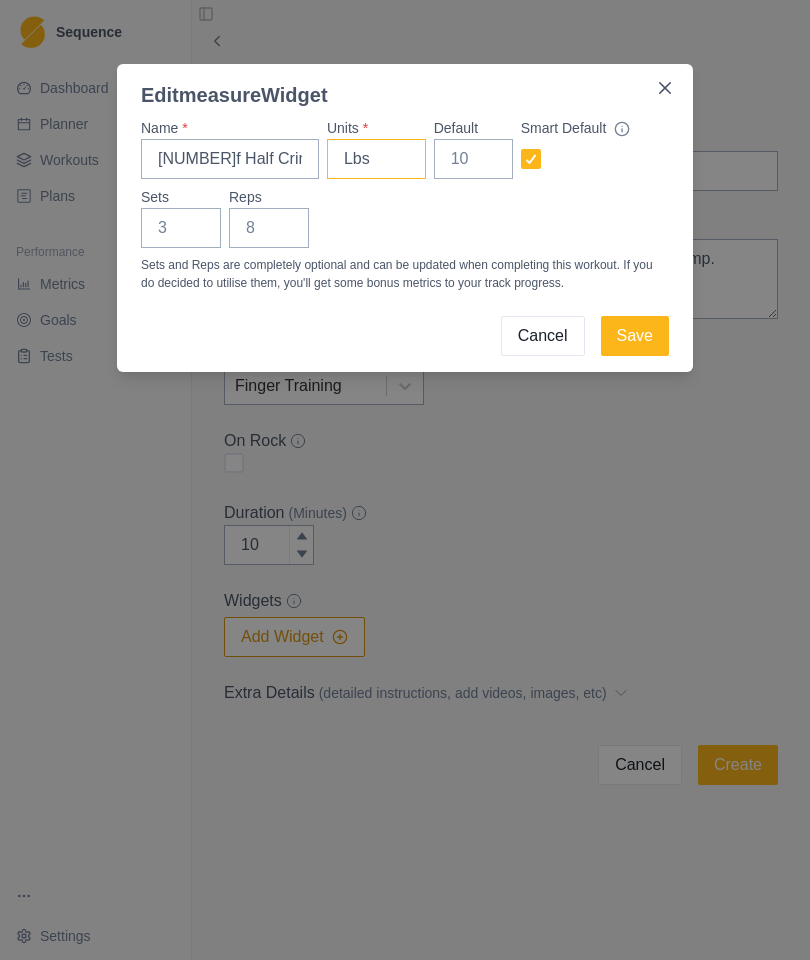 type on "Lbs" 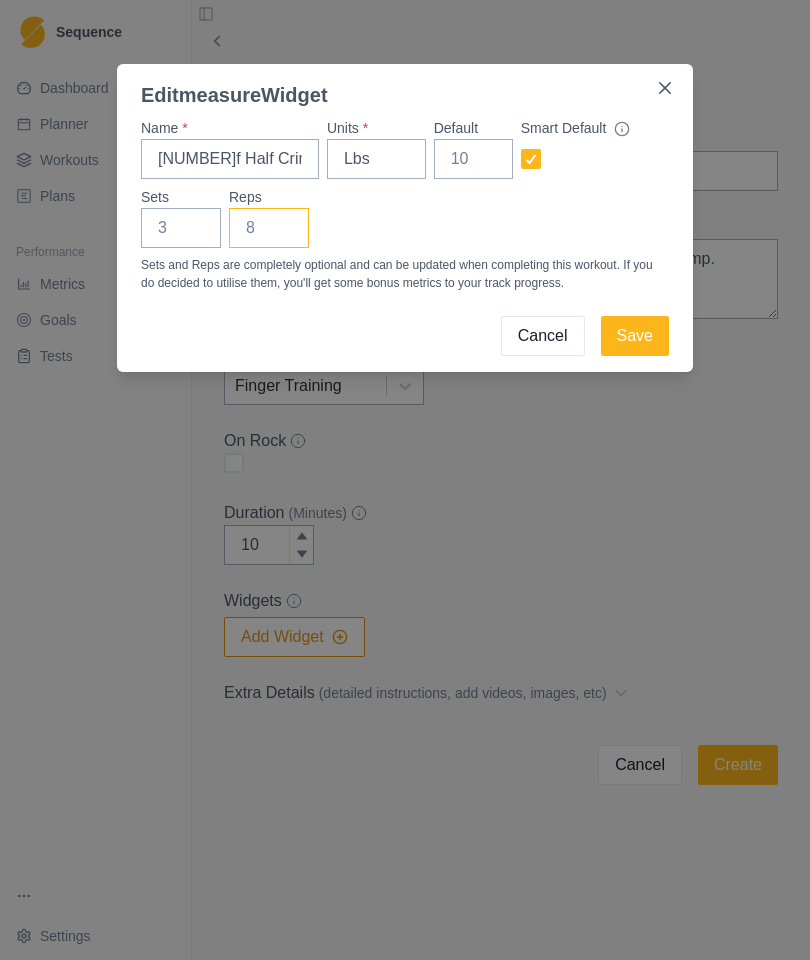 click on "Reps" at bounding box center [269, 228] 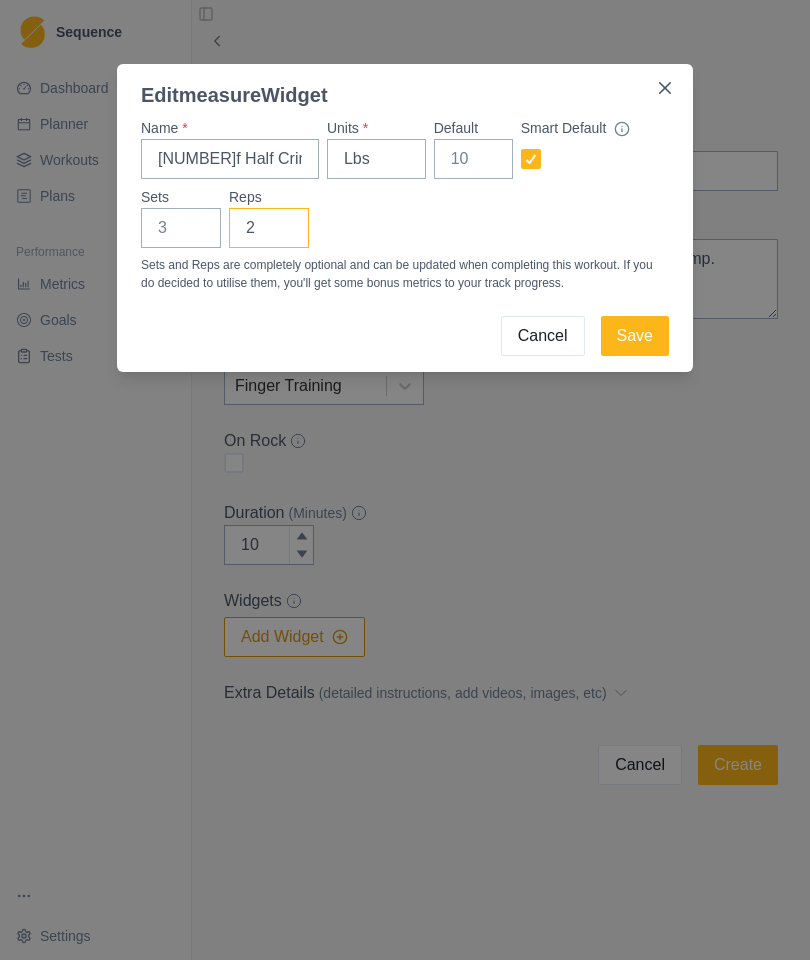 type on "2" 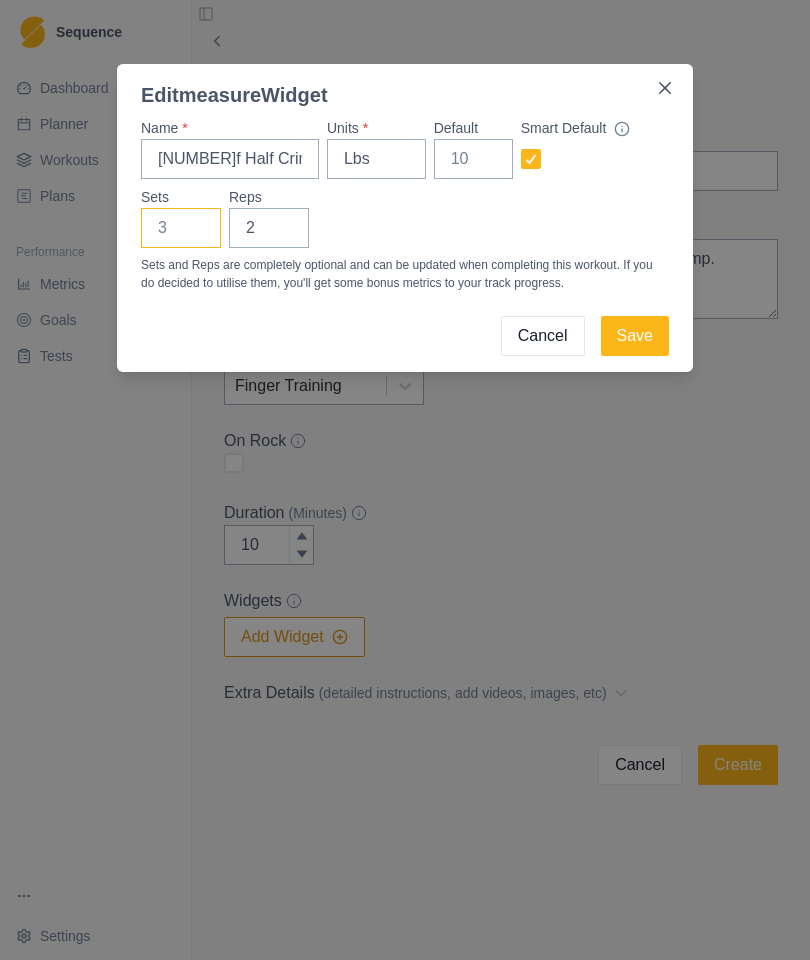 click on "Sets" at bounding box center [181, 228] 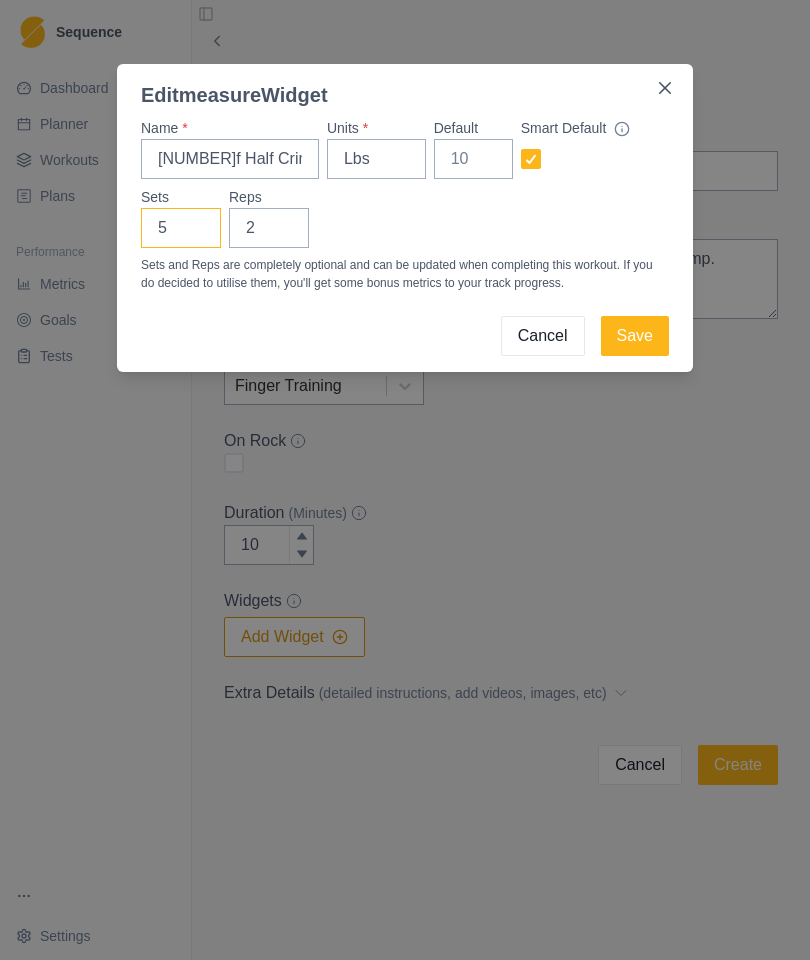 type on "5" 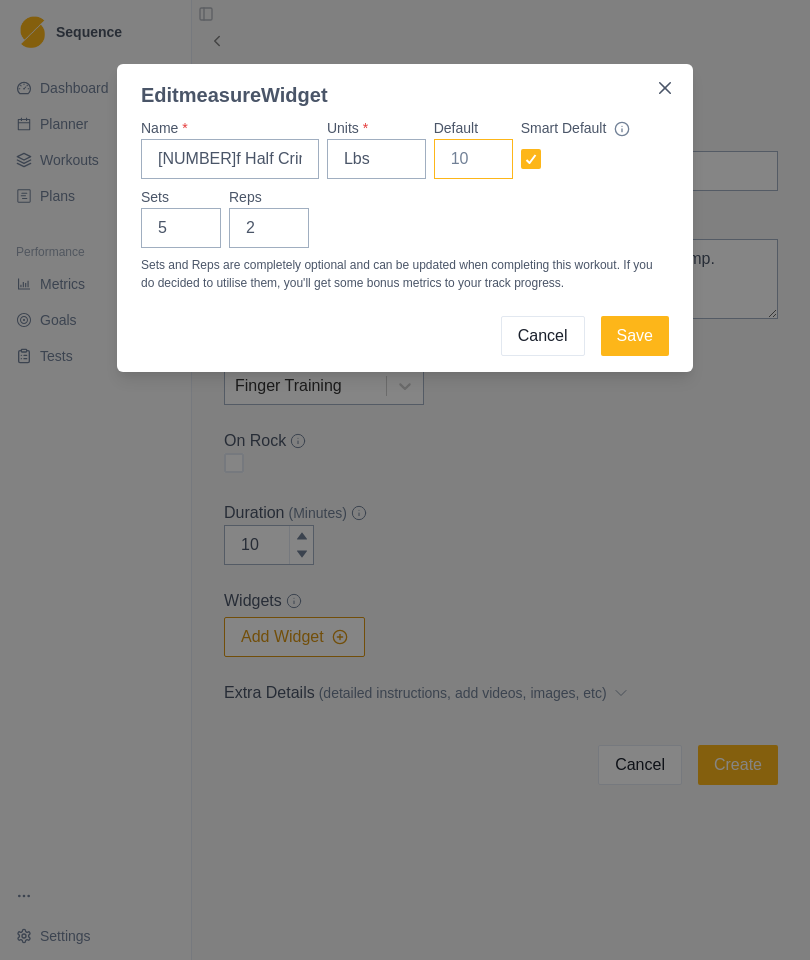 click on "Default" at bounding box center (473, 159) 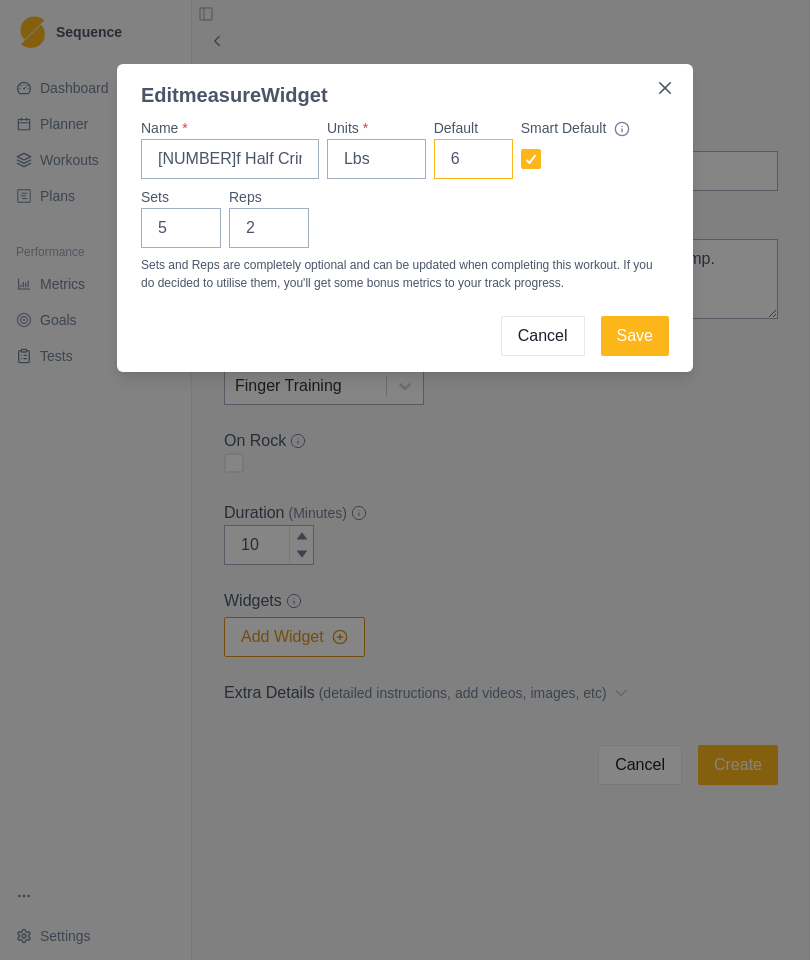 type on "60" 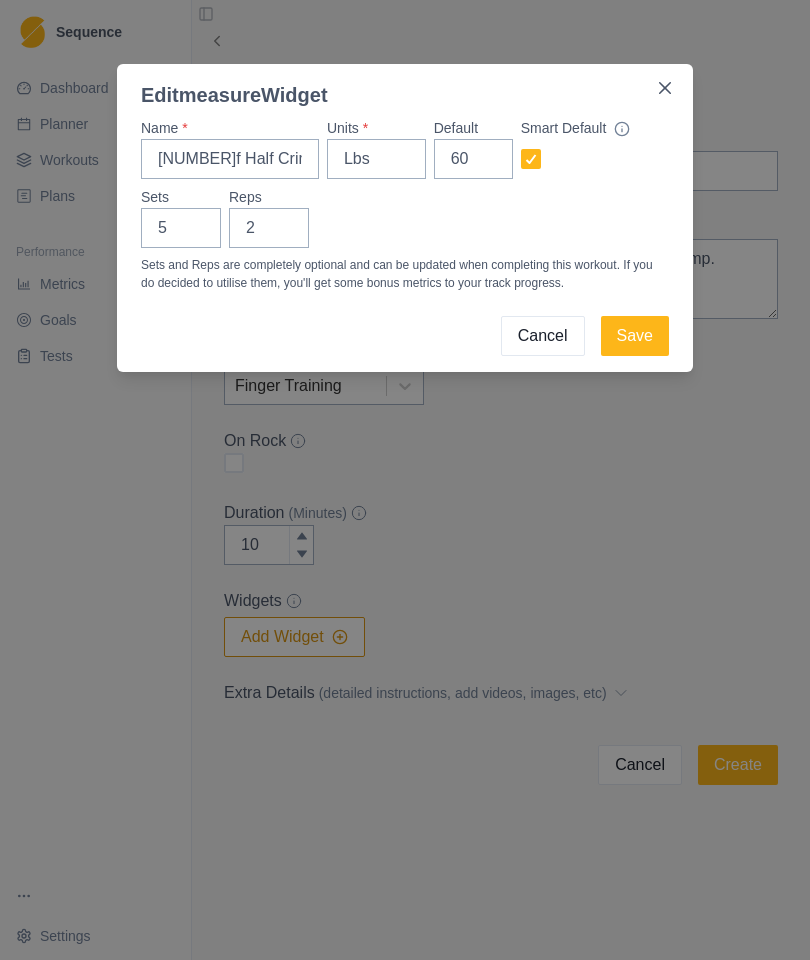 click on "Save" at bounding box center (635, 336) 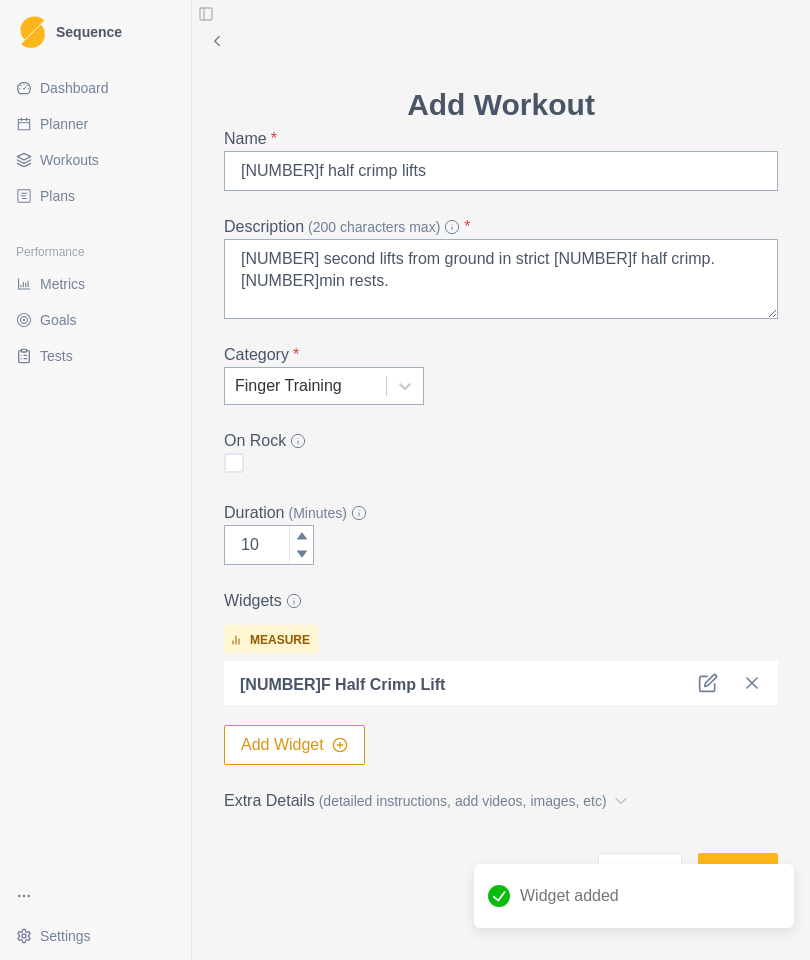 click on "Create" at bounding box center (738, 873) 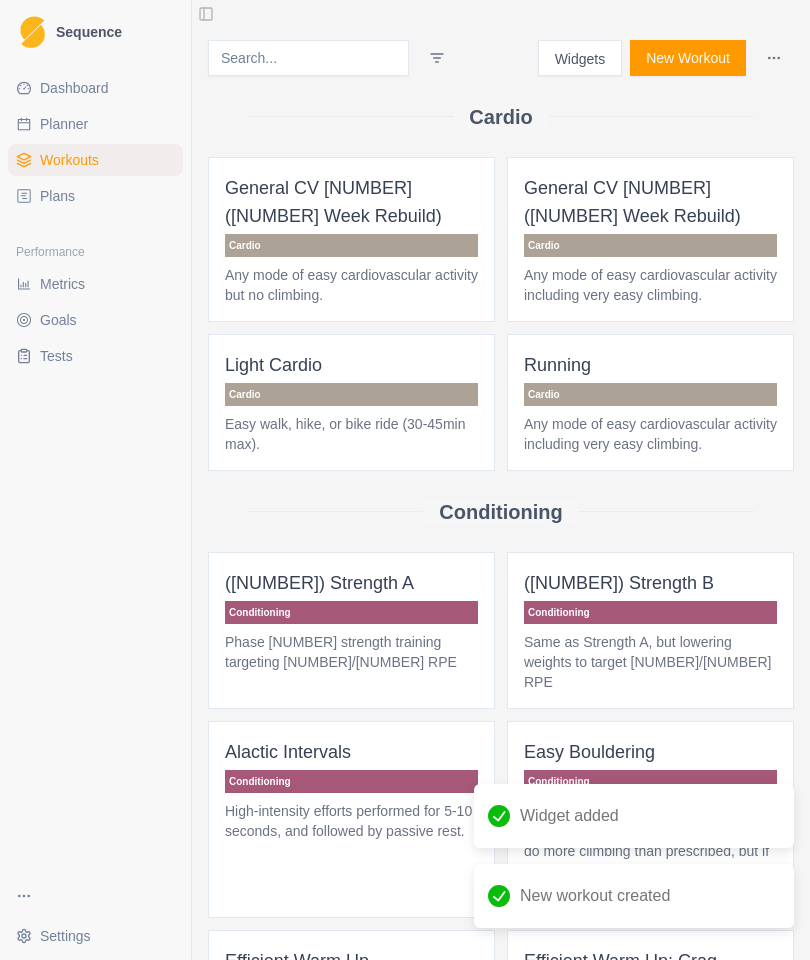 scroll, scrollTop: 0, scrollLeft: 0, axis: both 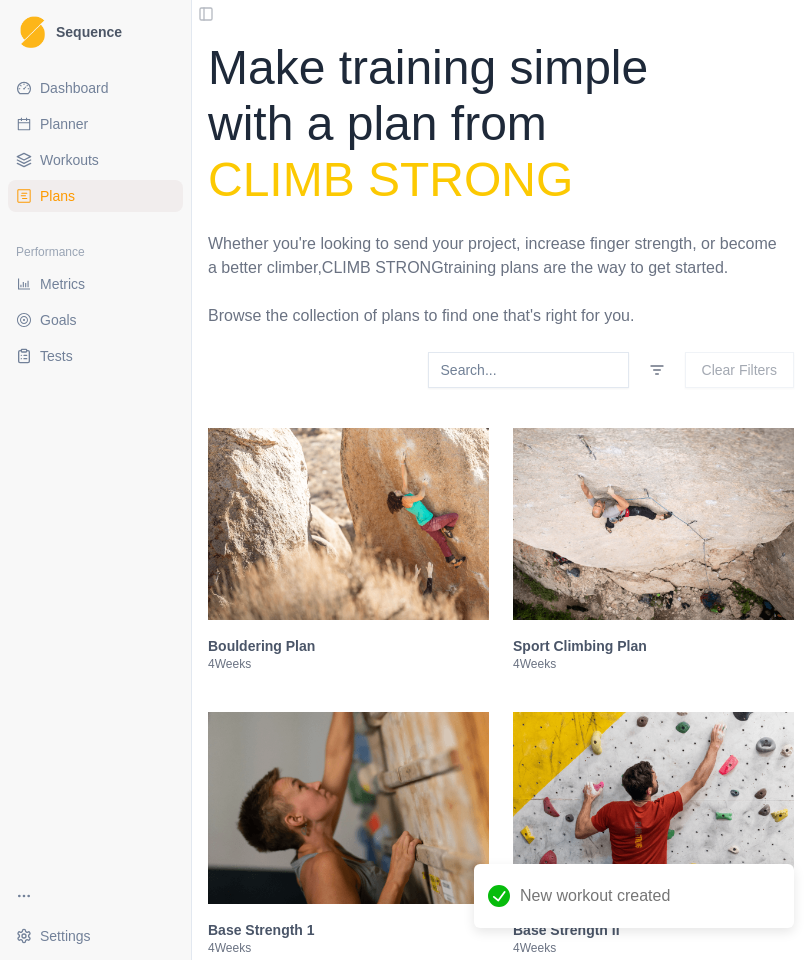 click on "Performance" at bounding box center (95, 252) 